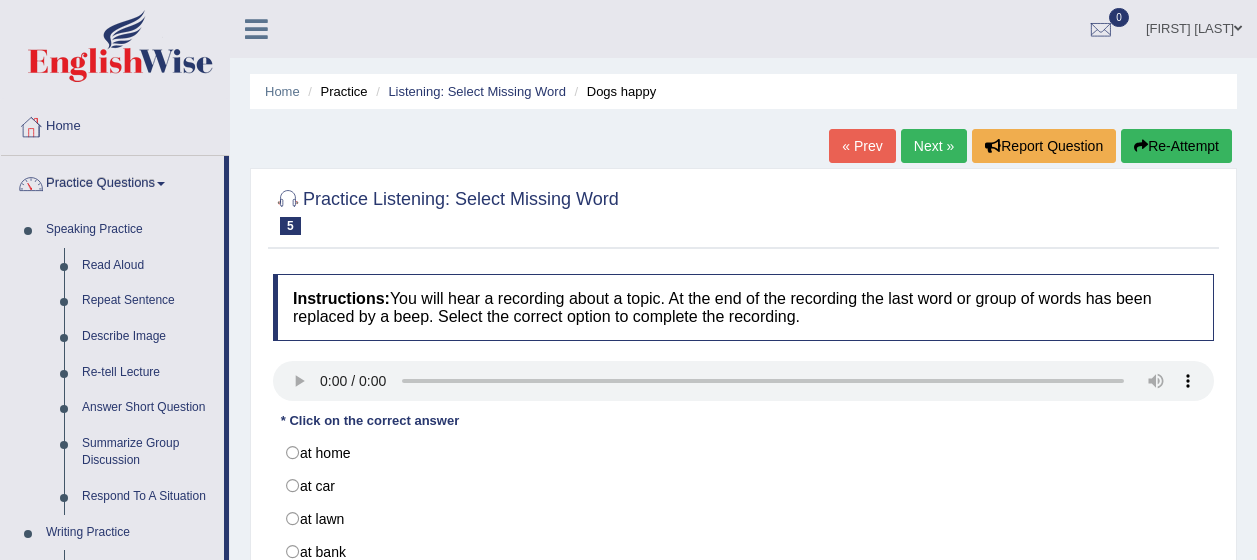 scroll, scrollTop: 125, scrollLeft: 0, axis: vertical 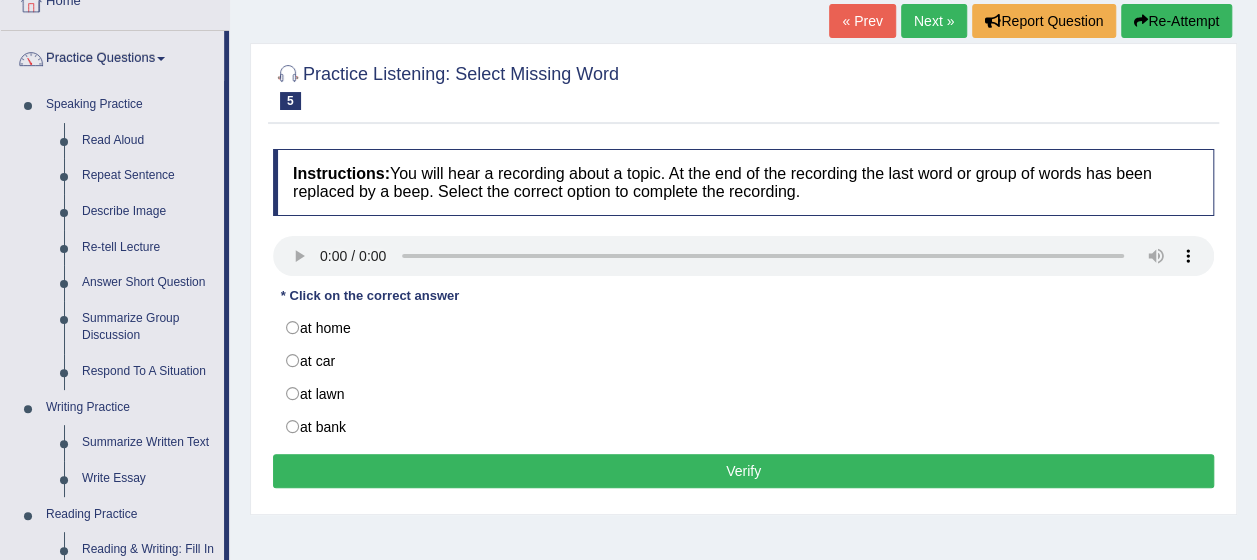 click on "Respond To A Situation" at bounding box center [148, 372] 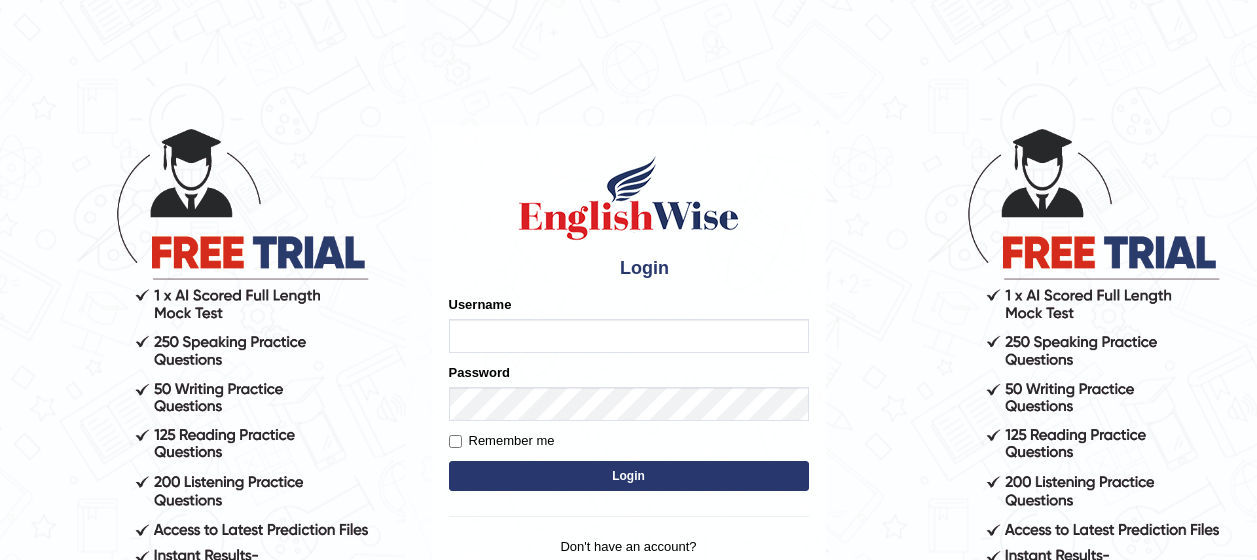 scroll, scrollTop: 0, scrollLeft: 0, axis: both 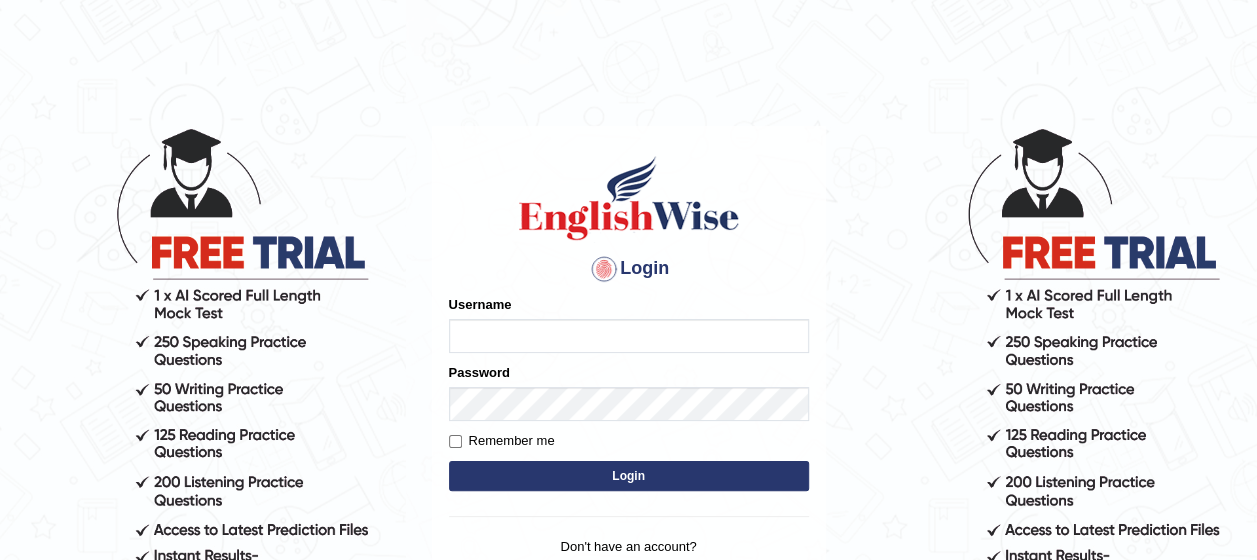 click on "Username" at bounding box center (629, 336) 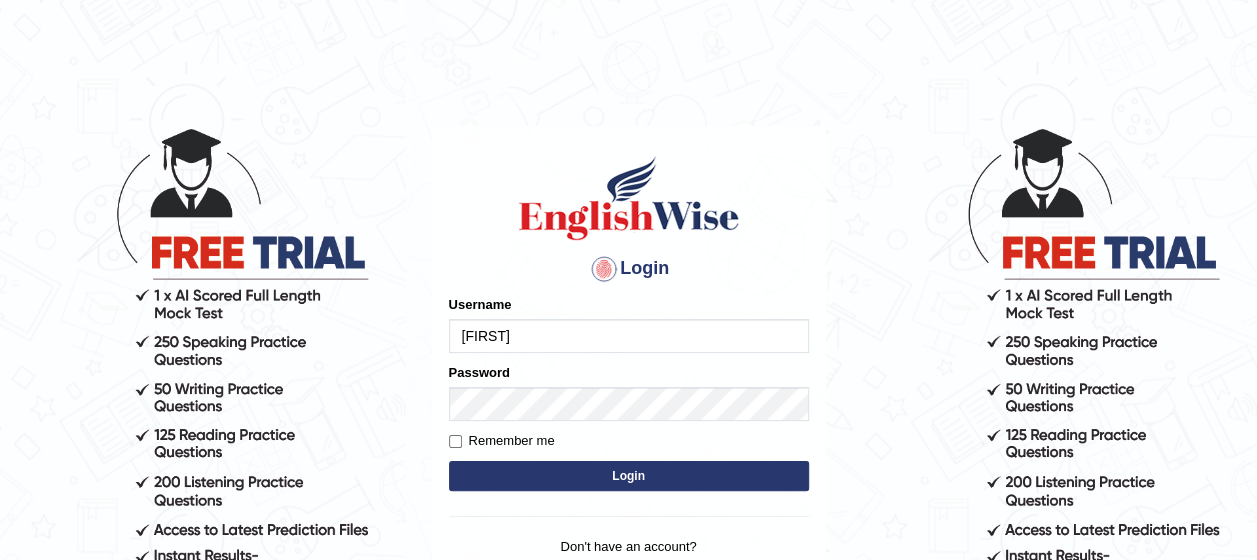 type on "Nazmul" 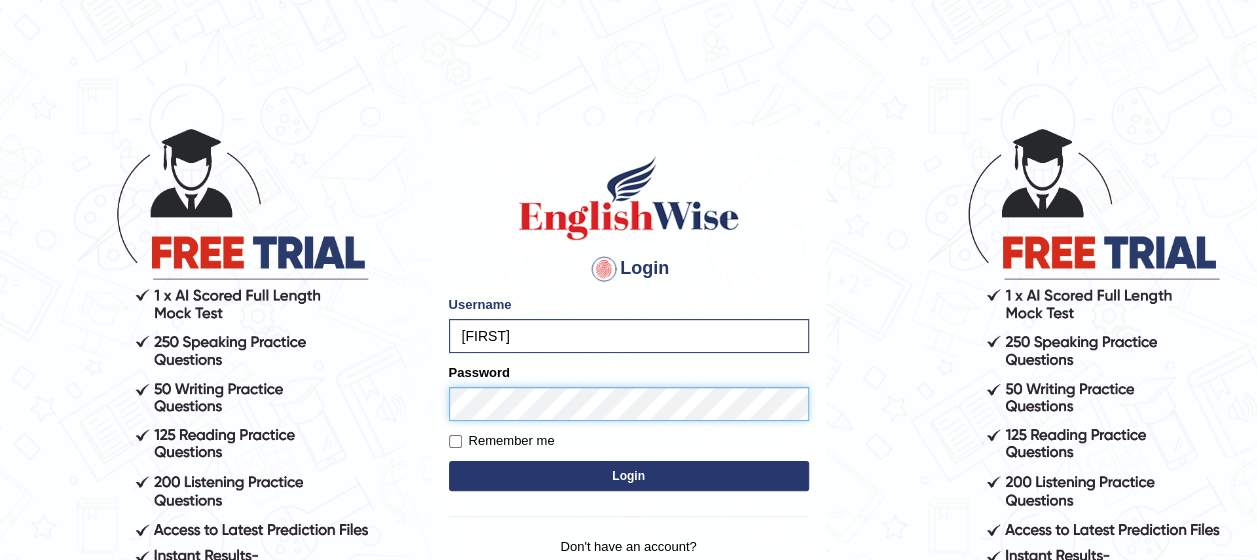 click on "Login" at bounding box center [629, 476] 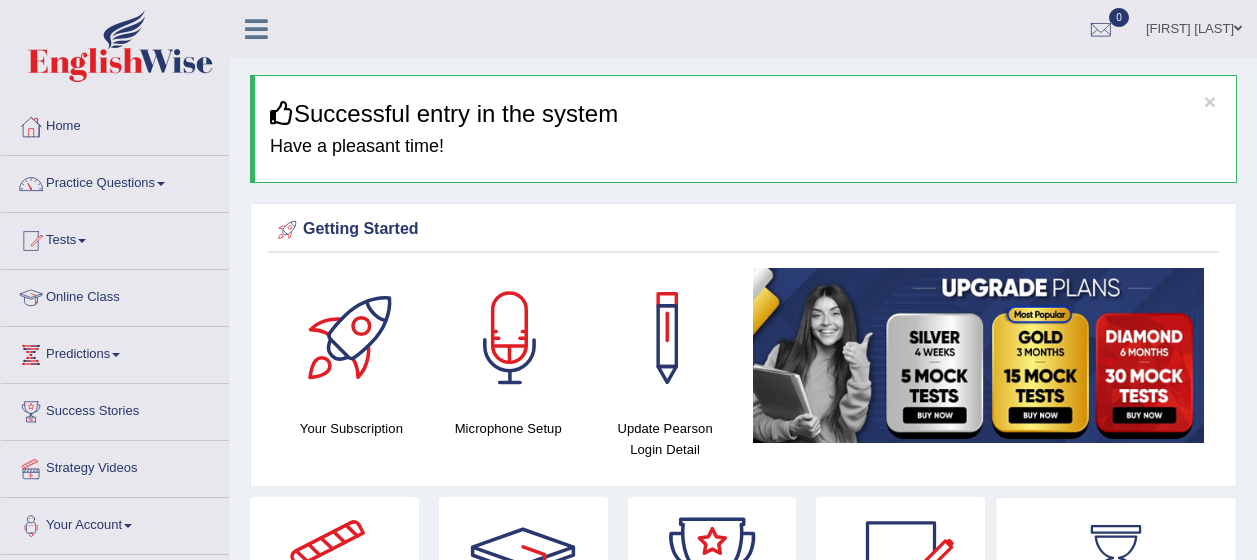 scroll, scrollTop: 0, scrollLeft: 0, axis: both 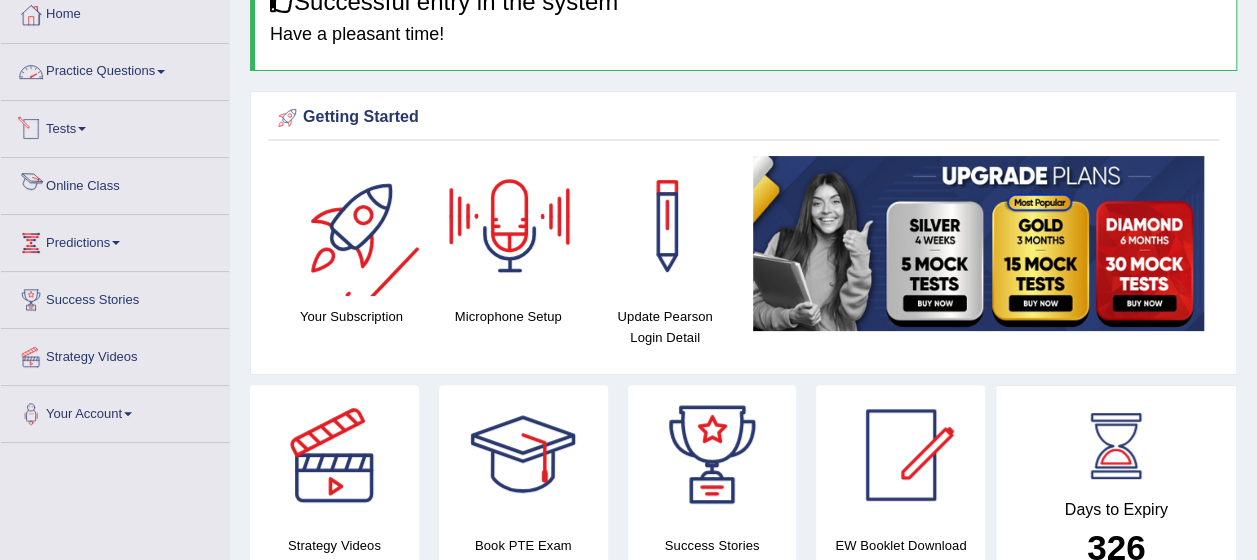 click on "Practice Questions" at bounding box center [115, 69] 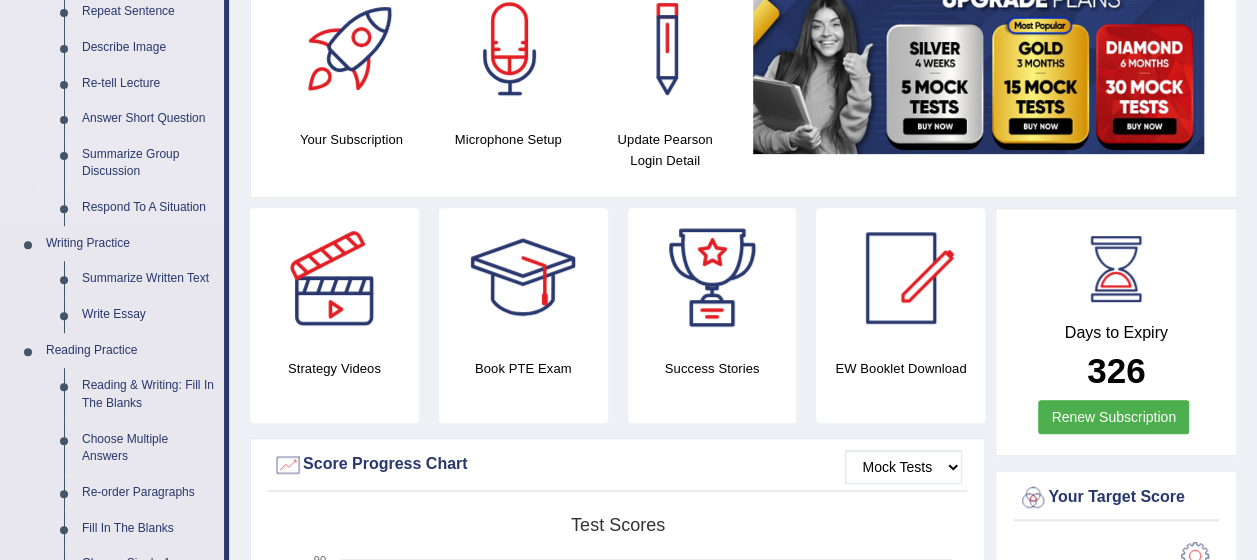 scroll, scrollTop: 288, scrollLeft: 0, axis: vertical 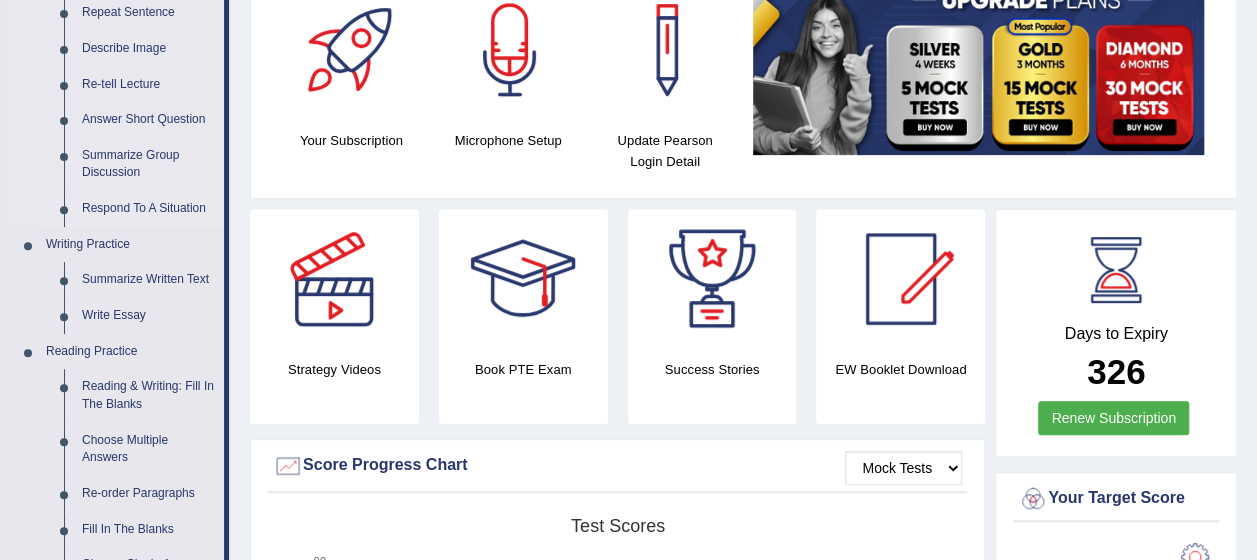 click on "Respond To A Situation" at bounding box center [148, 209] 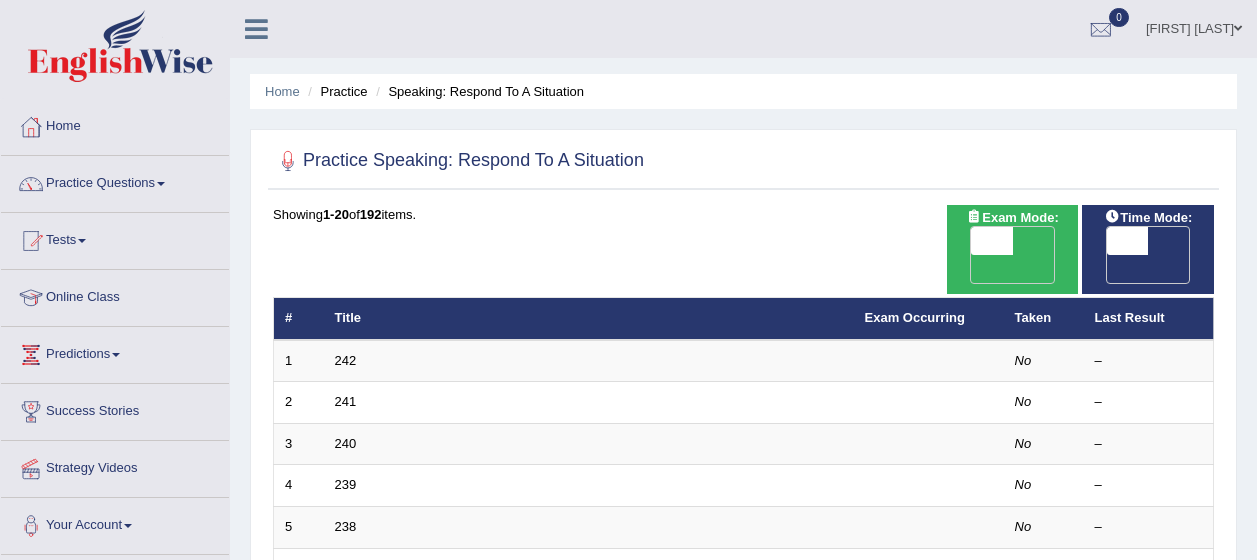 scroll, scrollTop: 0, scrollLeft: 0, axis: both 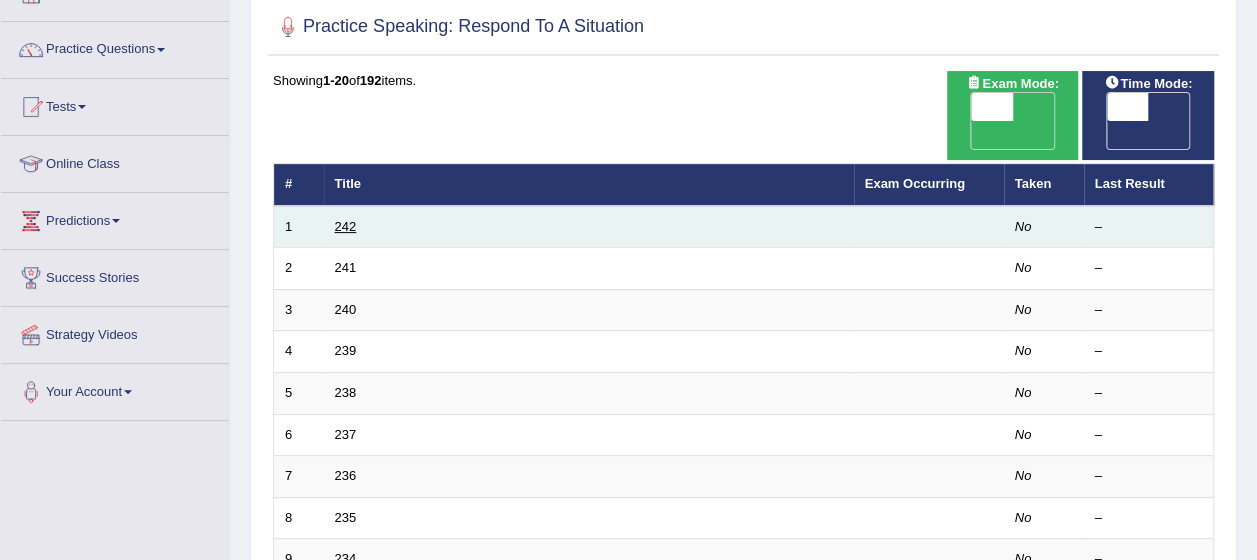 click on "242" at bounding box center (346, 226) 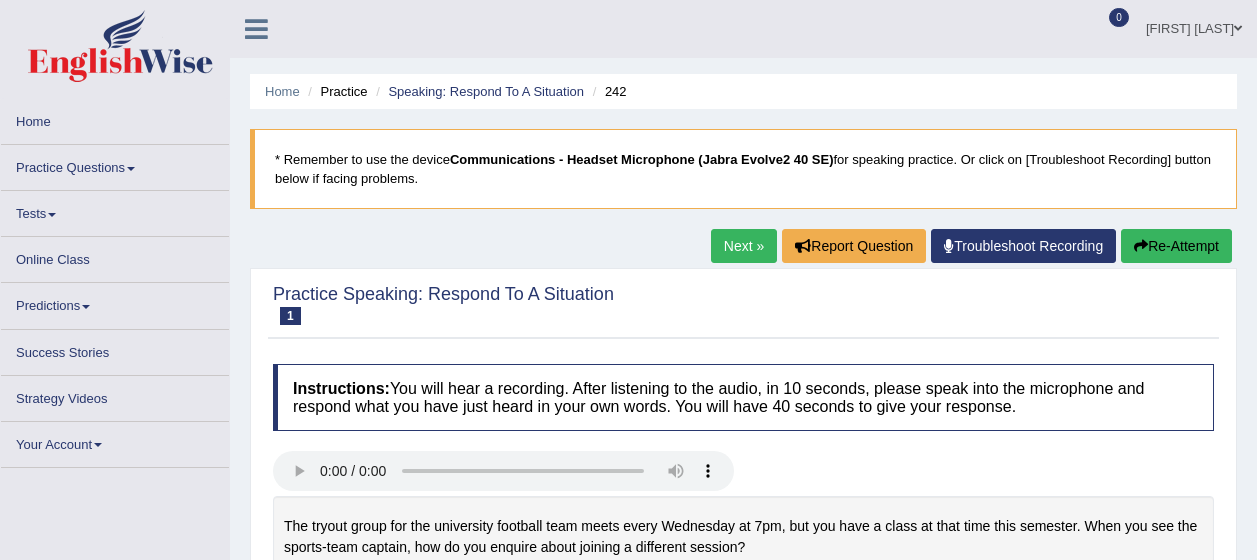 scroll, scrollTop: 0, scrollLeft: 0, axis: both 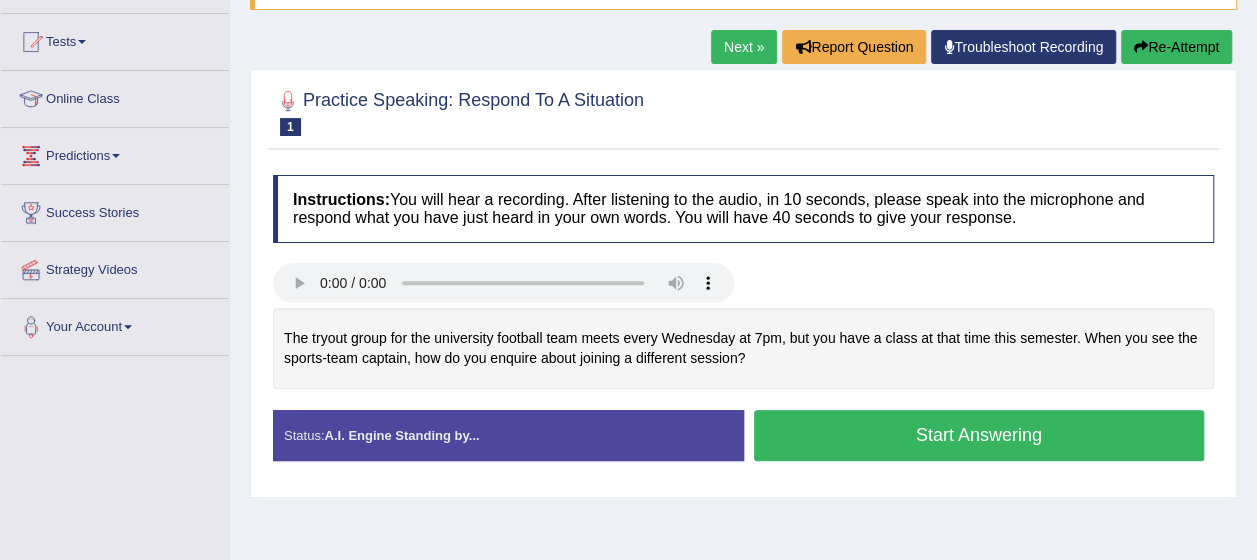 click on "Start Answering" at bounding box center [979, 435] 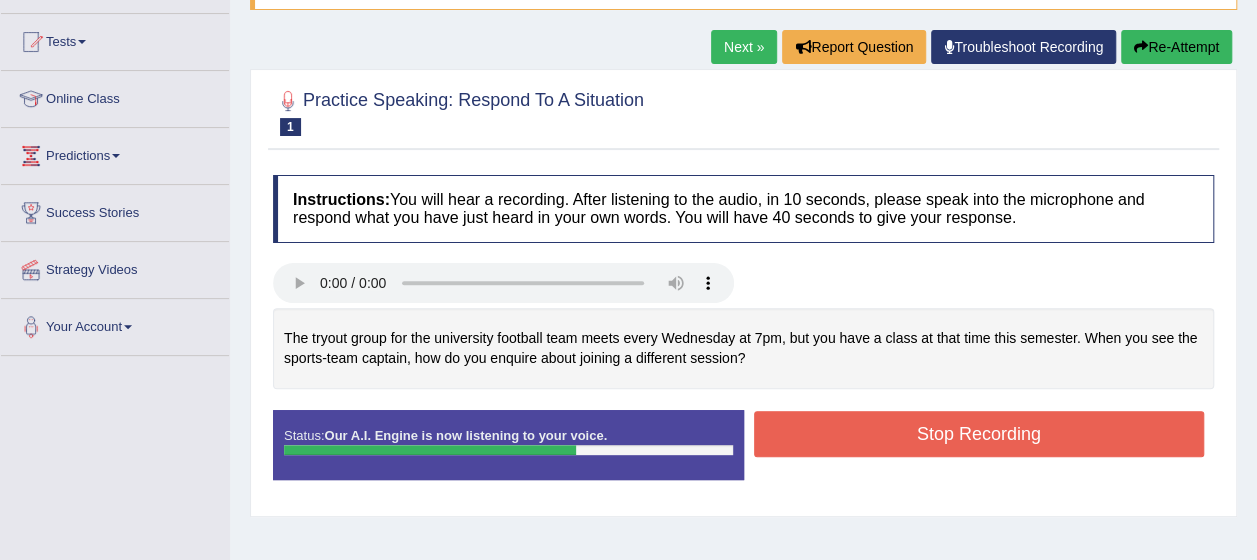 click on "Stop Recording" at bounding box center (979, 434) 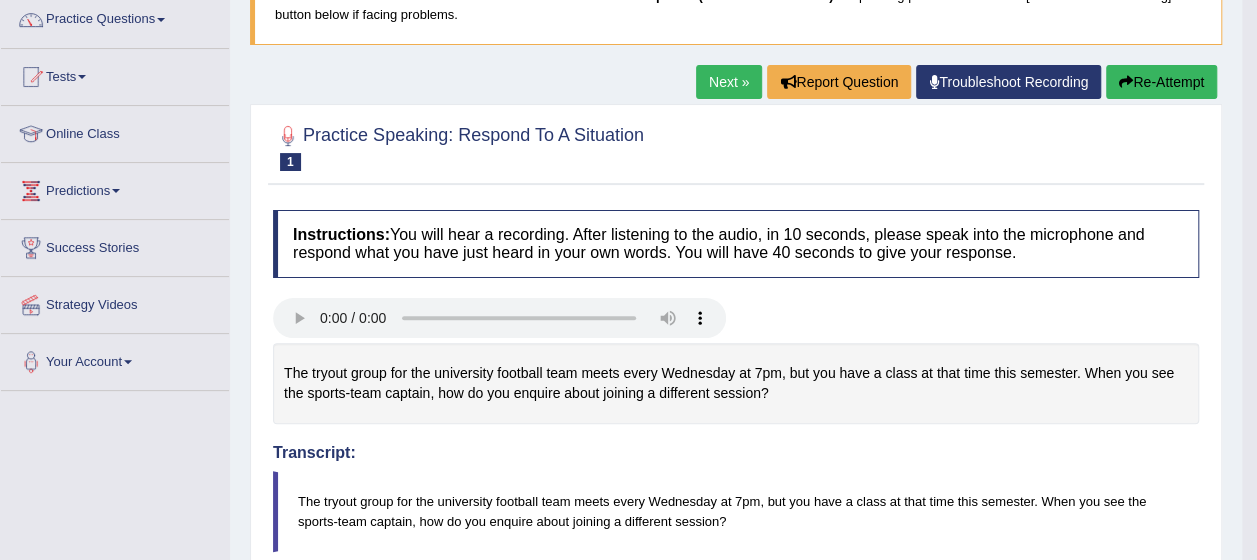 scroll, scrollTop: 162, scrollLeft: 0, axis: vertical 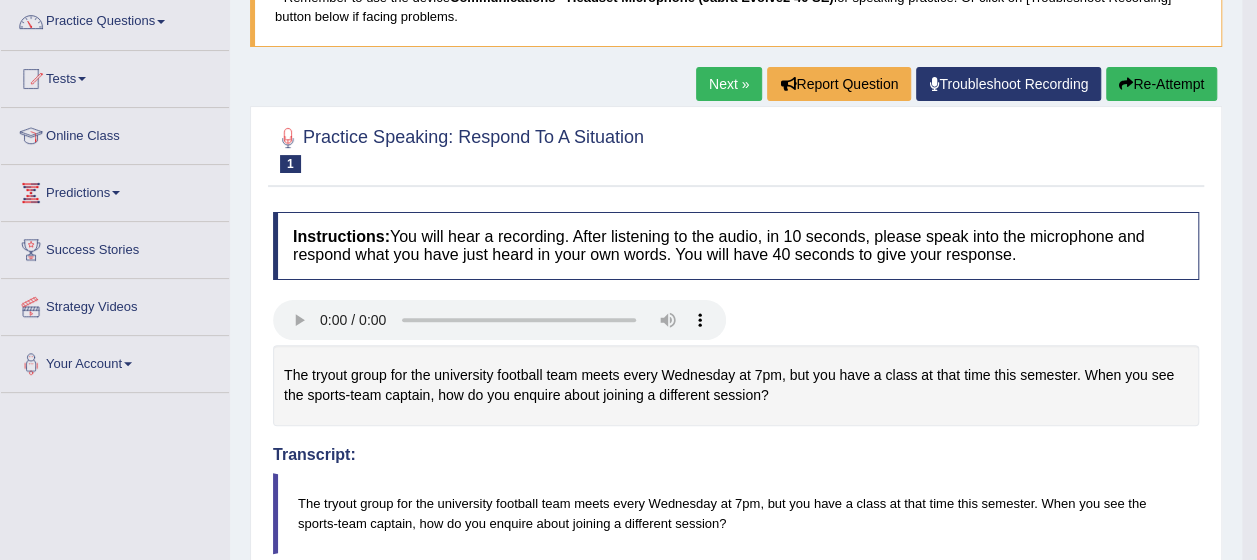 click on "Re-Attempt" at bounding box center [1161, 84] 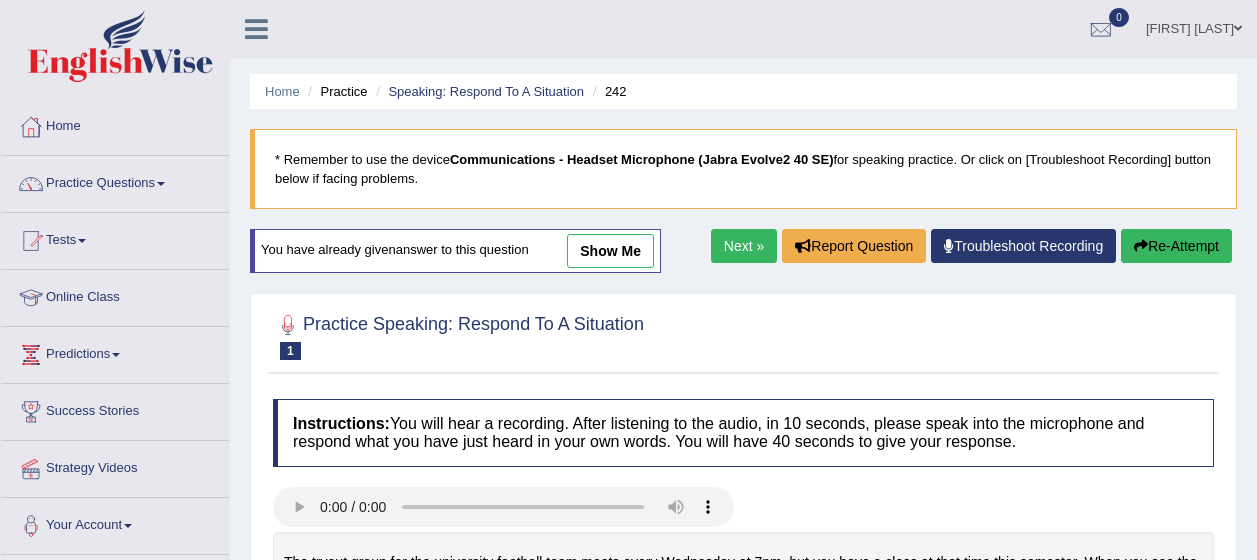 scroll, scrollTop: 167, scrollLeft: 0, axis: vertical 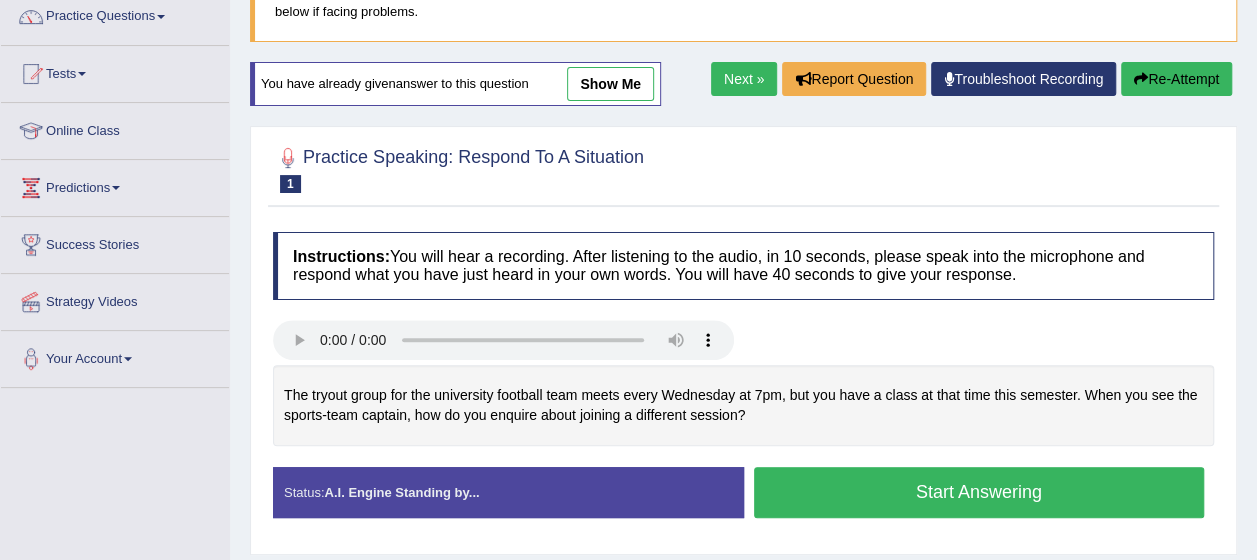 click on "Start Answering" at bounding box center [979, 492] 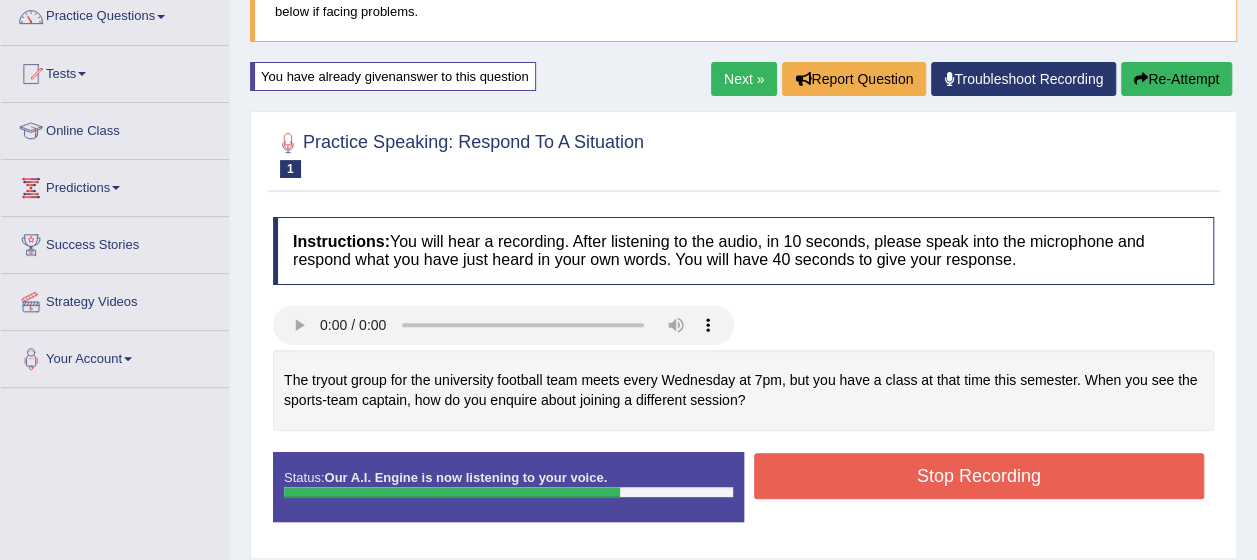 click on "Stop Recording" at bounding box center (979, 476) 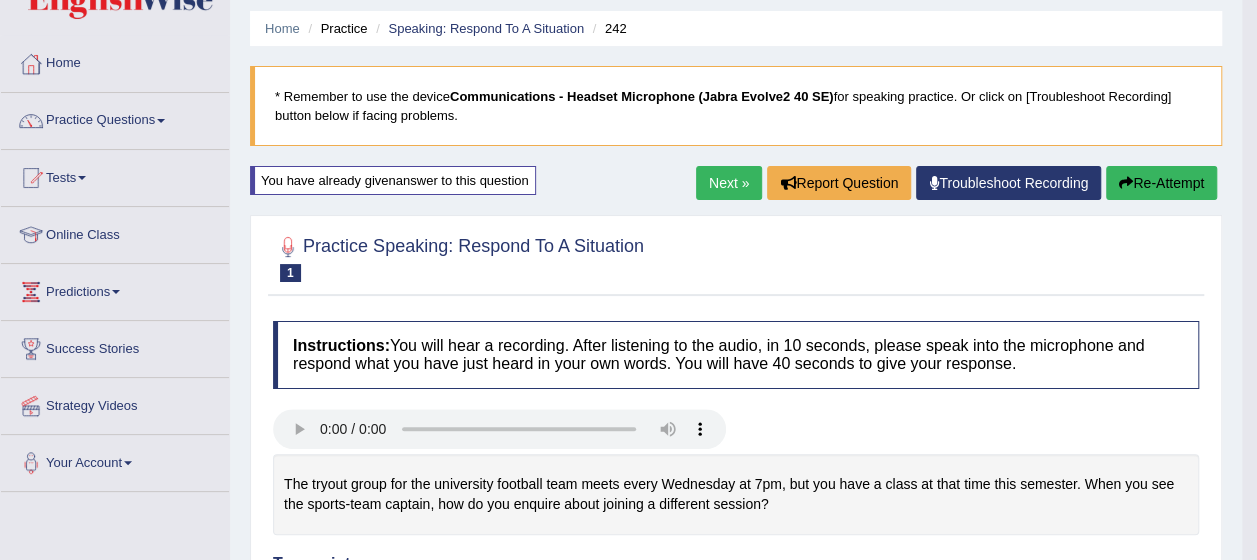 scroll, scrollTop: 44, scrollLeft: 0, axis: vertical 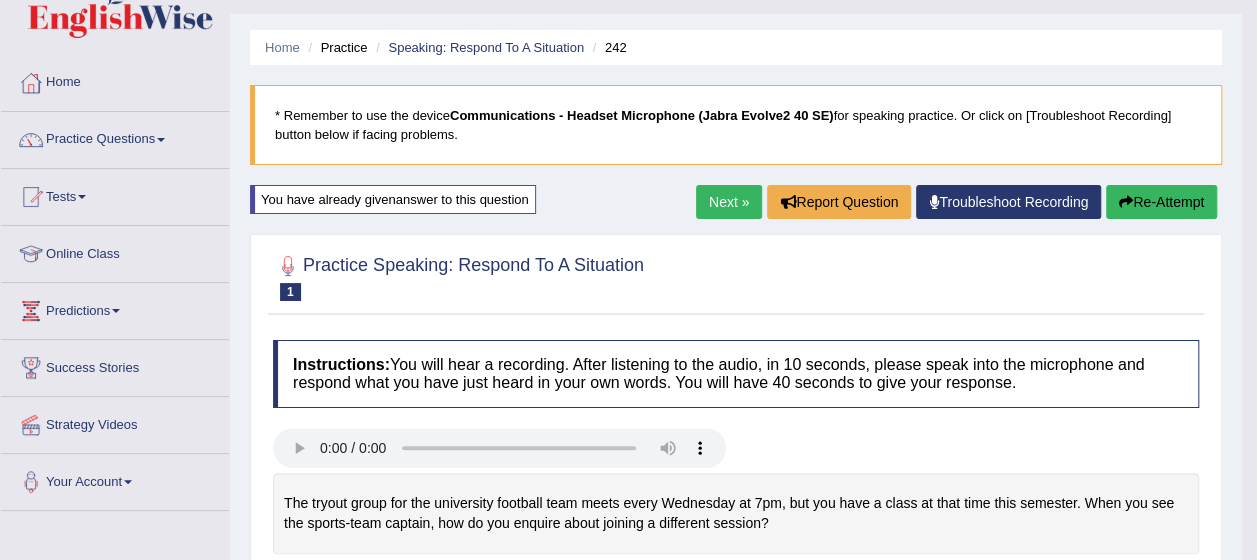click on "Next »" at bounding box center (729, 202) 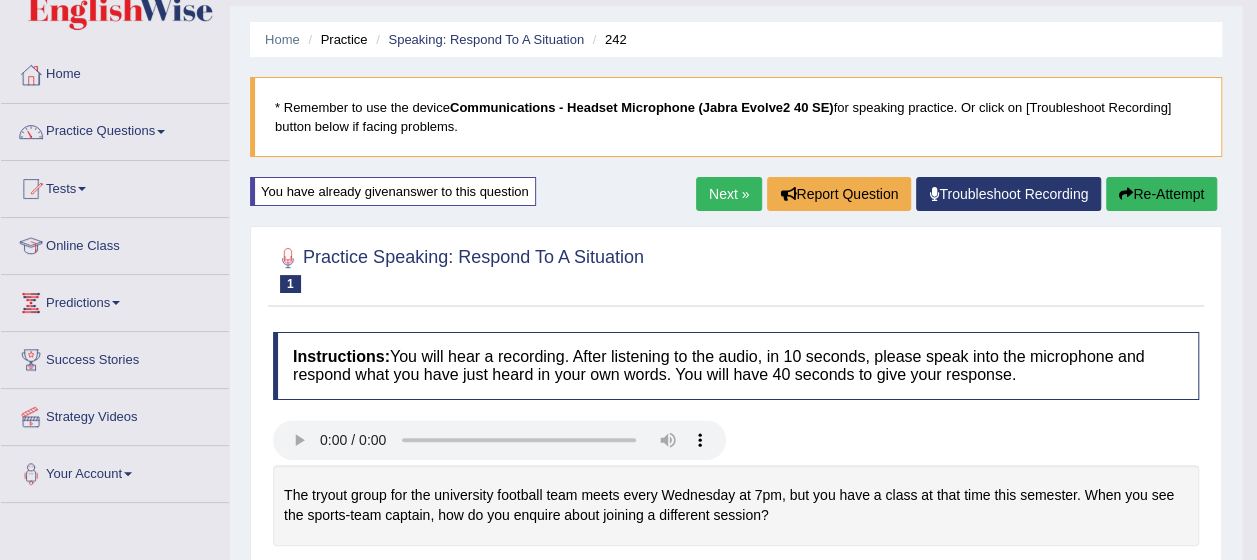 scroll, scrollTop: 53, scrollLeft: 0, axis: vertical 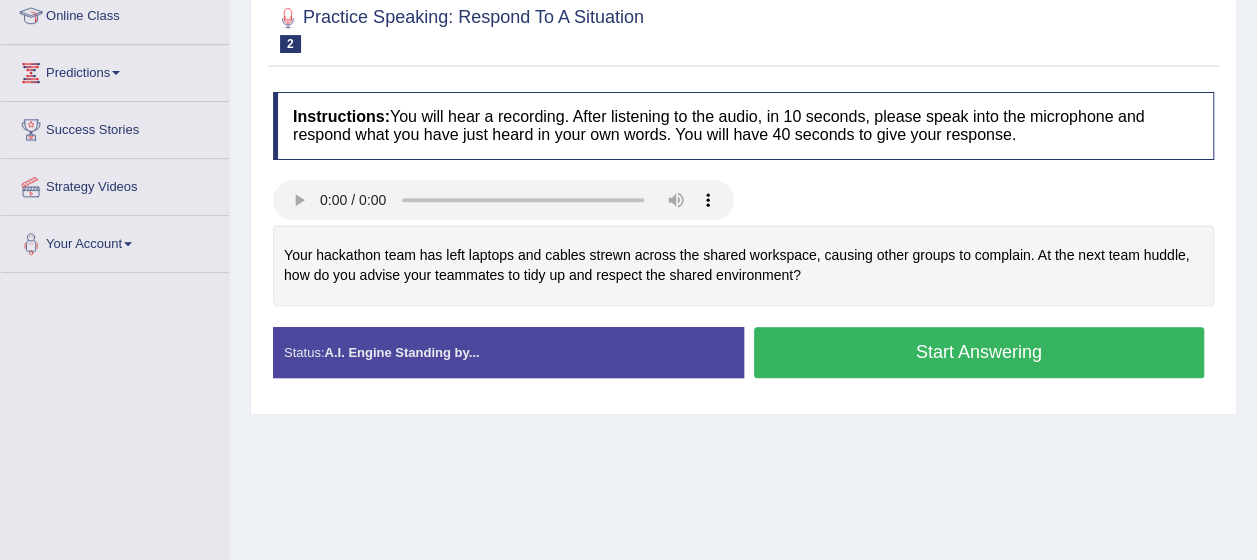 click on "Your hackathon team has left laptops and cables strewn across the shared workspace, causing other groups to complain. At the next team huddle, how do you advise your teammates to tidy up and respect the shared environment?" at bounding box center [743, 265] 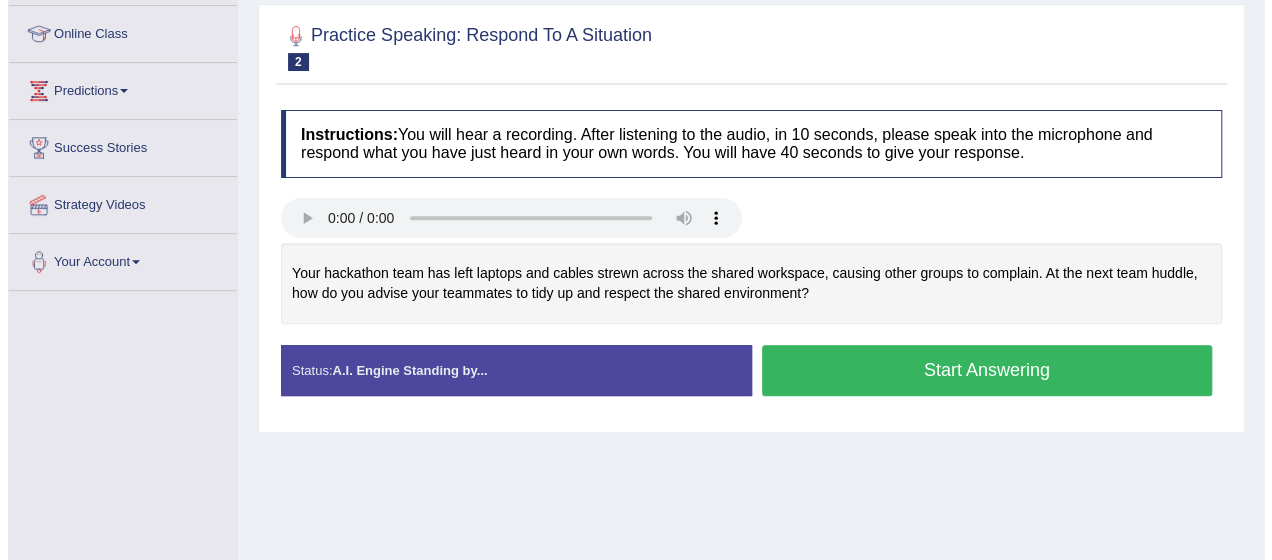 scroll, scrollTop: 252, scrollLeft: 0, axis: vertical 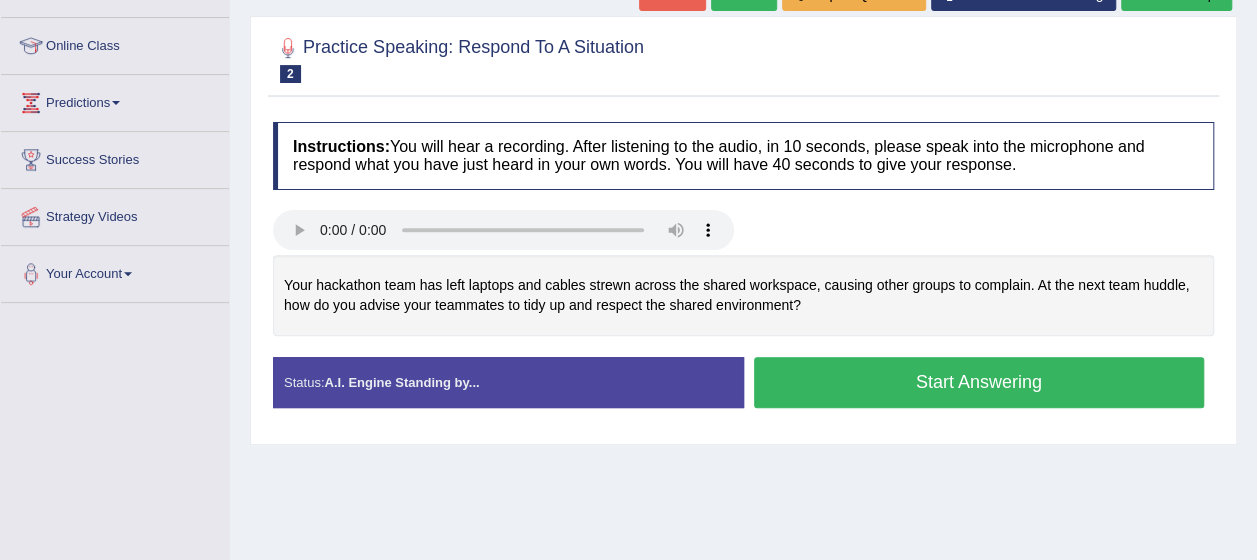 click on "Start Answering" at bounding box center (979, 382) 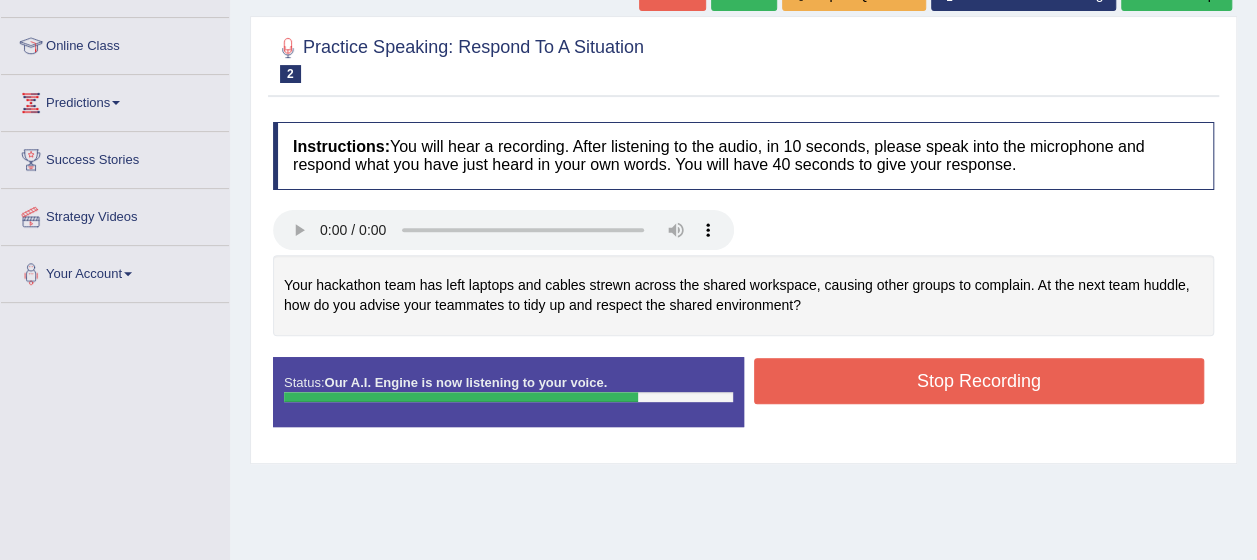 click on "Stop Recording" at bounding box center (979, 381) 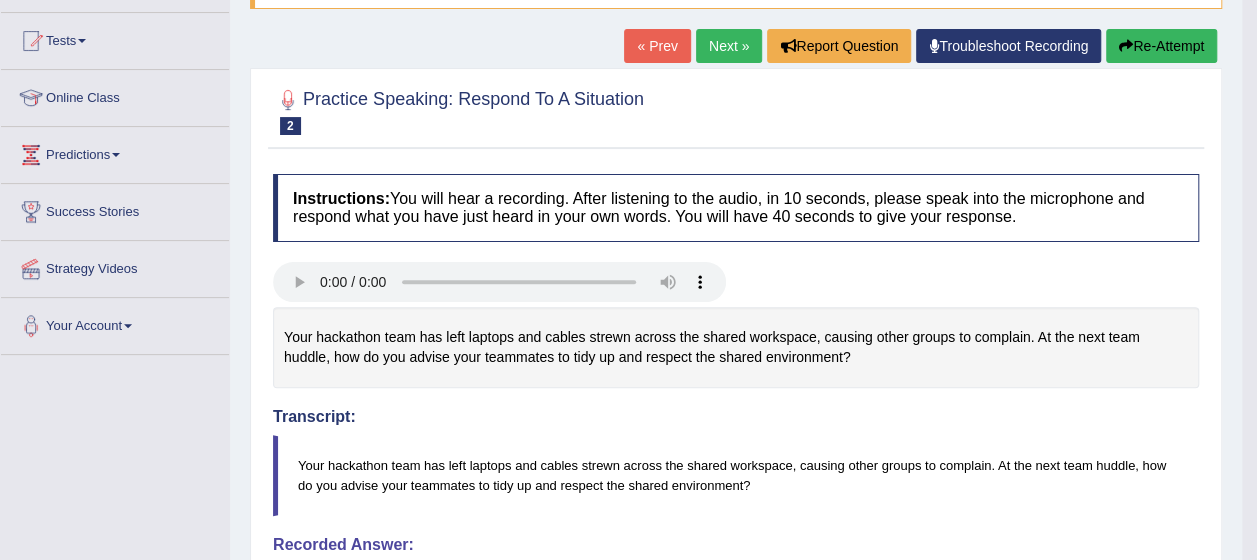 scroll, scrollTop: 198, scrollLeft: 0, axis: vertical 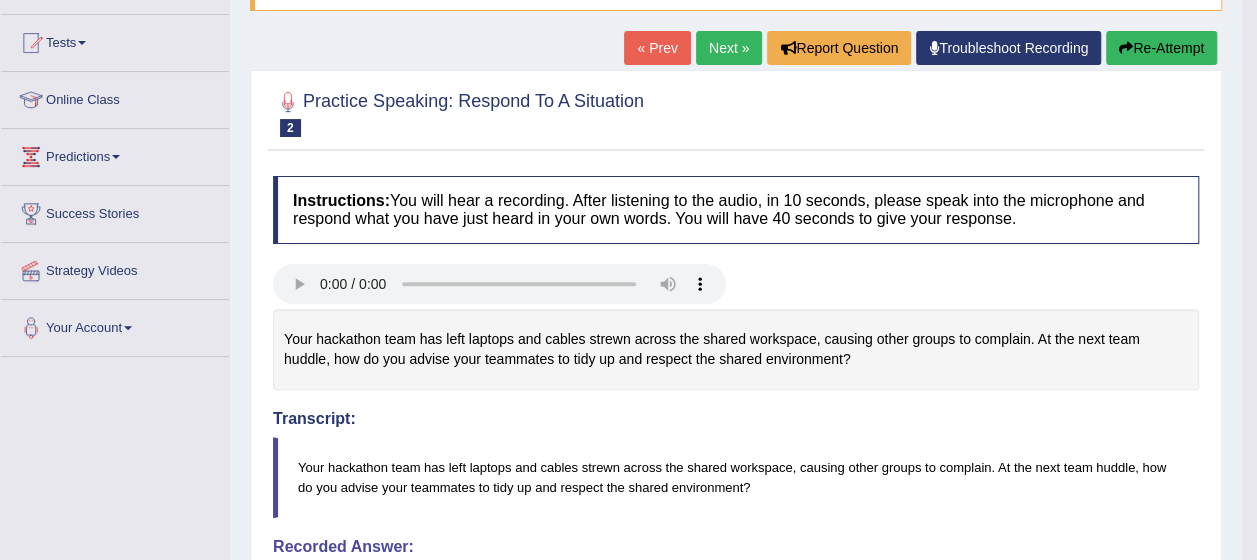 click on "Re-Attempt" at bounding box center [1161, 48] 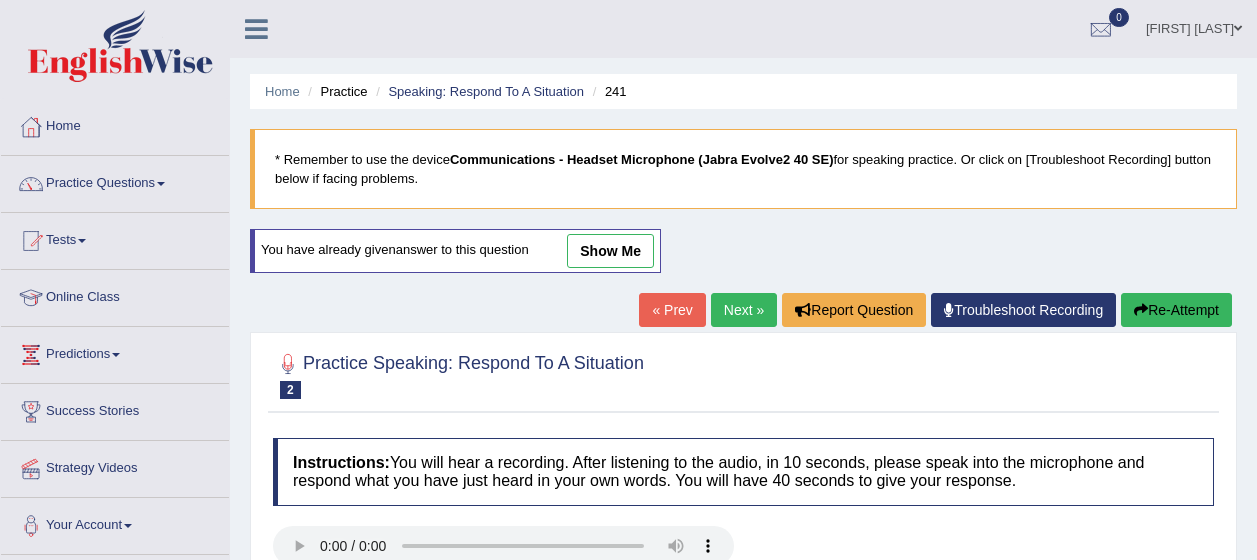 scroll, scrollTop: 198, scrollLeft: 0, axis: vertical 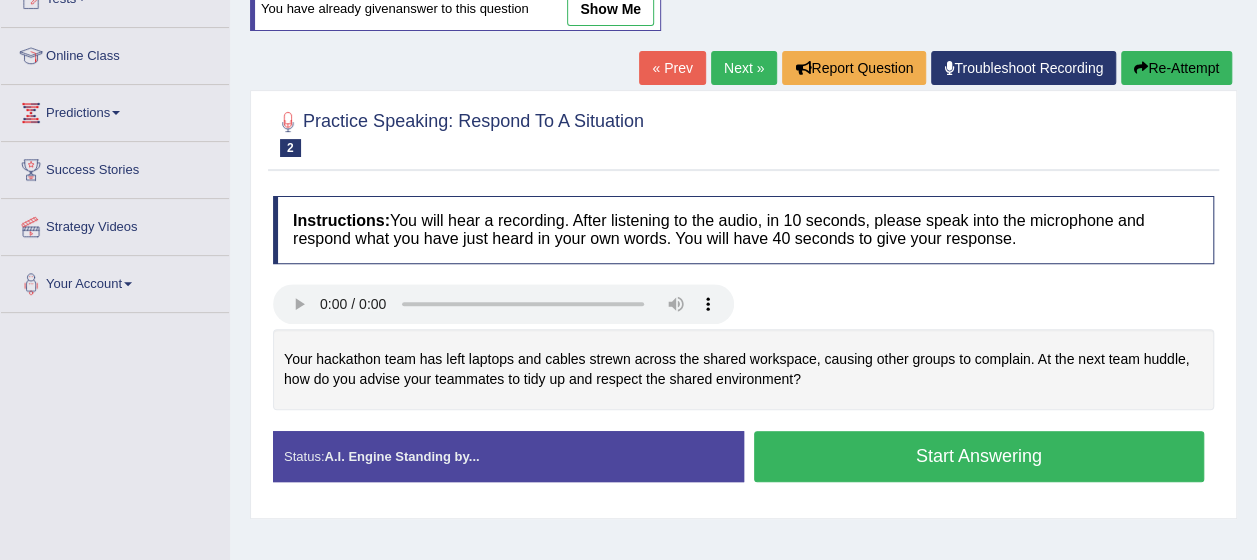 click on "Start Answering" at bounding box center [979, 456] 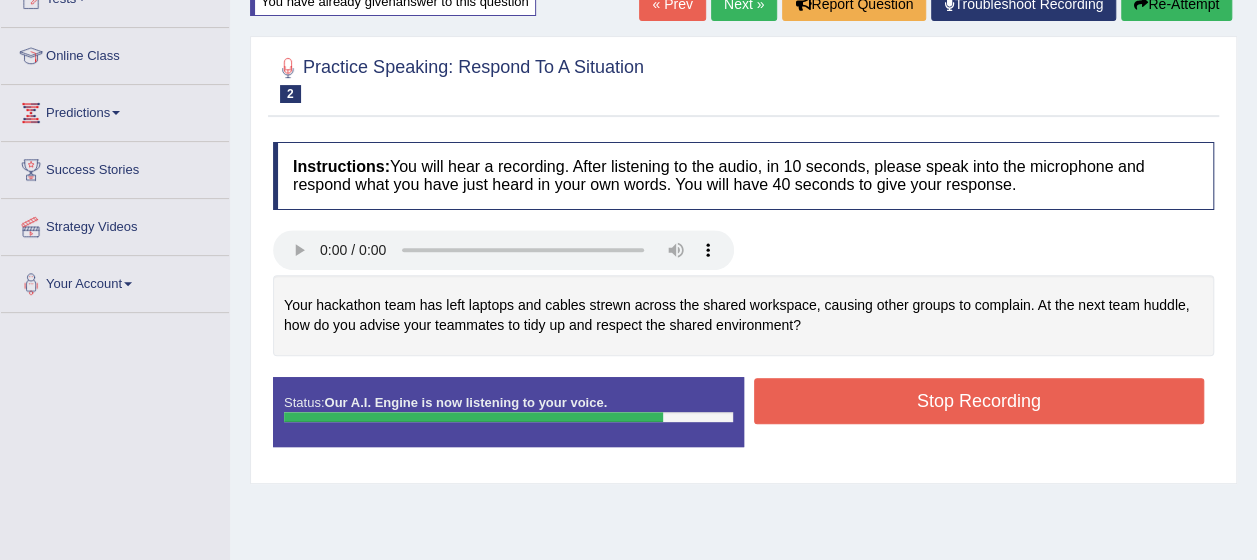 click on "Stop Recording" at bounding box center (979, 401) 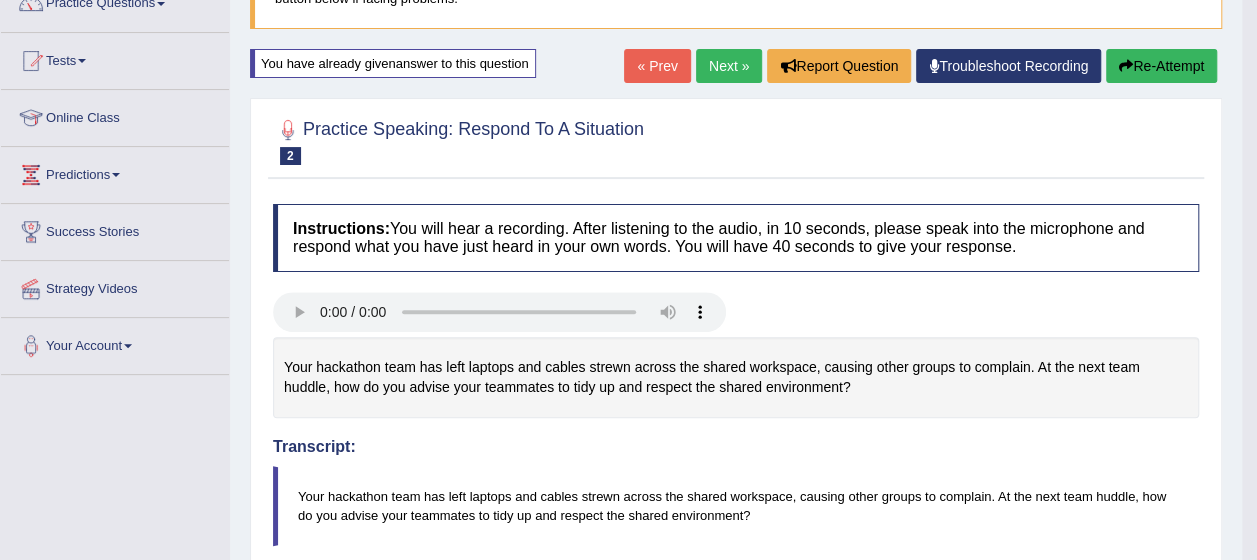 scroll, scrollTop: 154, scrollLeft: 0, axis: vertical 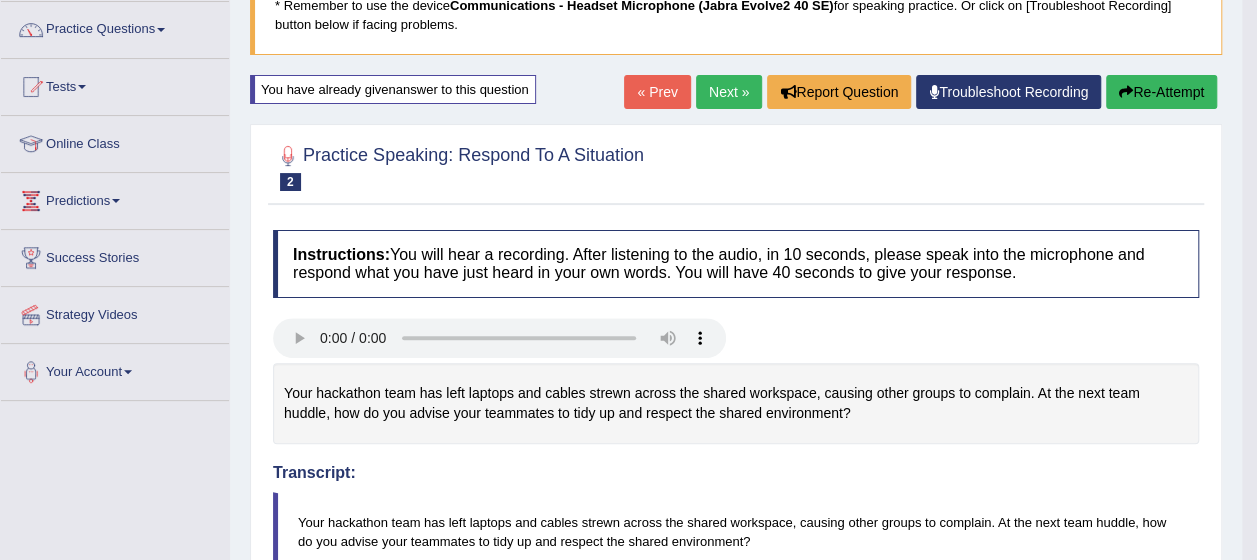 click on "Next »" at bounding box center [729, 92] 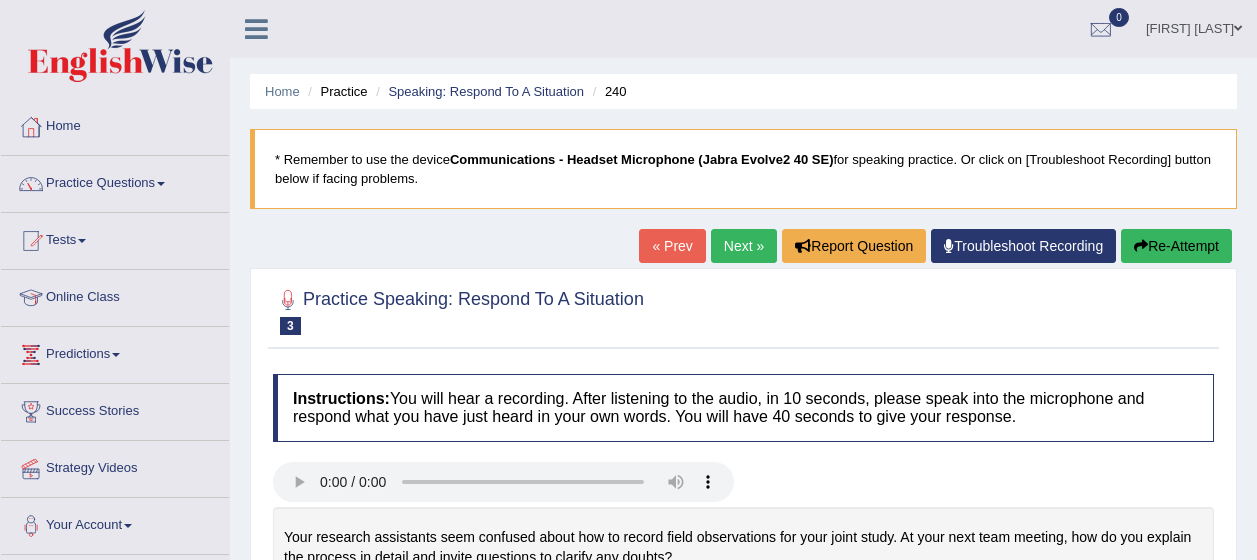 scroll, scrollTop: 123, scrollLeft: 0, axis: vertical 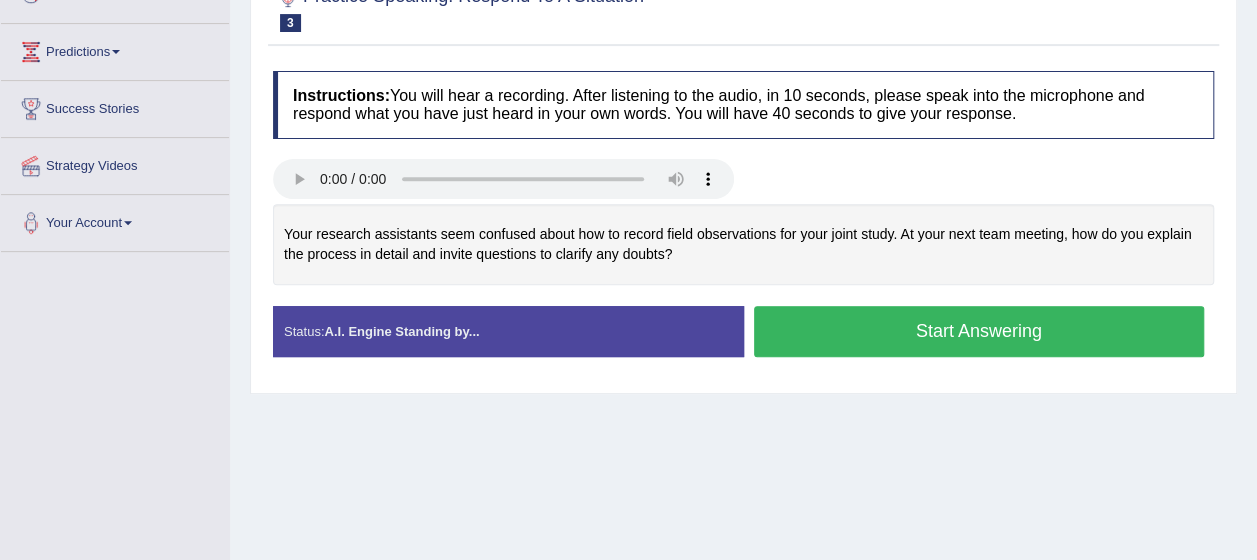 click on "Start Answering" at bounding box center [979, 331] 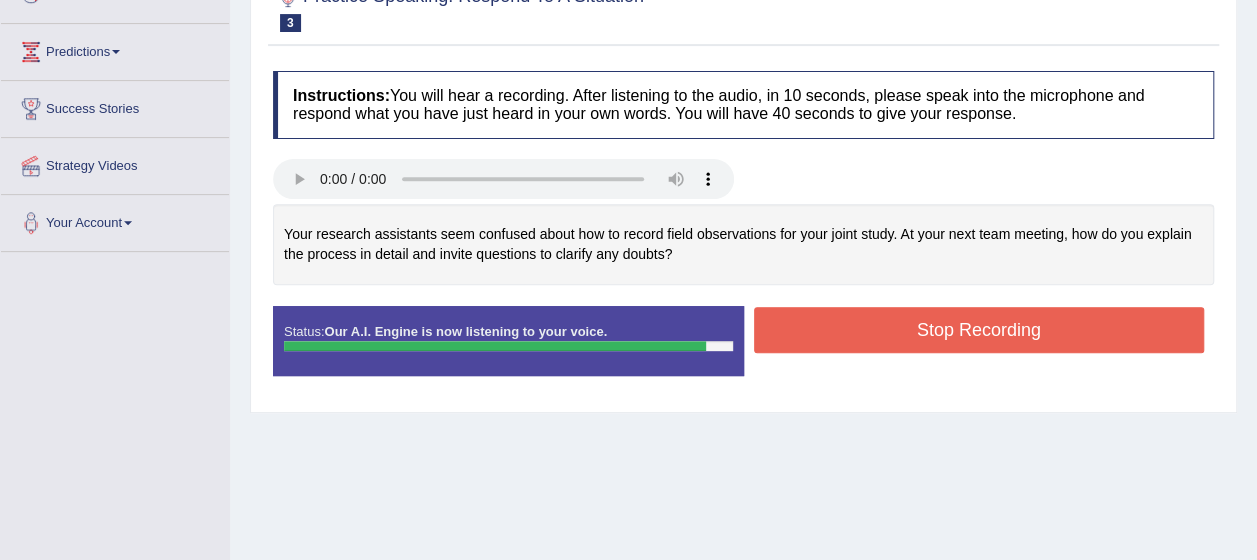 click on "Stop Recording" at bounding box center [979, 330] 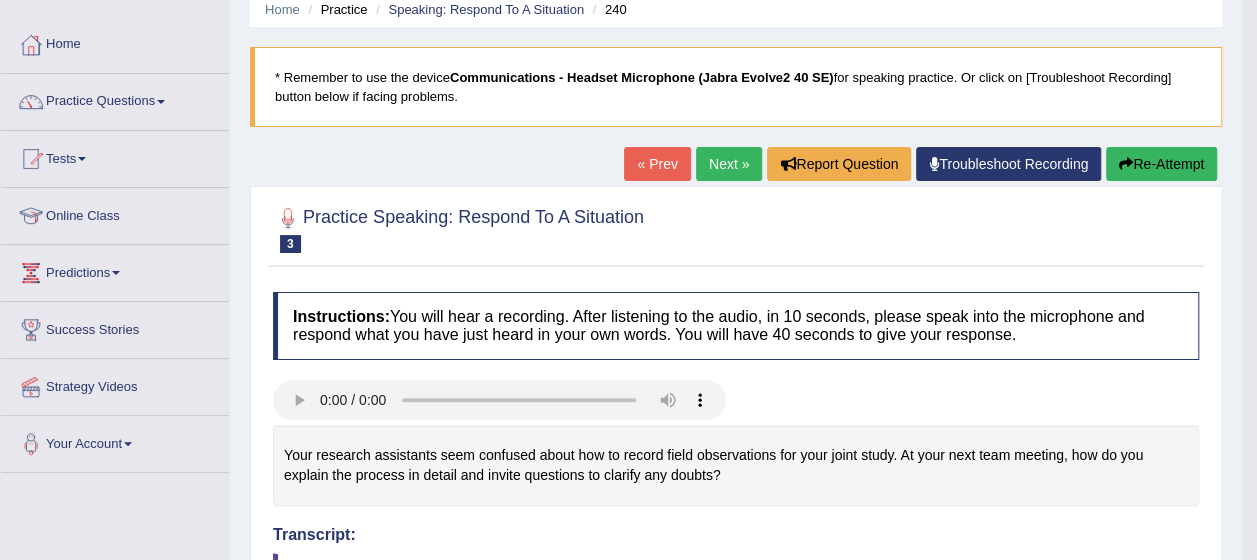 scroll, scrollTop: 65, scrollLeft: 0, axis: vertical 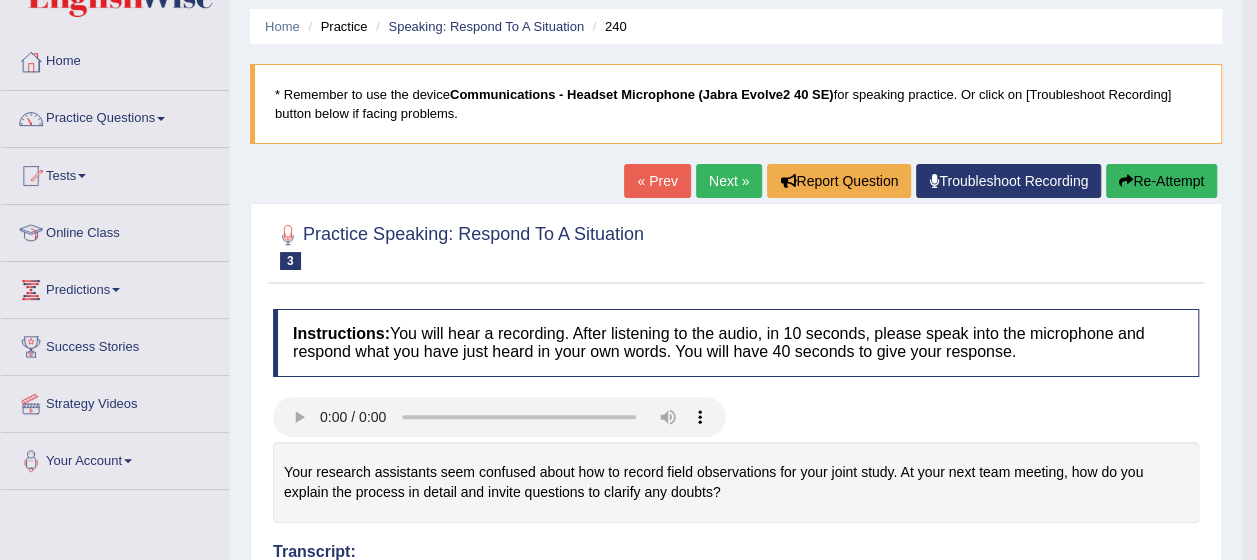 click on "Next »" at bounding box center [729, 181] 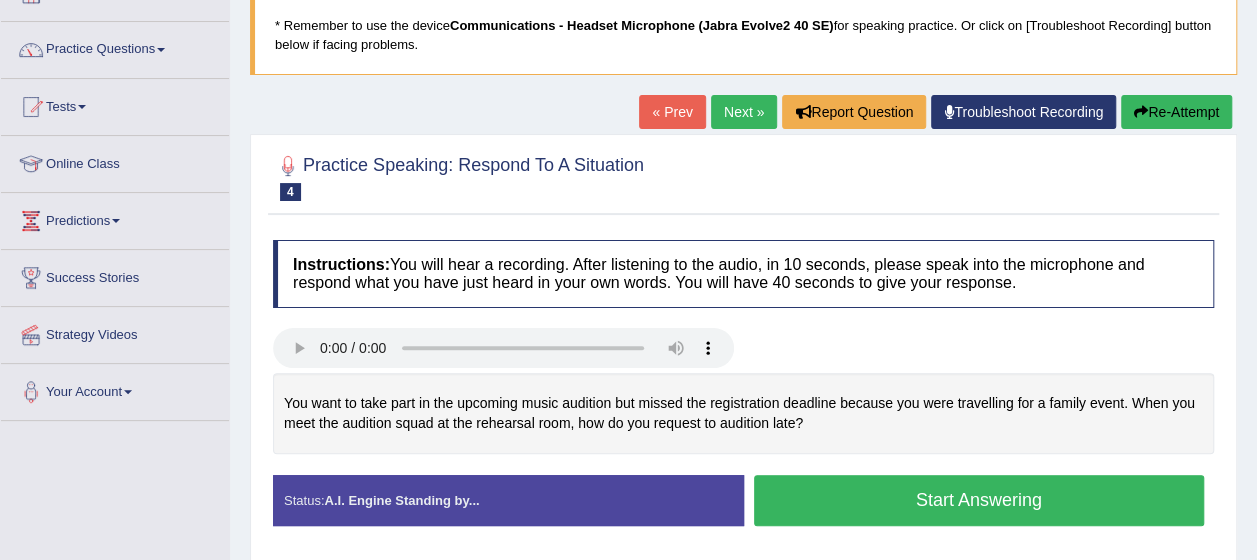 scroll, scrollTop: 0, scrollLeft: 0, axis: both 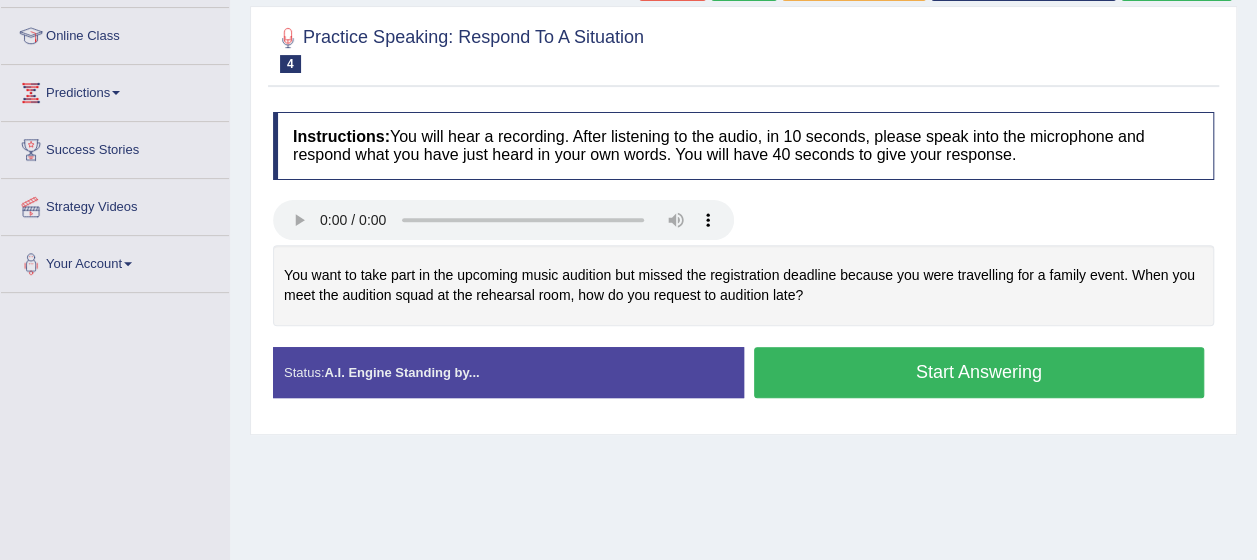 click on "Start Answering" at bounding box center (979, 372) 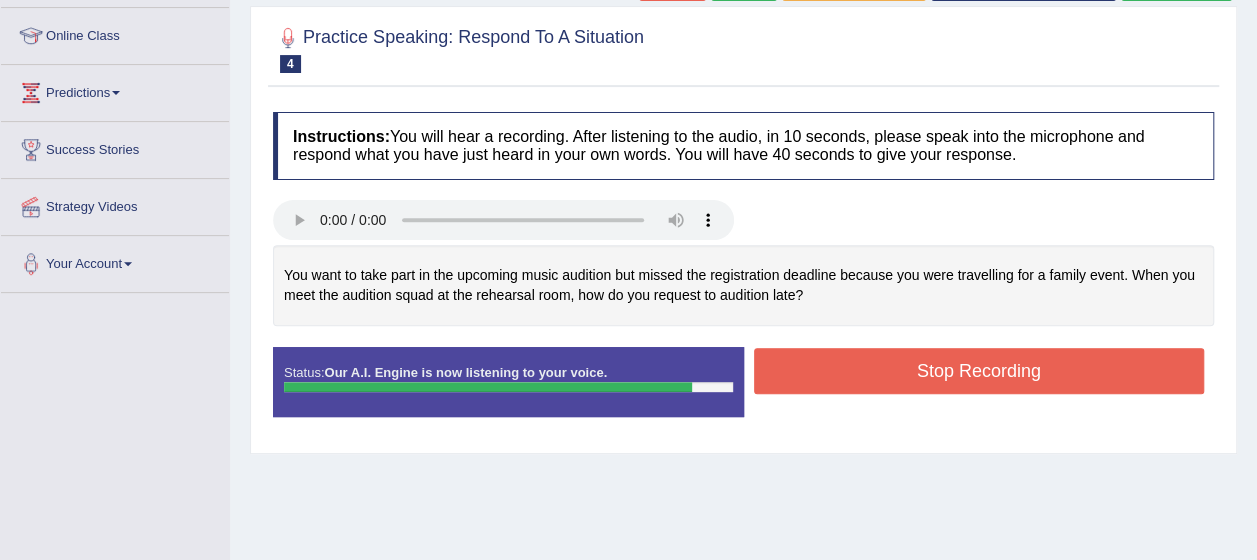 click on "Stop Recording" at bounding box center (979, 371) 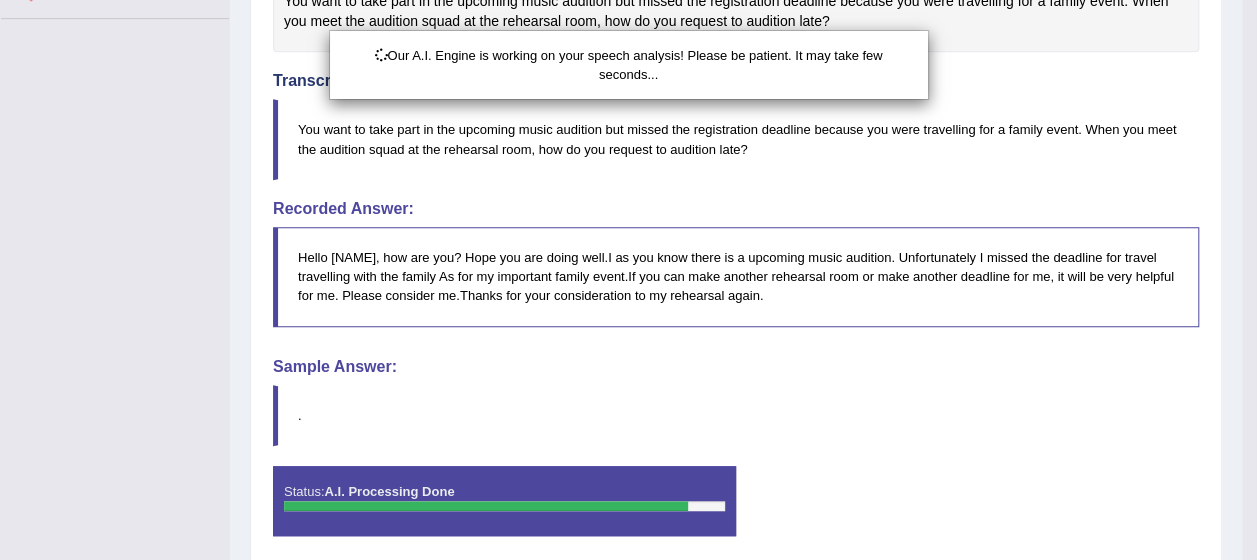 scroll, scrollTop: 609, scrollLeft: 0, axis: vertical 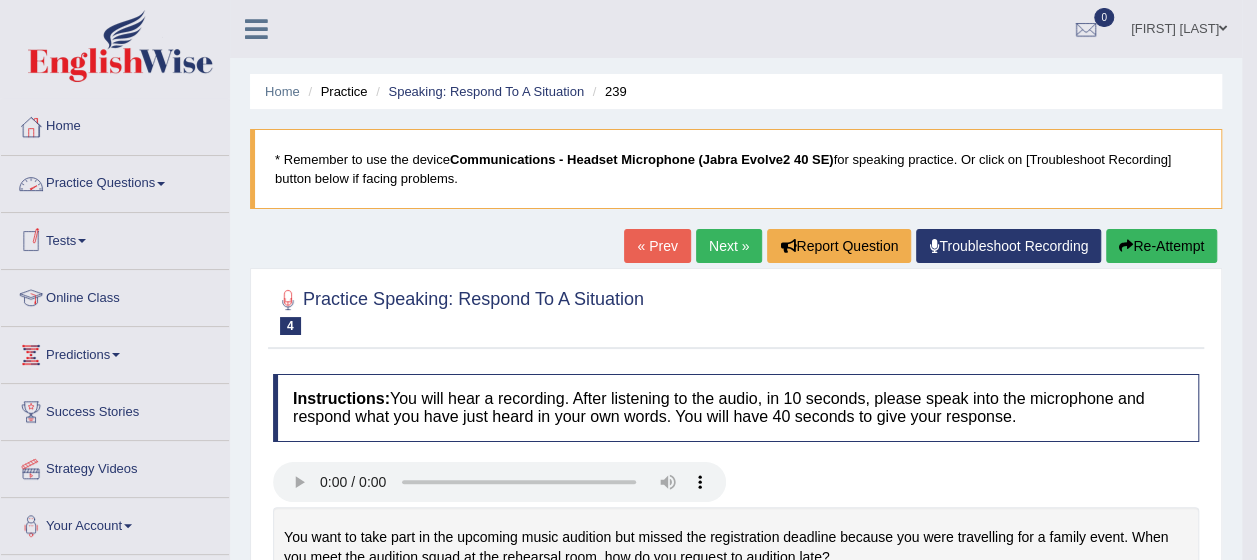 click on "Practice Questions" at bounding box center (115, 181) 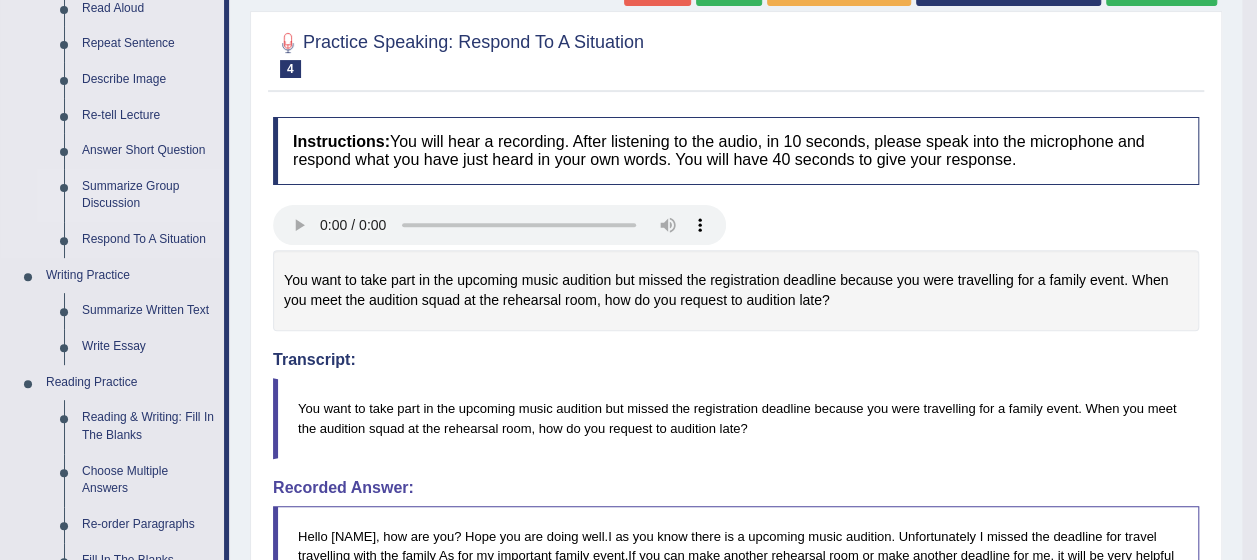 scroll, scrollTop: 256, scrollLeft: 0, axis: vertical 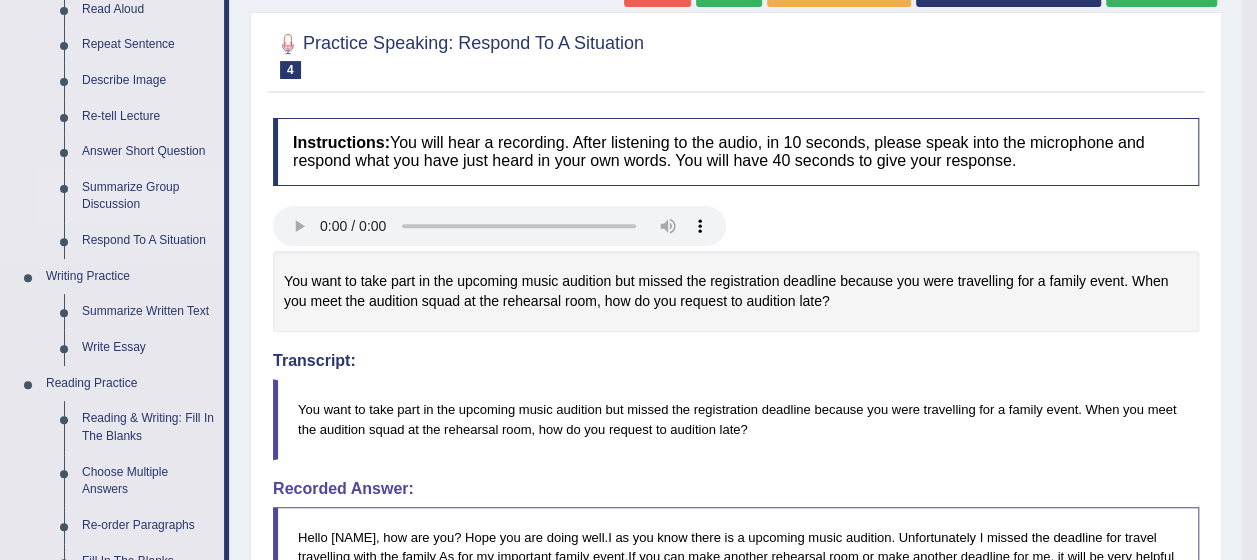 click on "Summarize Group Discussion" at bounding box center (148, 196) 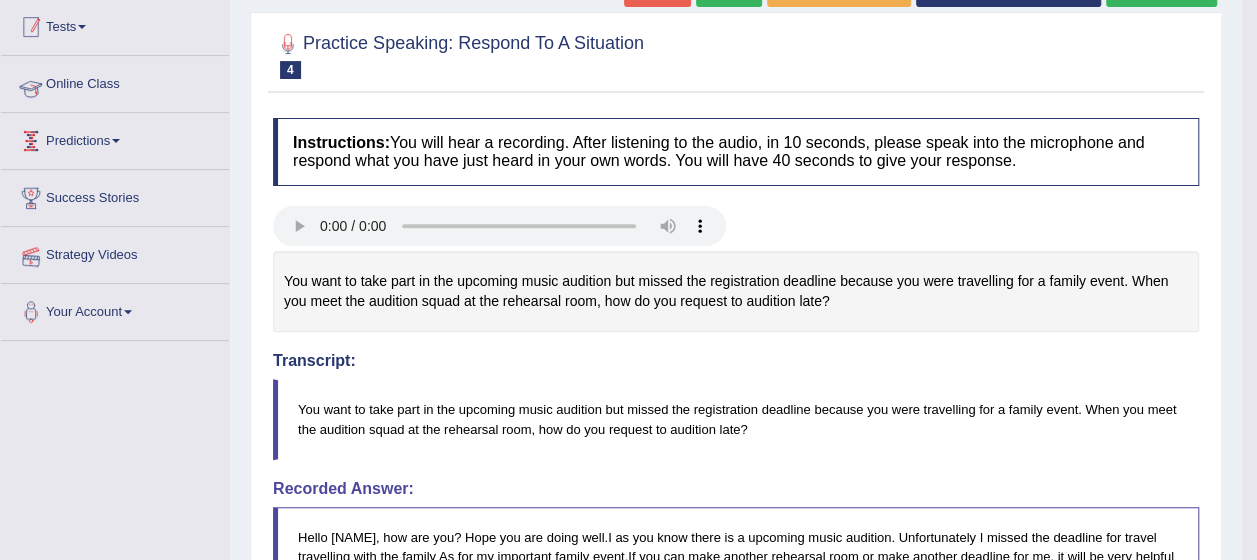 scroll, scrollTop: 484, scrollLeft: 0, axis: vertical 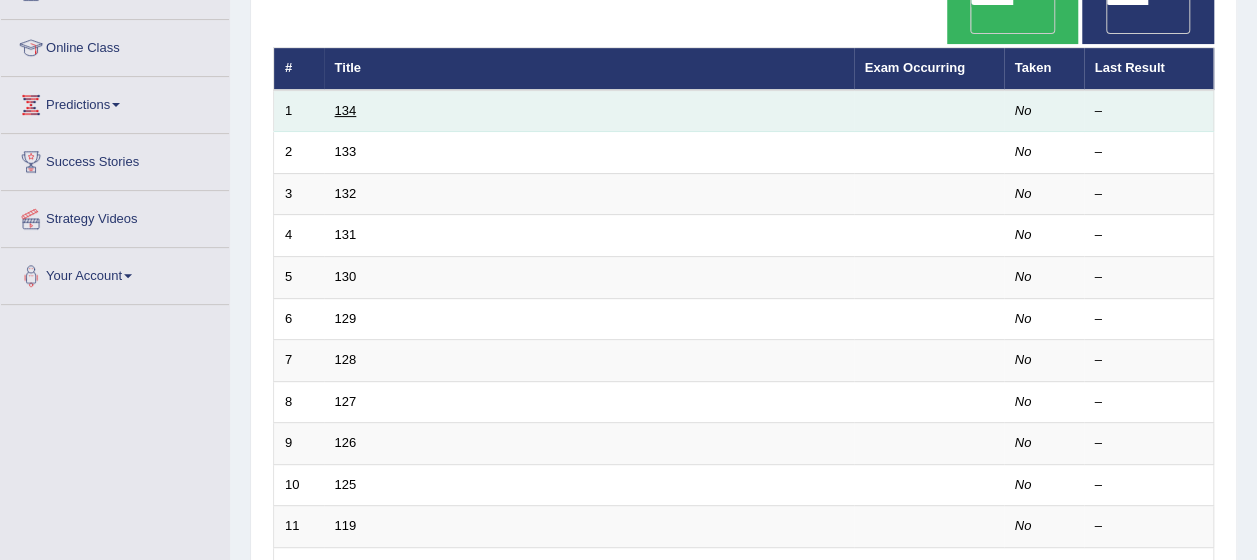 click on "134" at bounding box center [346, 110] 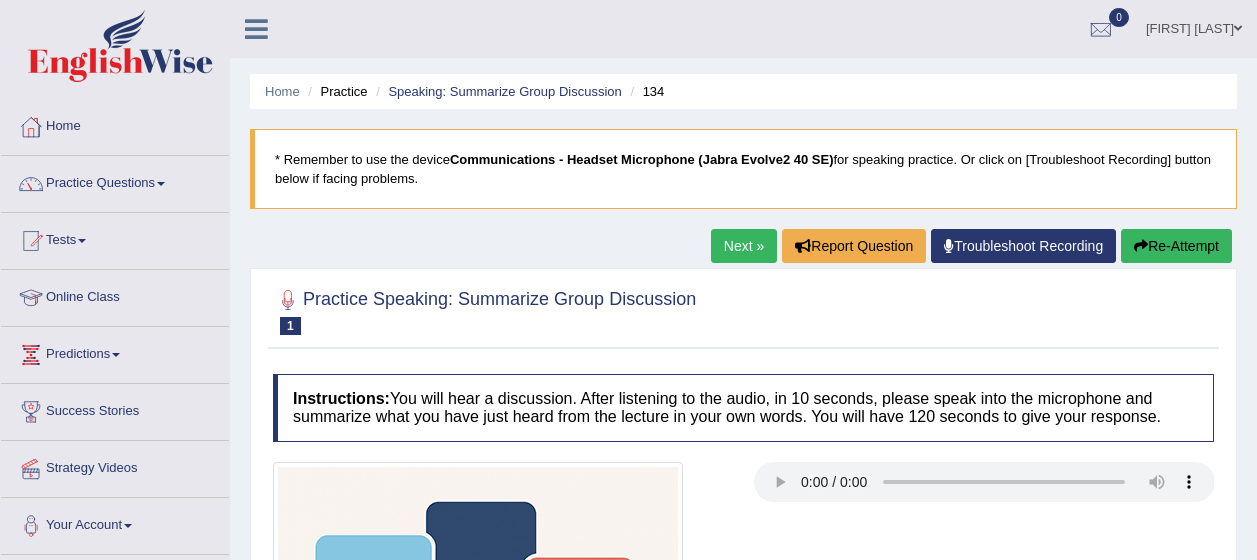 scroll, scrollTop: 0, scrollLeft: 0, axis: both 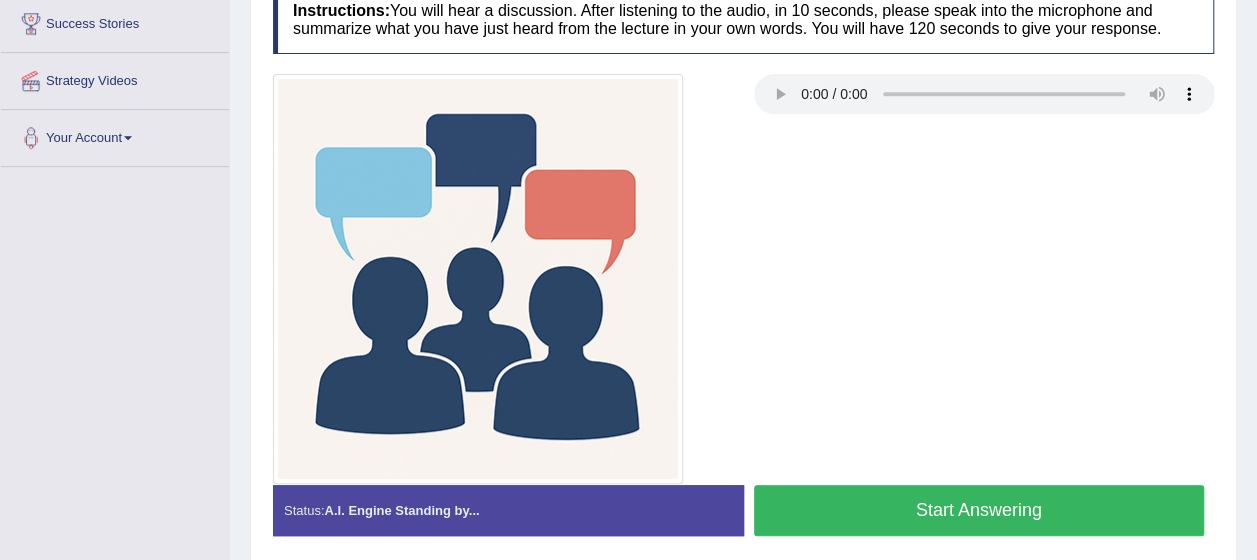 click on "Start Answering" at bounding box center (979, 510) 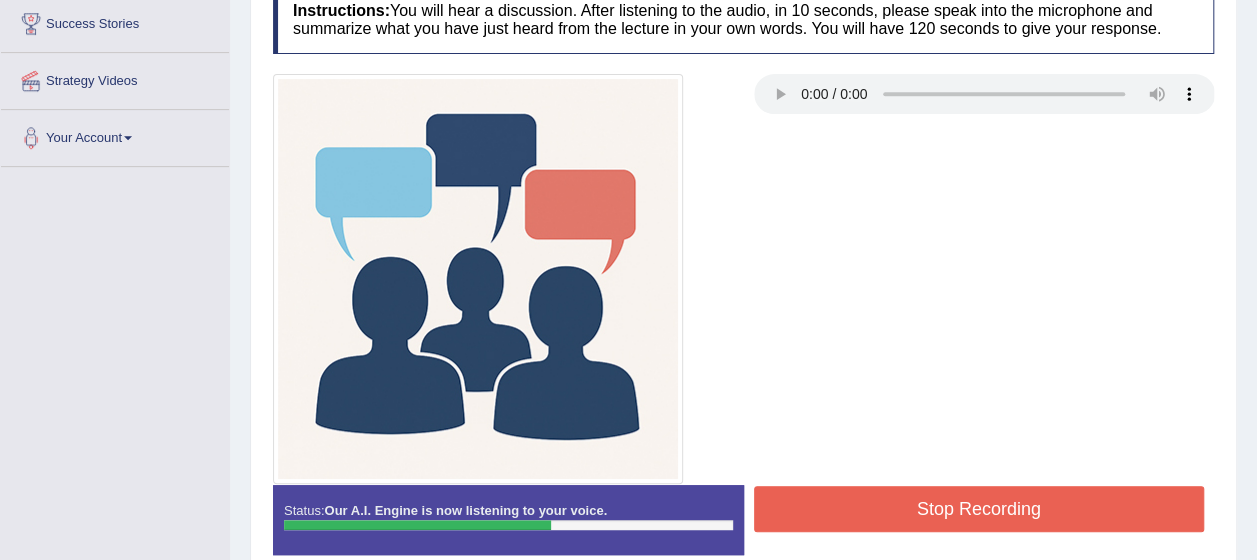 click on "Stop Recording" at bounding box center [979, 509] 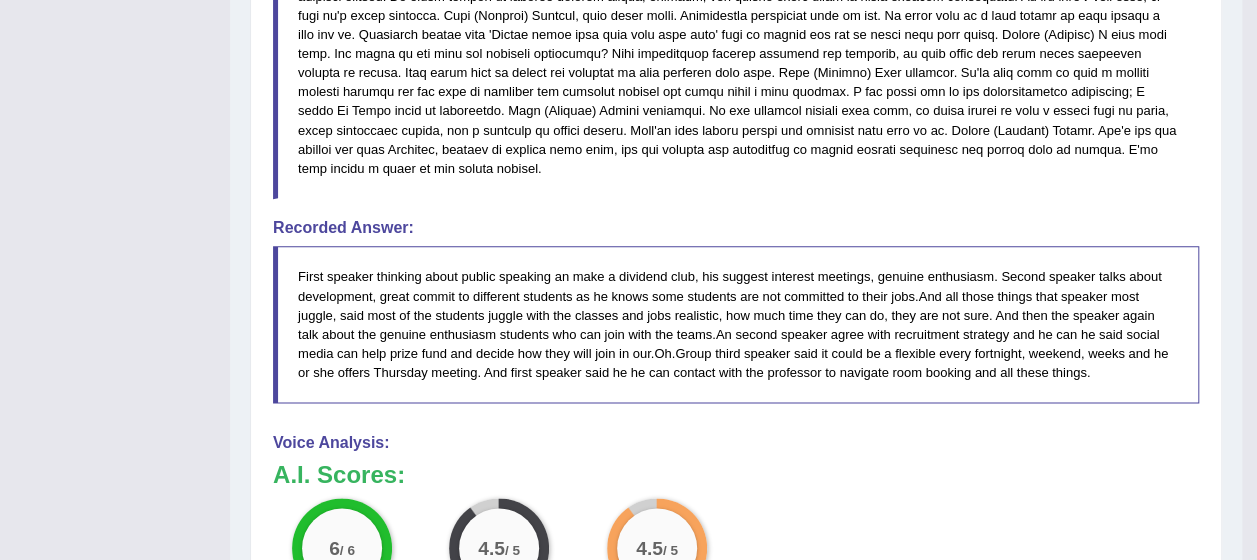 scroll, scrollTop: 1061, scrollLeft: 0, axis: vertical 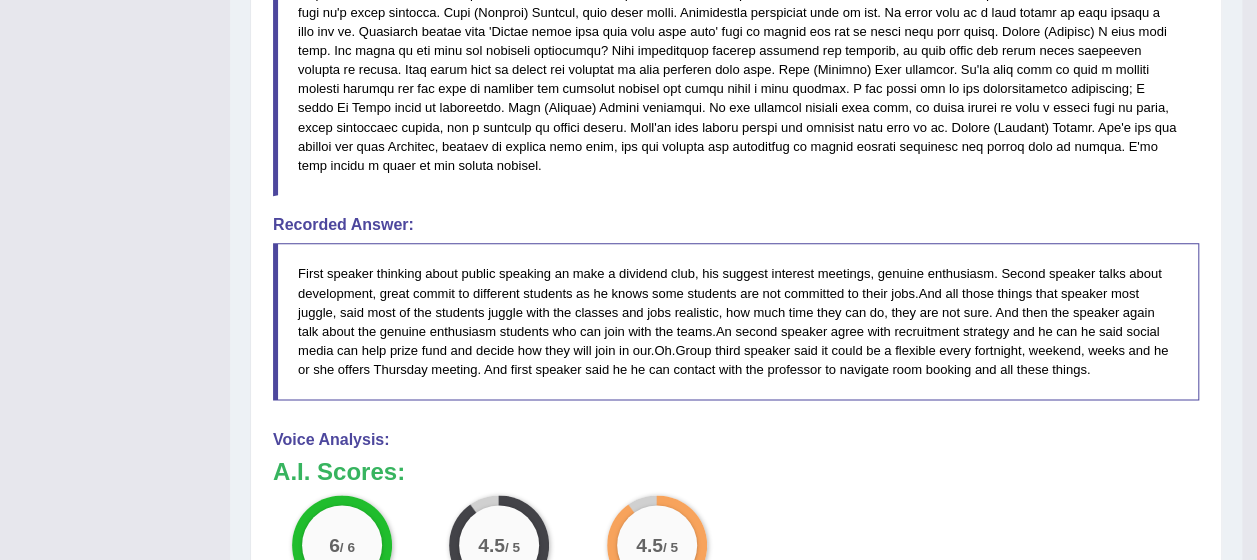 drag, startPoint x: 473, startPoint y: 266, endPoint x: 610, endPoint y: 269, distance: 137.03284 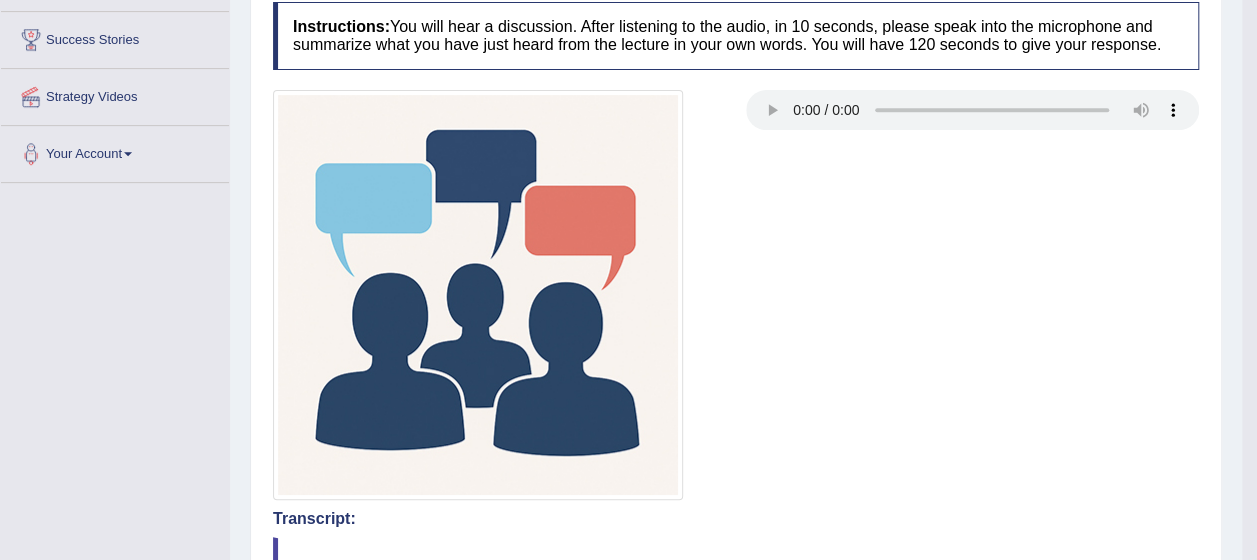scroll, scrollTop: 0, scrollLeft: 0, axis: both 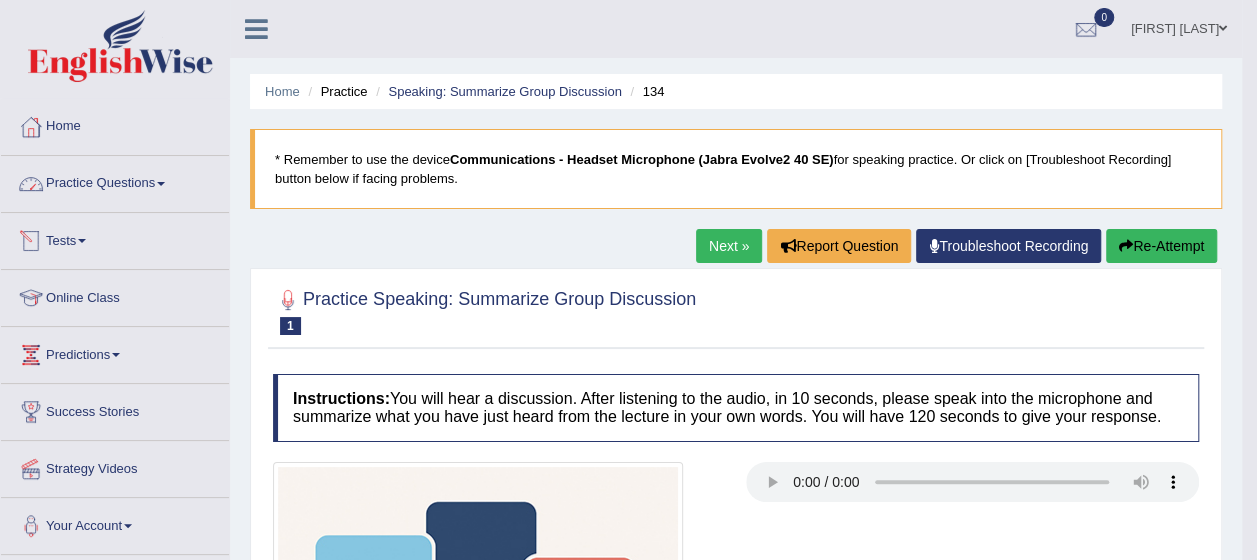 click on "Practice Questions" at bounding box center (115, 181) 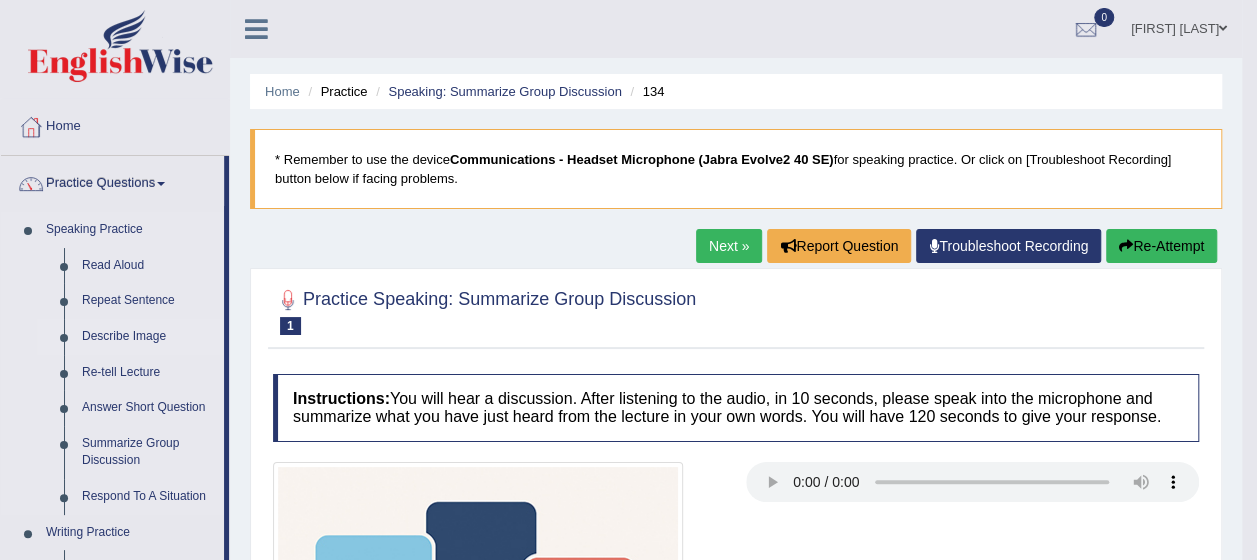 click on "Describe Image" at bounding box center [148, 337] 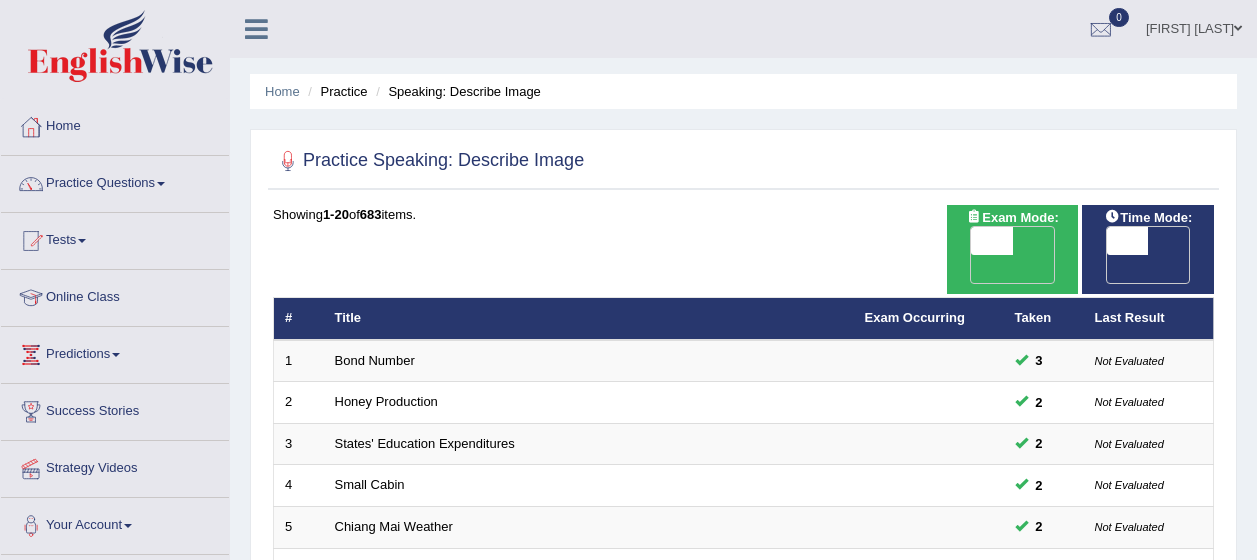 scroll, scrollTop: 0, scrollLeft: 0, axis: both 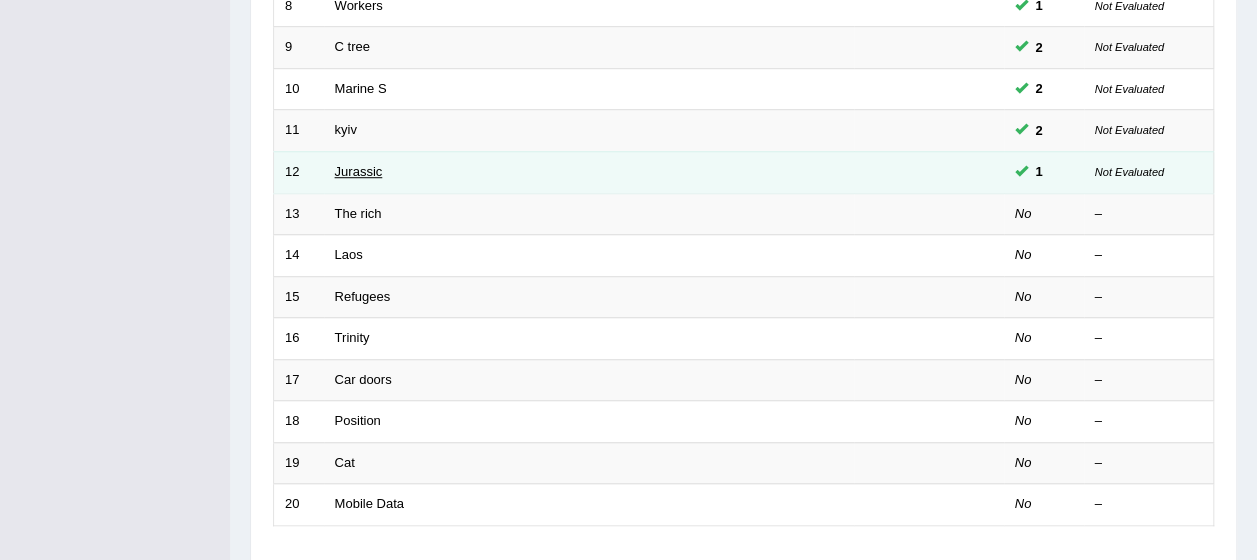click on "Jurassic" at bounding box center (359, 171) 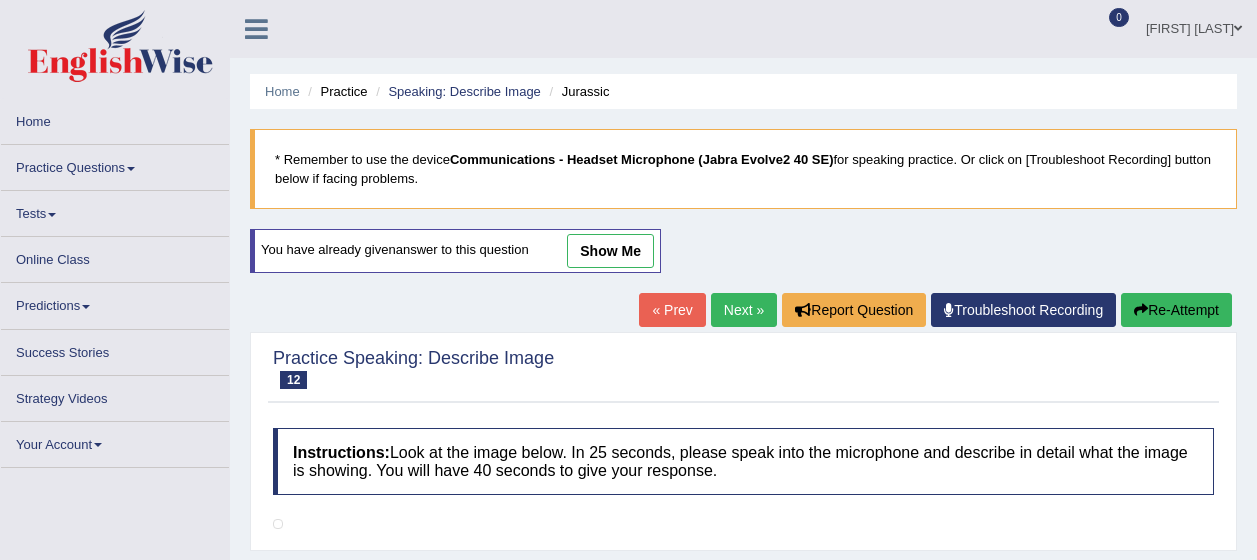 scroll, scrollTop: 0, scrollLeft: 0, axis: both 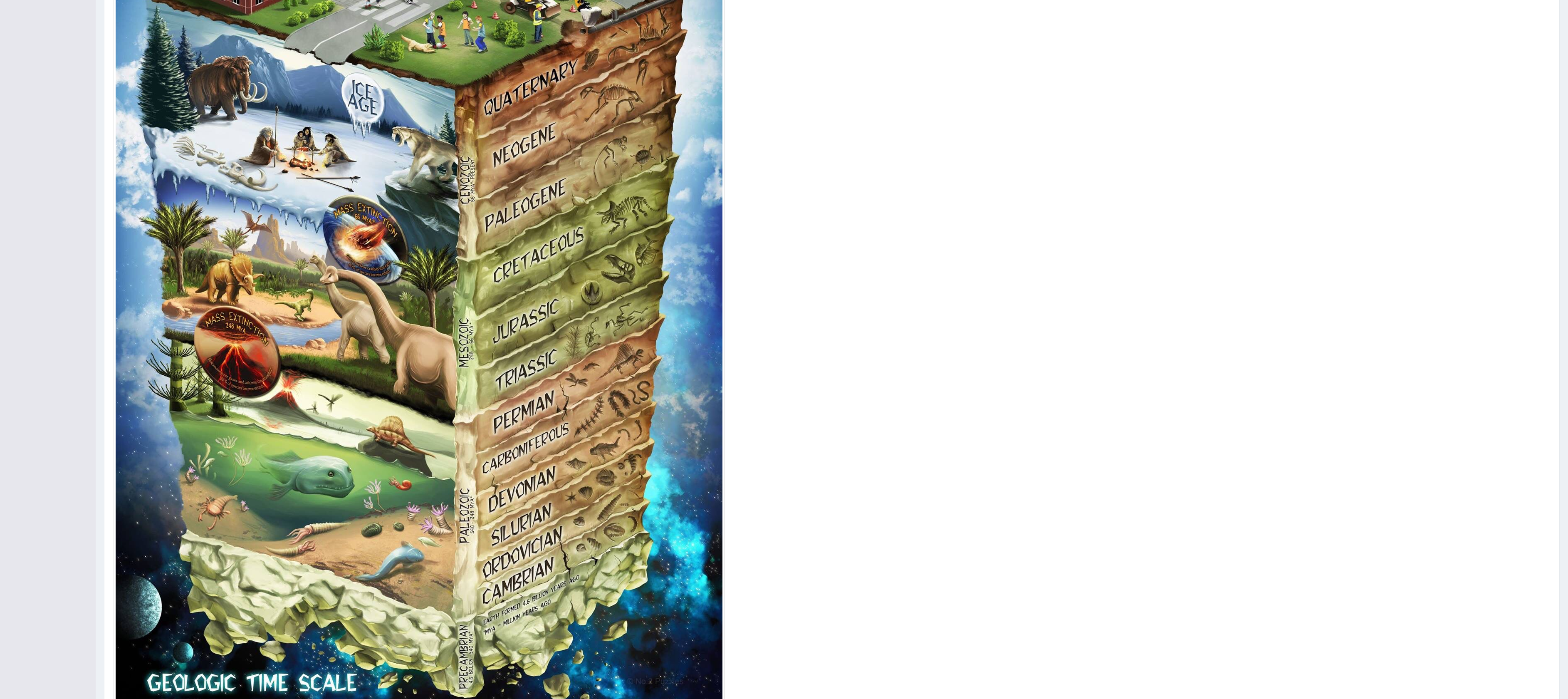 click at bounding box center [419, 295] 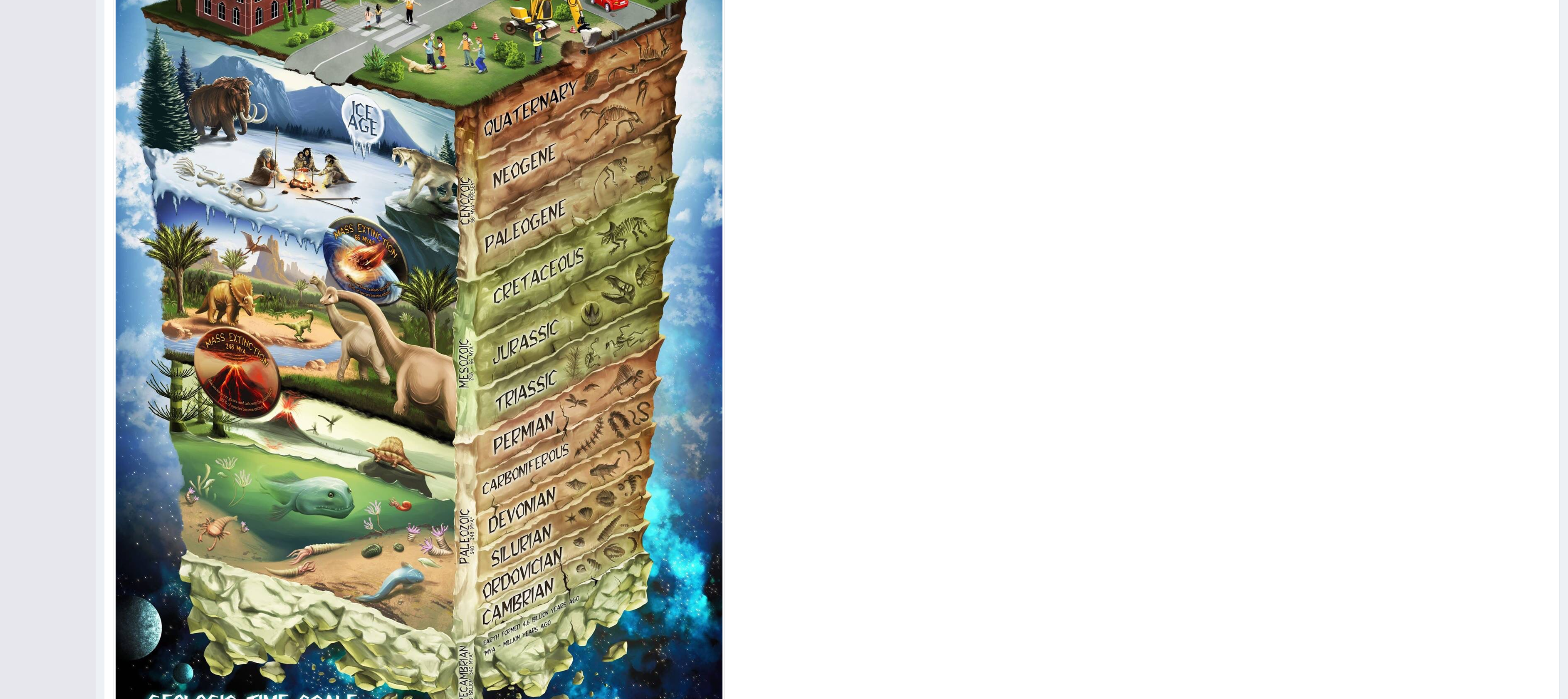 scroll, scrollTop: 415, scrollLeft: 0, axis: vertical 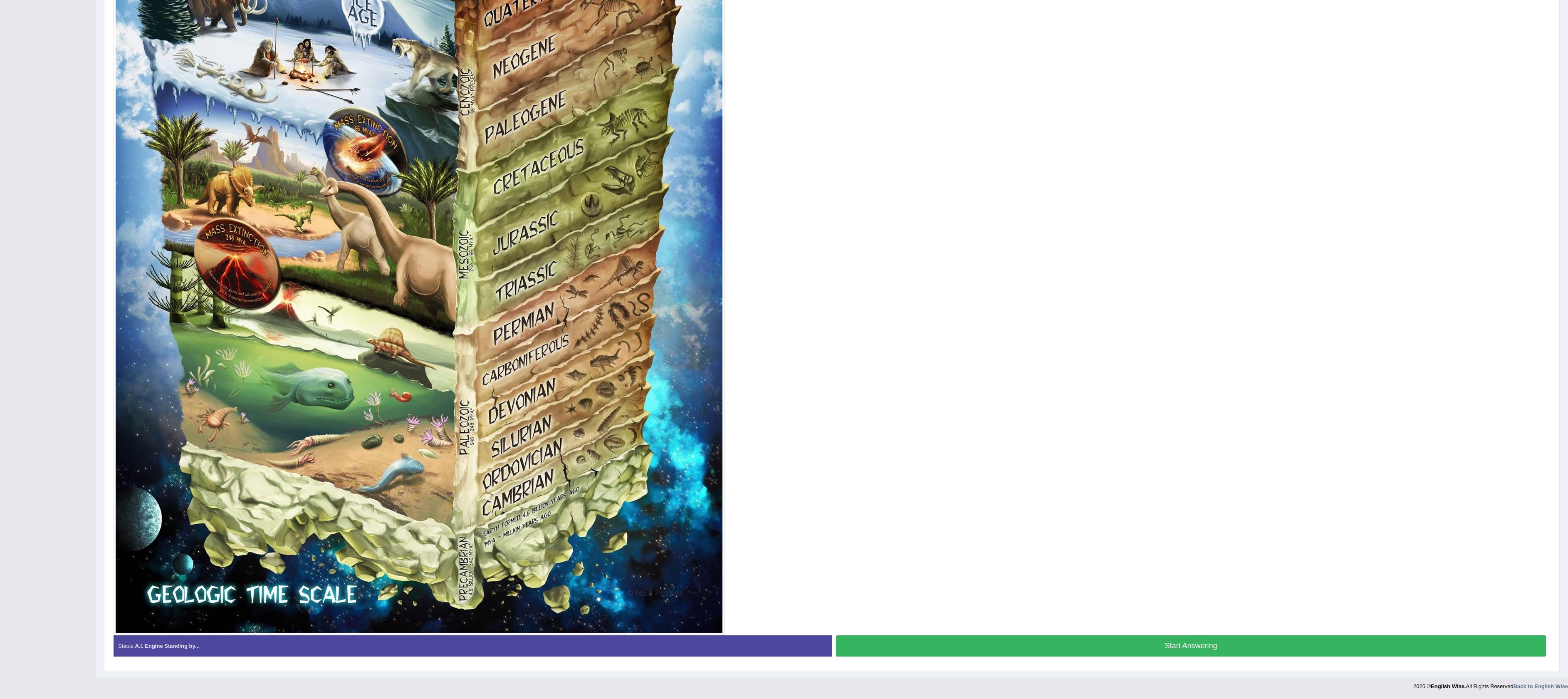 click on "Start Answering" at bounding box center [1191, 646] 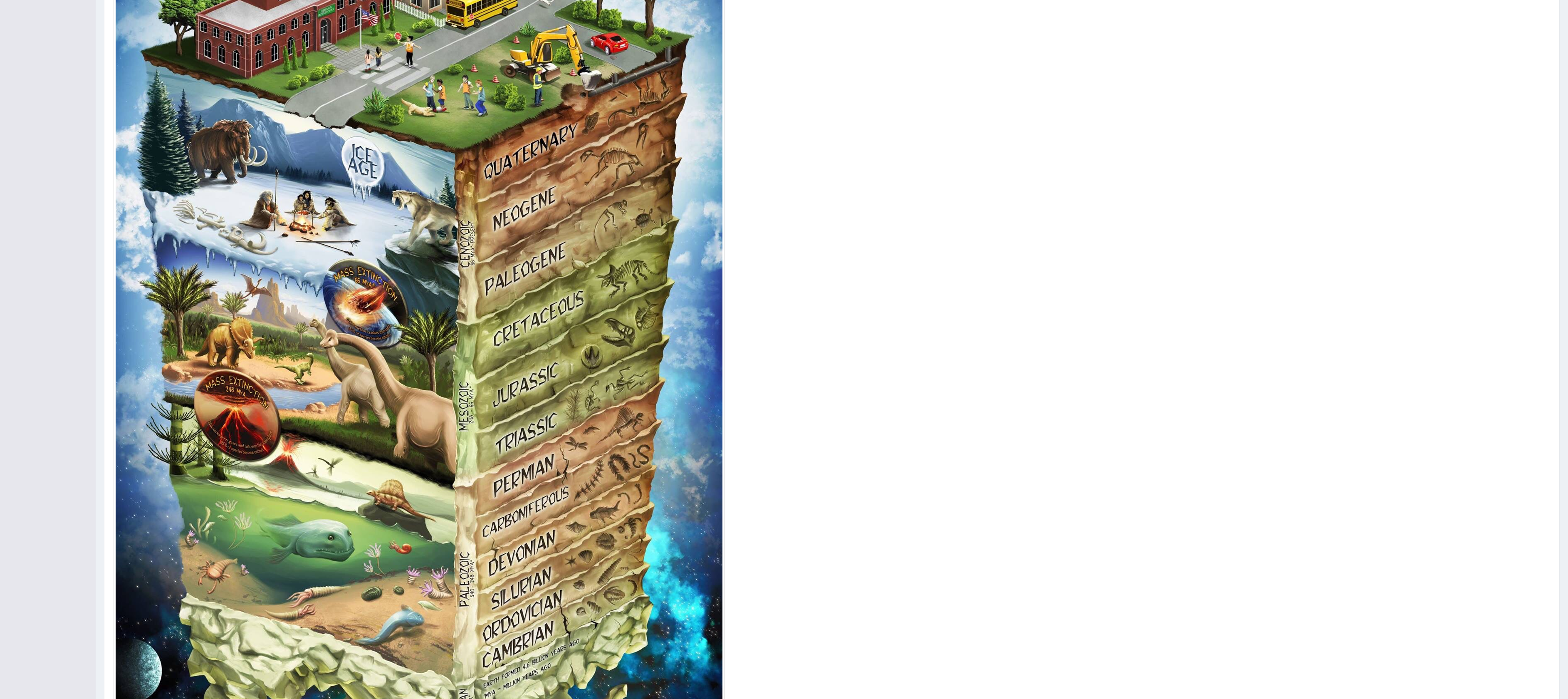 scroll, scrollTop: 417, scrollLeft: 0, axis: vertical 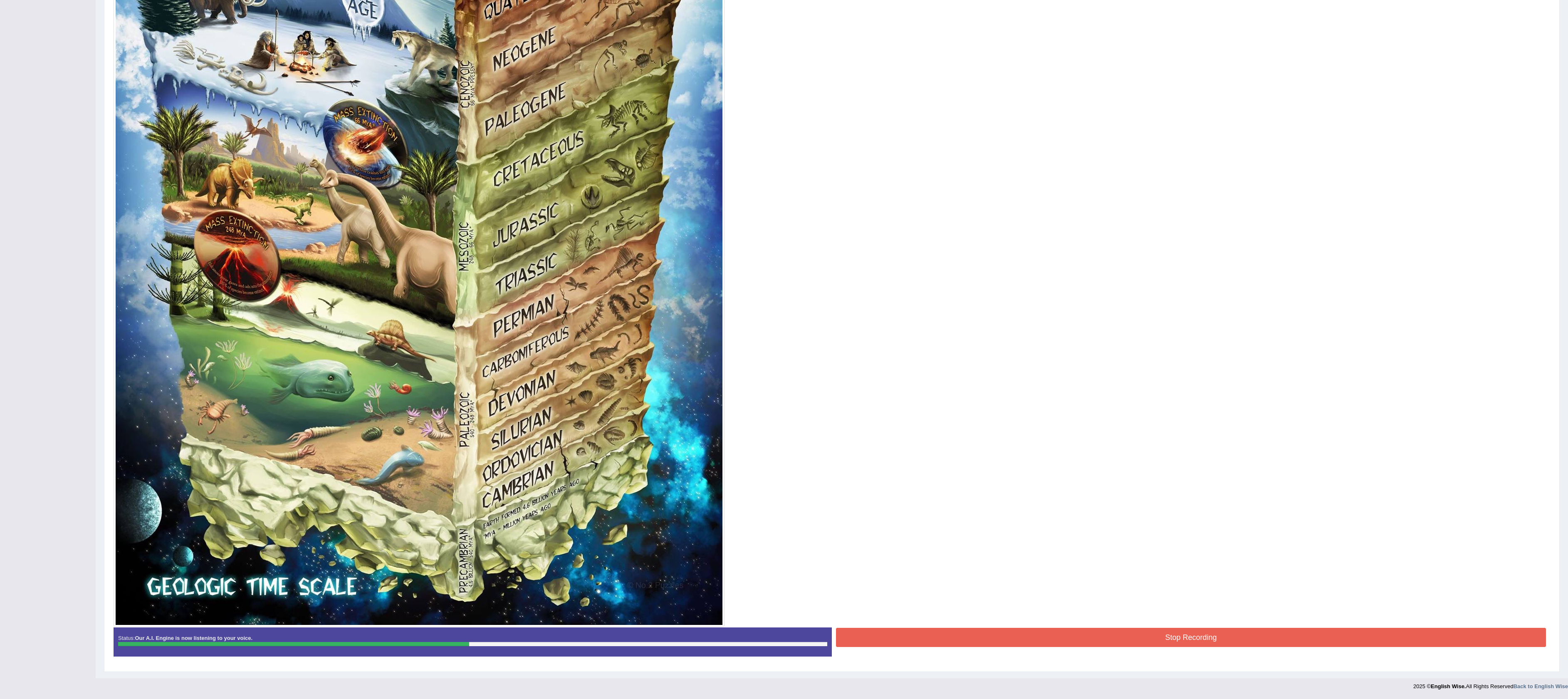 click on "Stop Recording" at bounding box center [1191, 637] 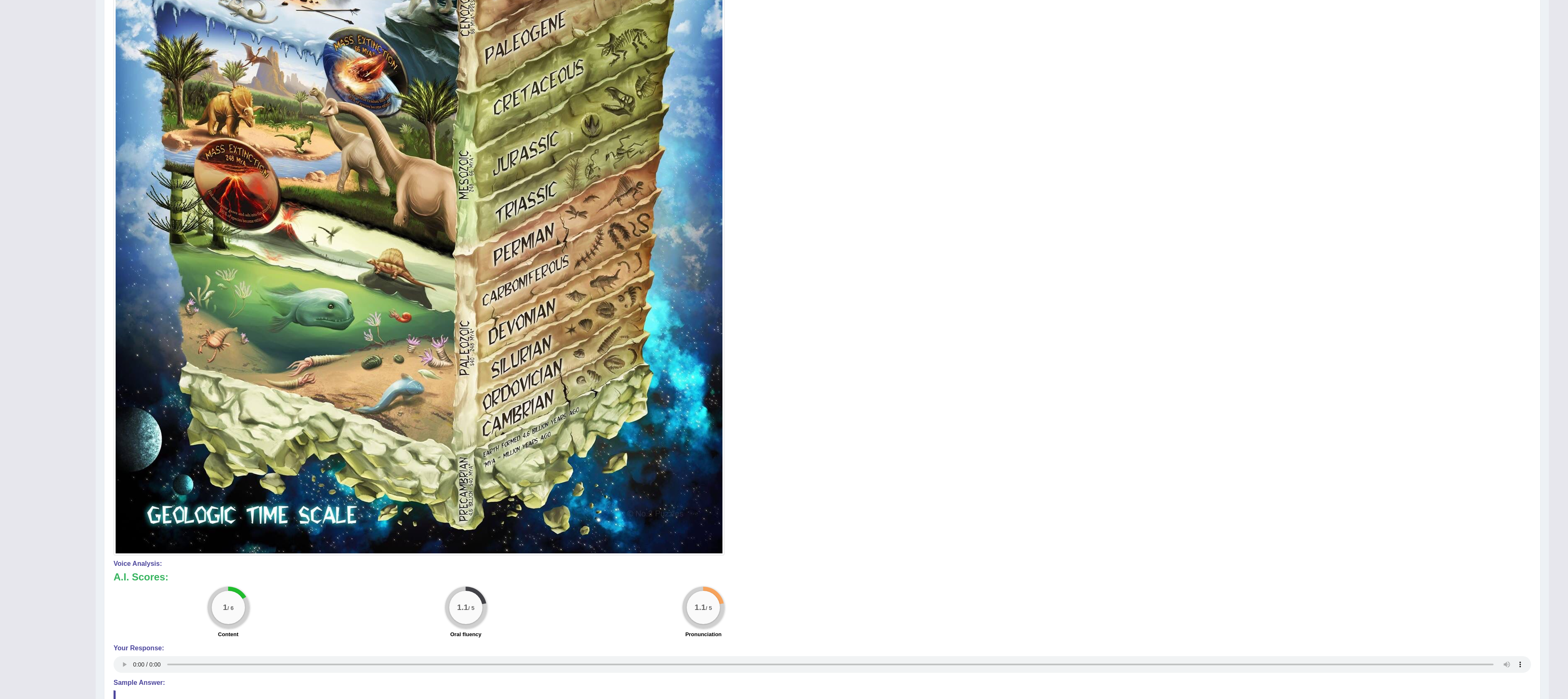 scroll, scrollTop: 0, scrollLeft: 0, axis: both 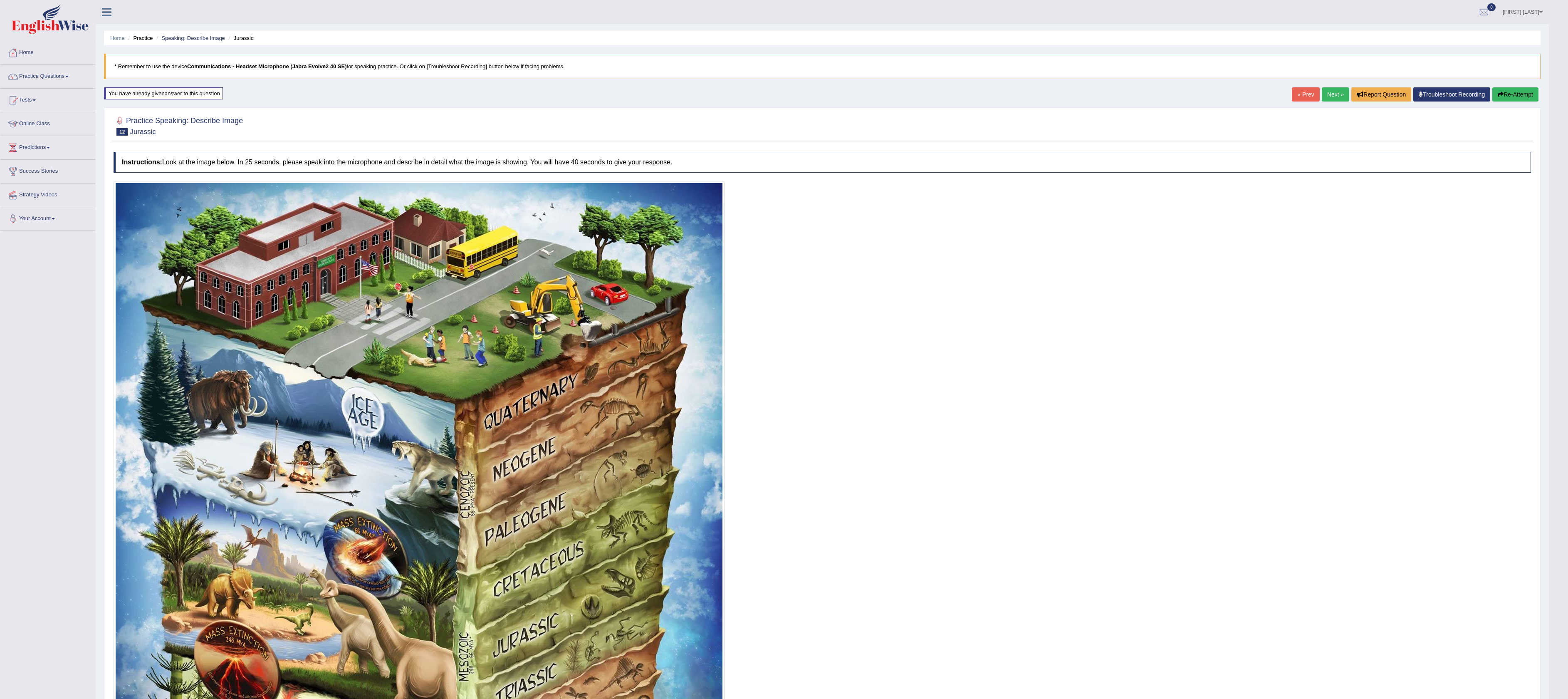 click on "Re-Attempt" at bounding box center (1515, 94) 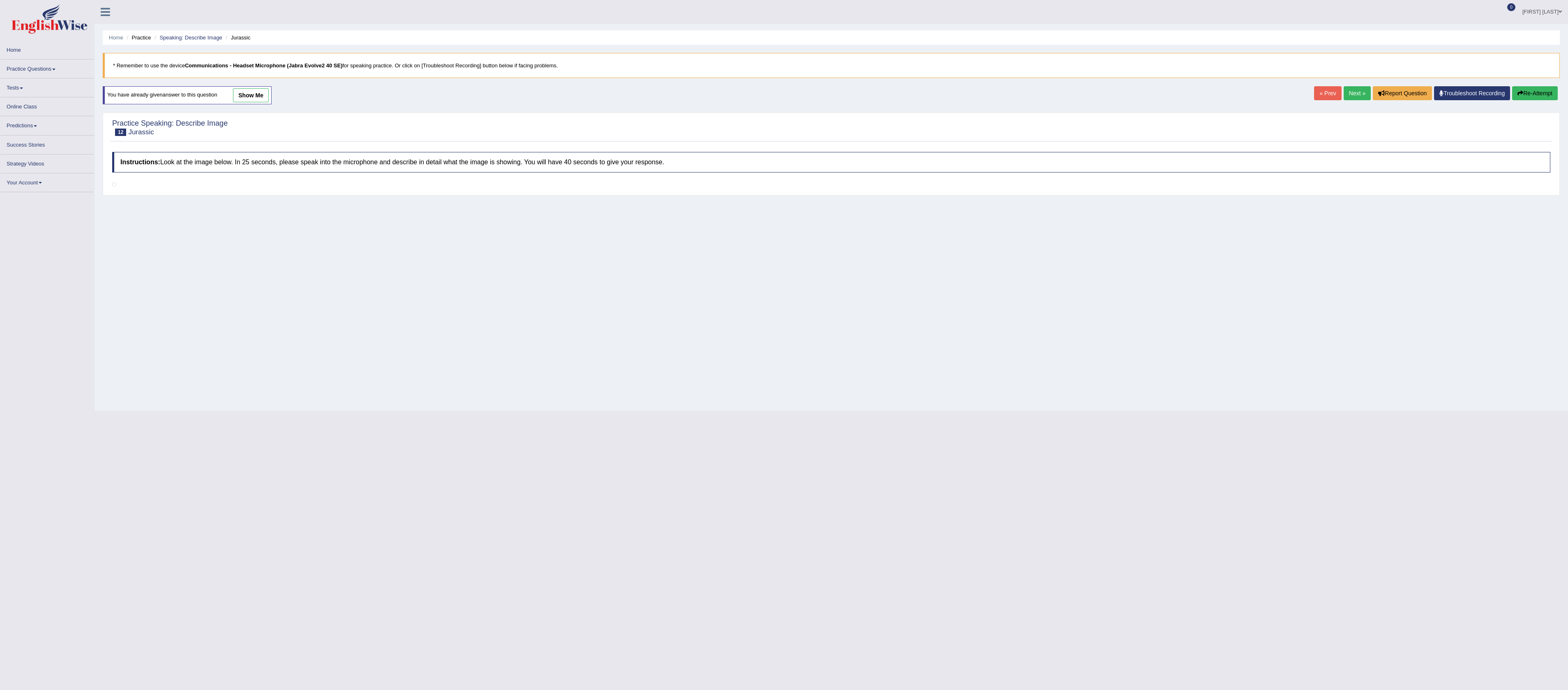 scroll, scrollTop: 0, scrollLeft: 0, axis: both 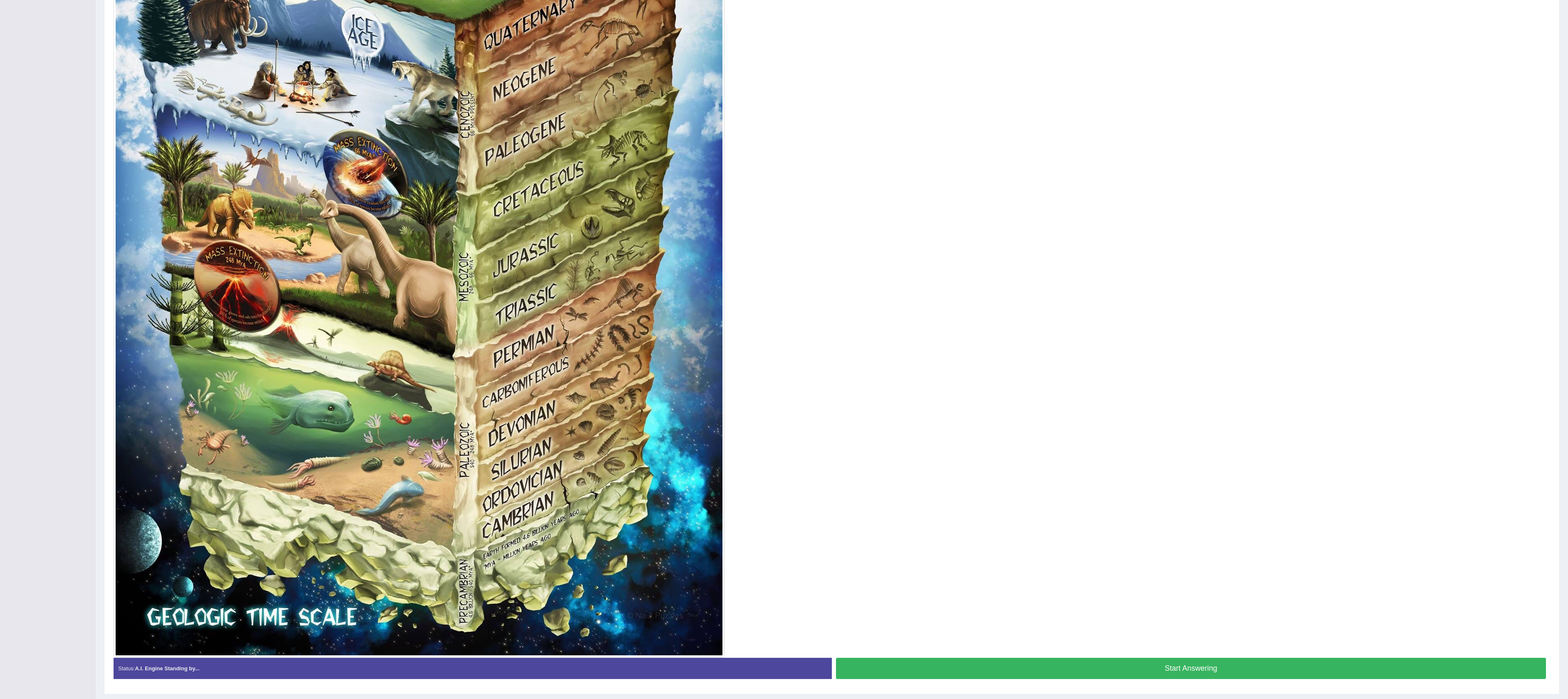 click on "Start Answering" at bounding box center (1191, 668) 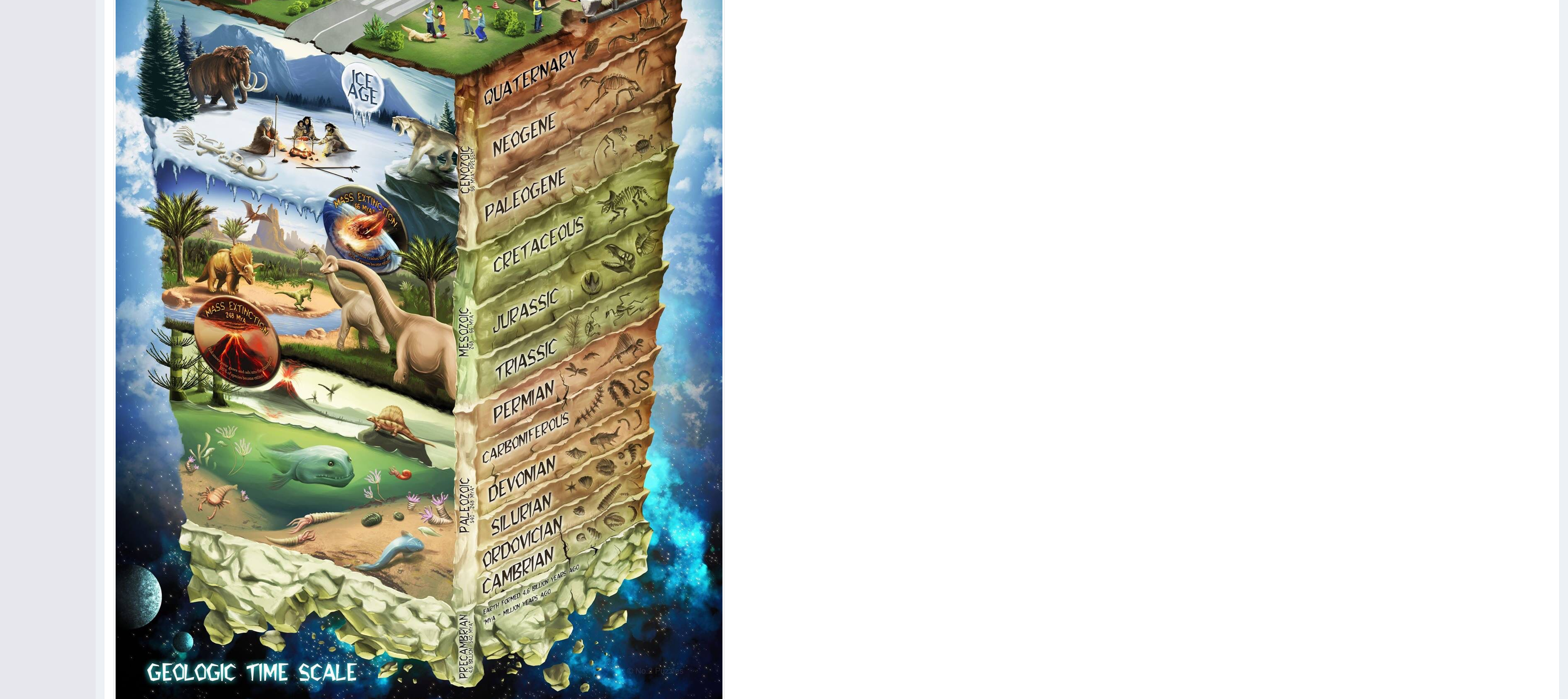 scroll, scrollTop: 417, scrollLeft: 0, axis: vertical 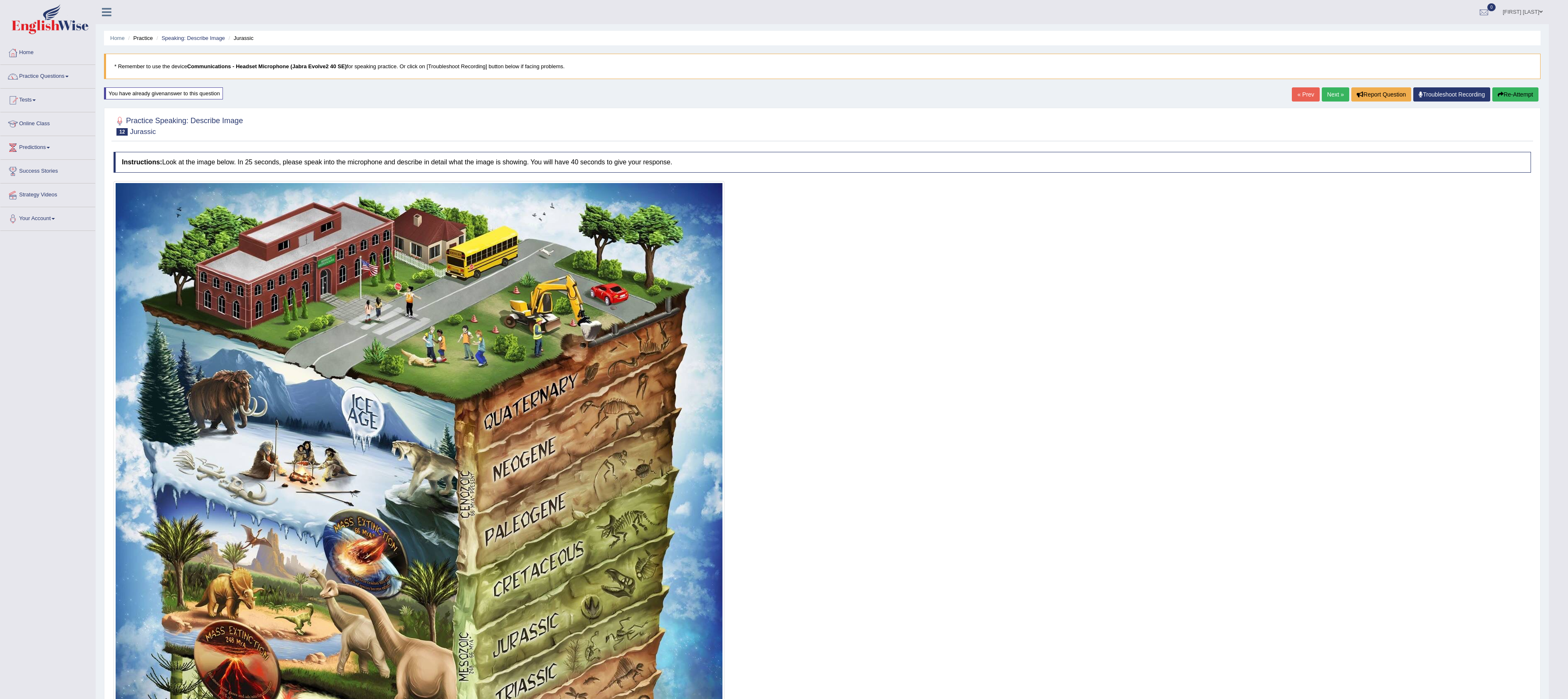 click on "Re-Attempt" at bounding box center (1515, 94) 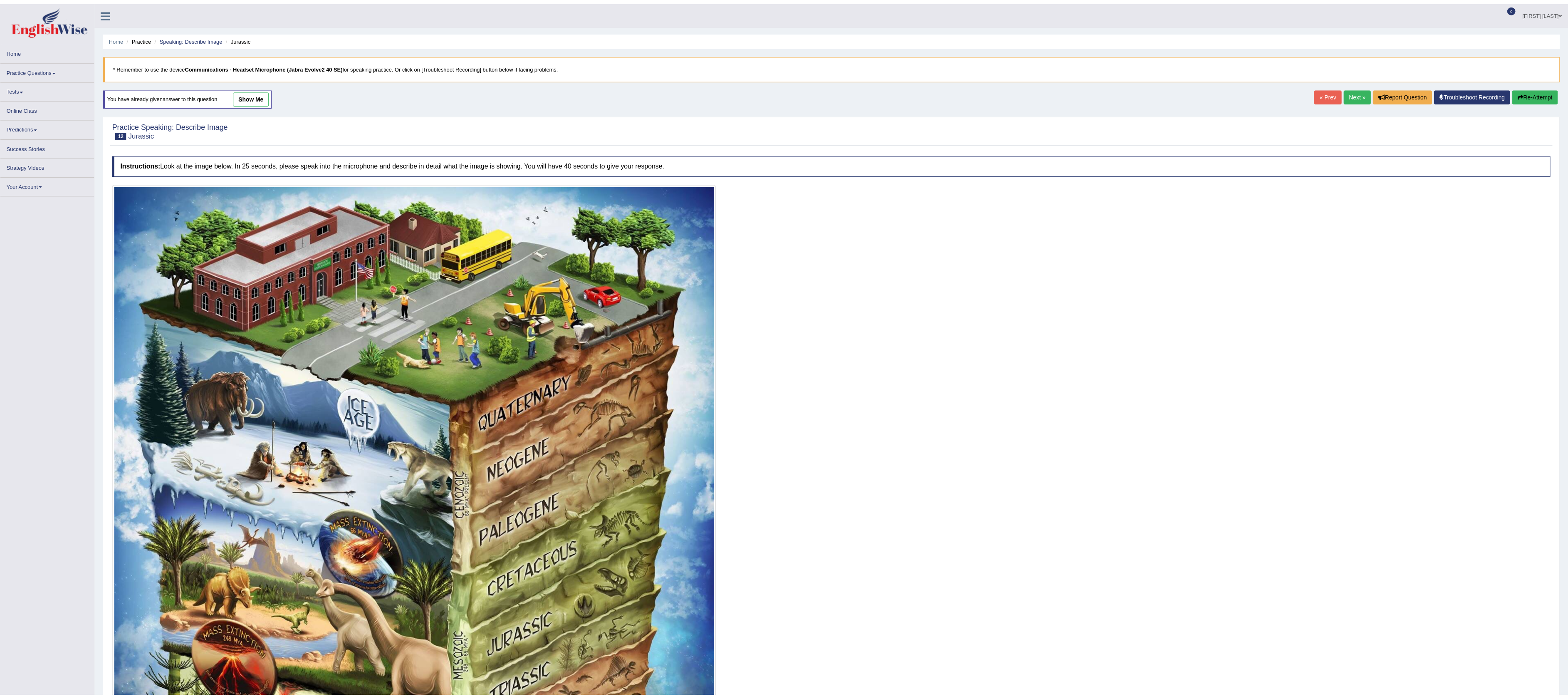 scroll, scrollTop: 0, scrollLeft: 0, axis: both 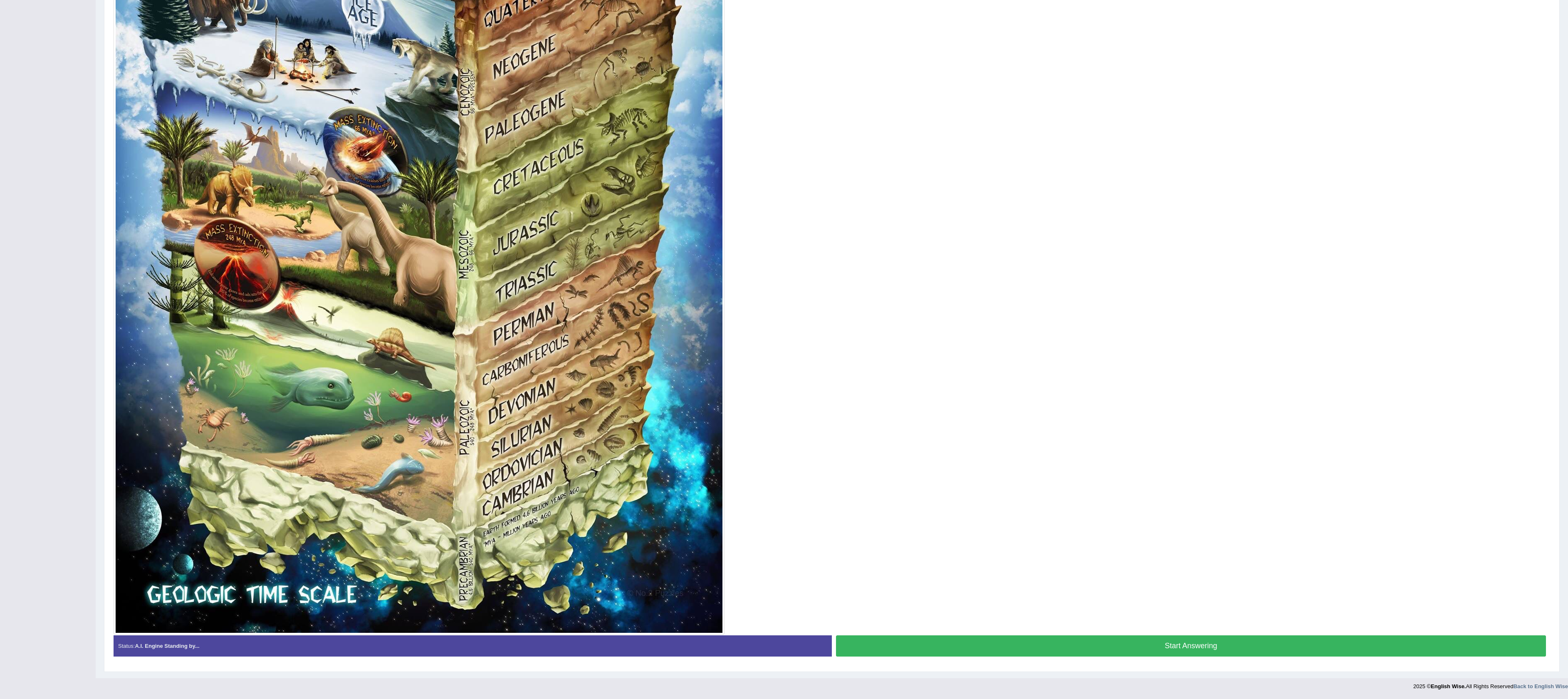 click on "Start Answering" at bounding box center (1191, 646) 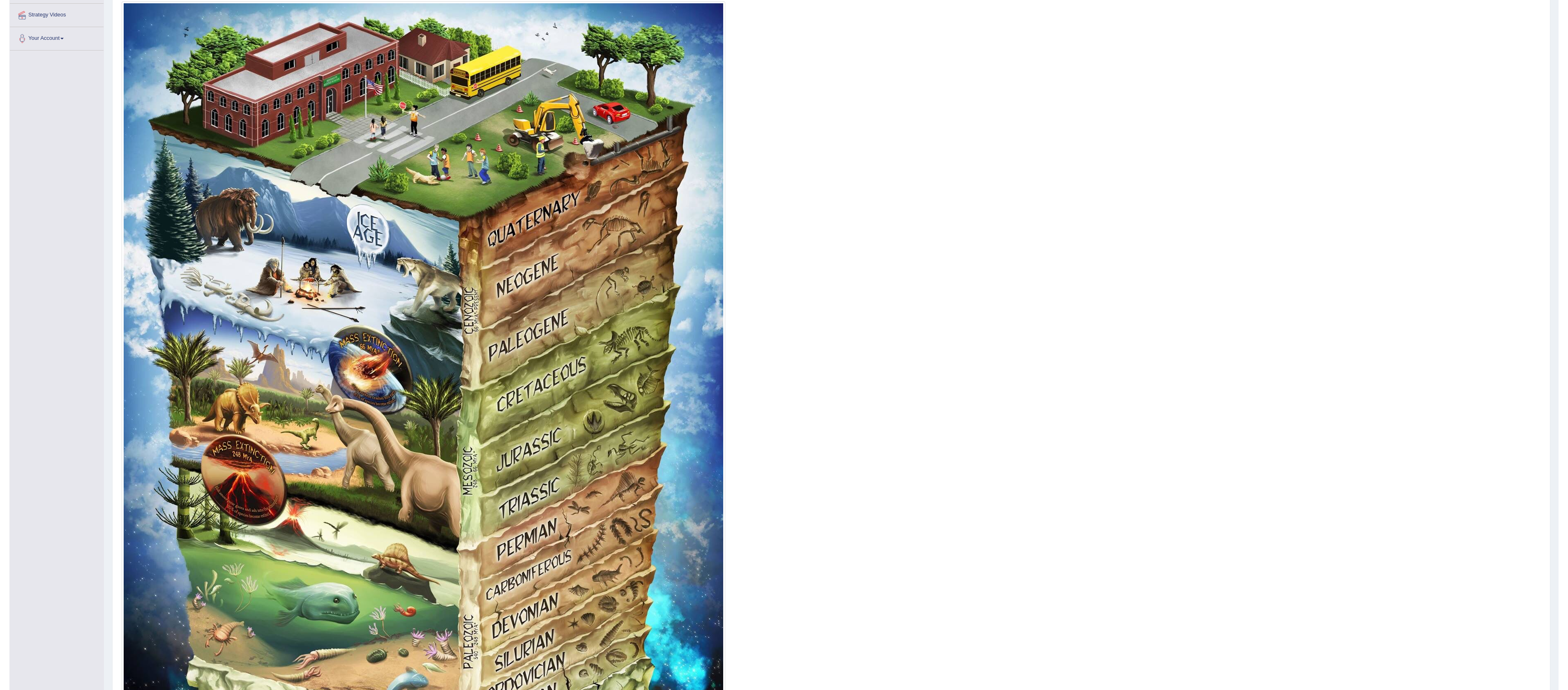 scroll, scrollTop: 412, scrollLeft: 0, axis: vertical 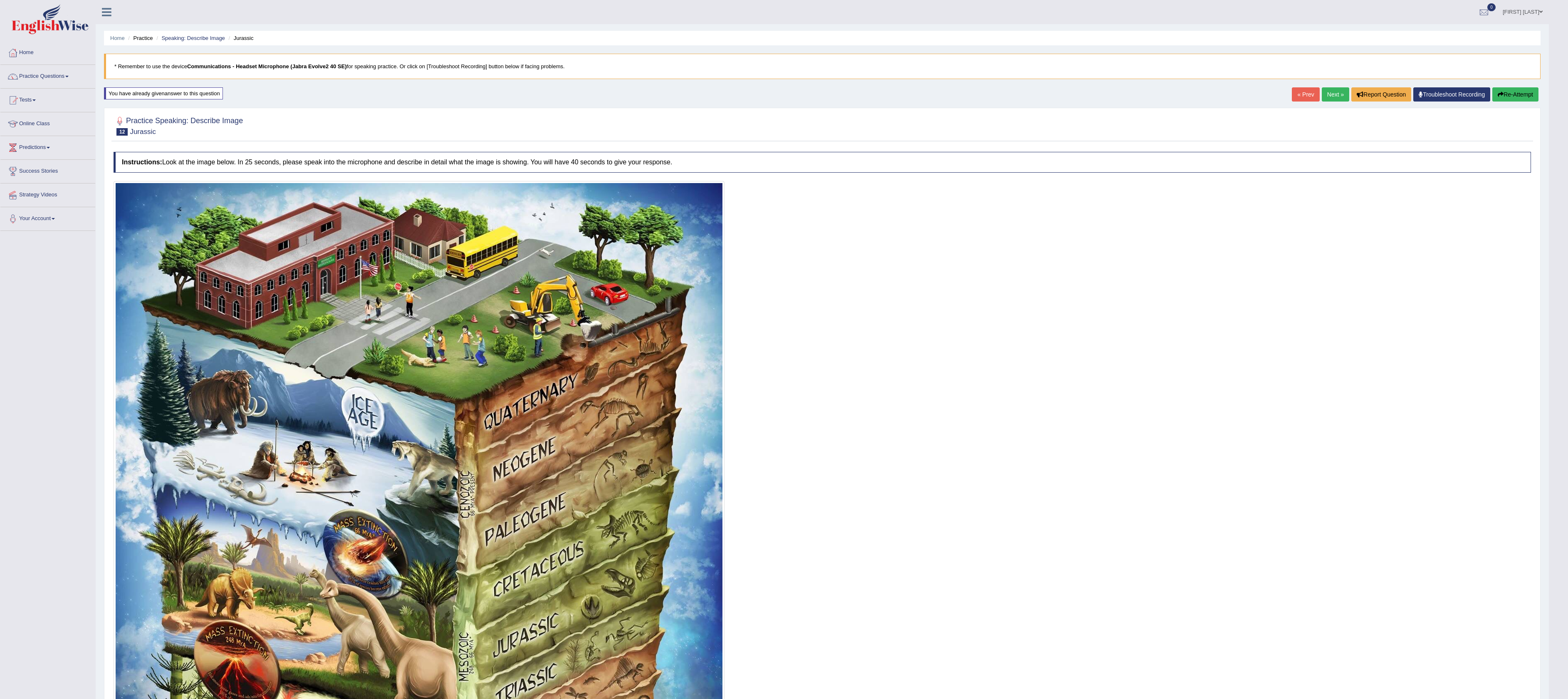 click on "Next »" at bounding box center [1336, 94] 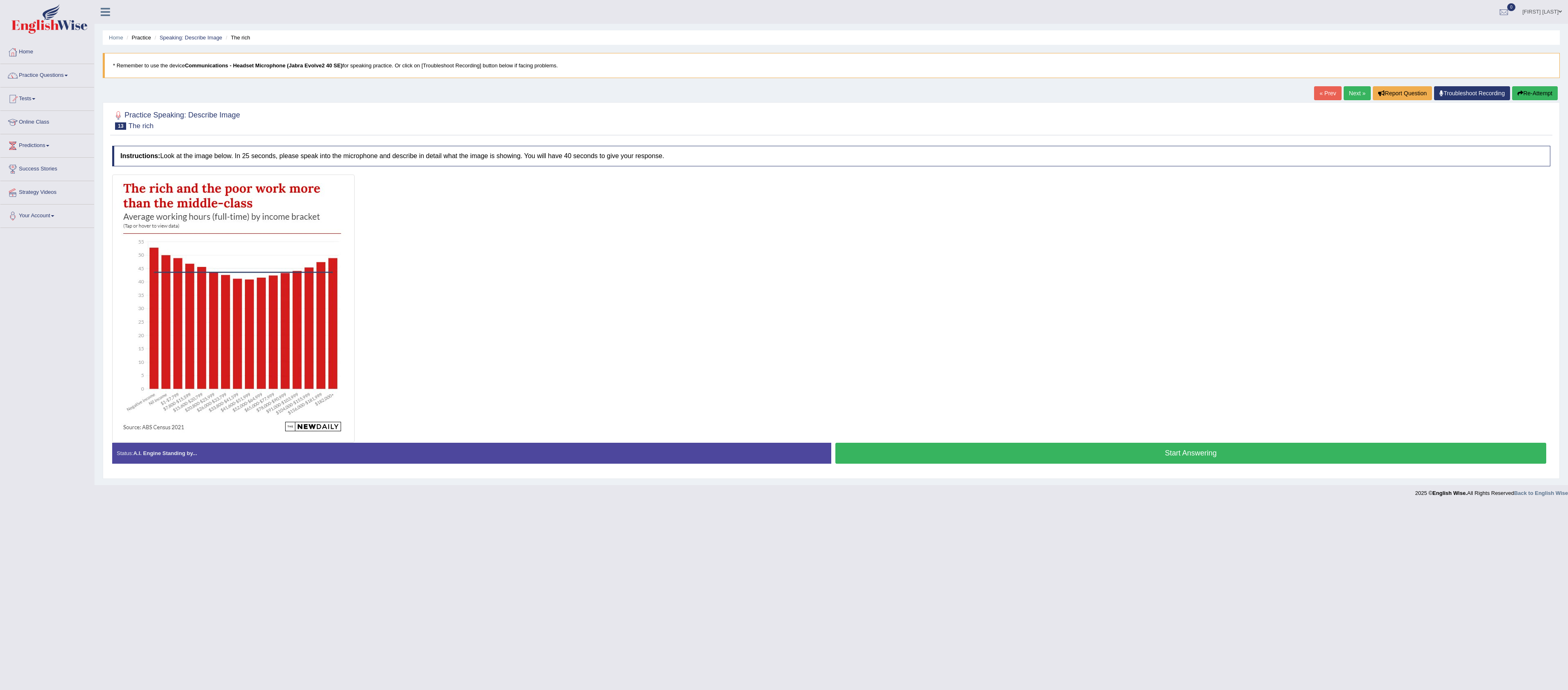 scroll, scrollTop: 0, scrollLeft: 0, axis: both 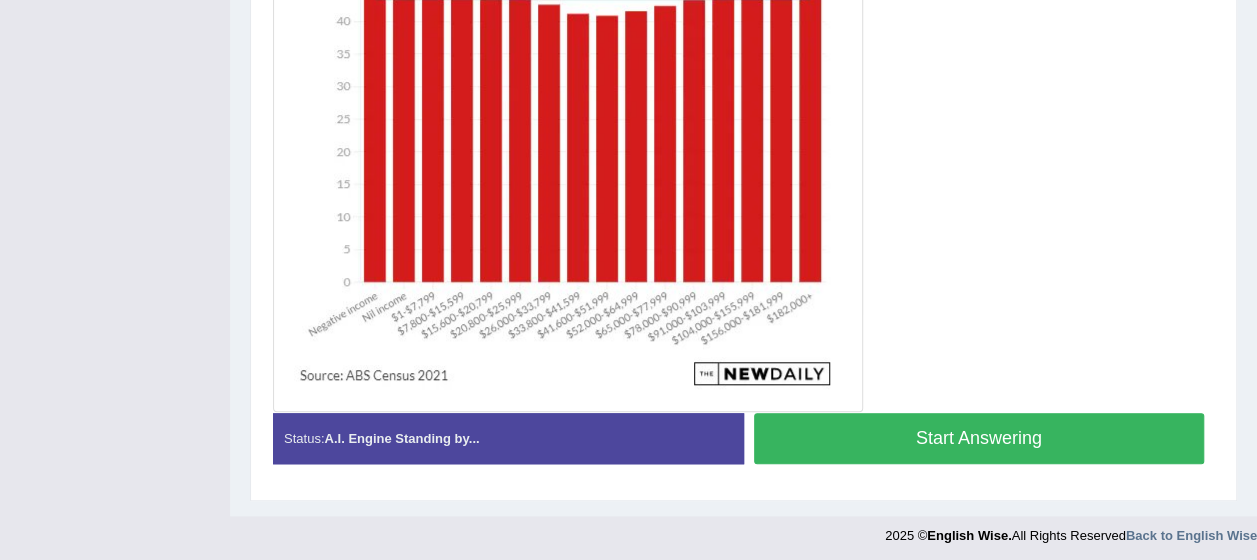 click on "Start Answering" at bounding box center (979, 438) 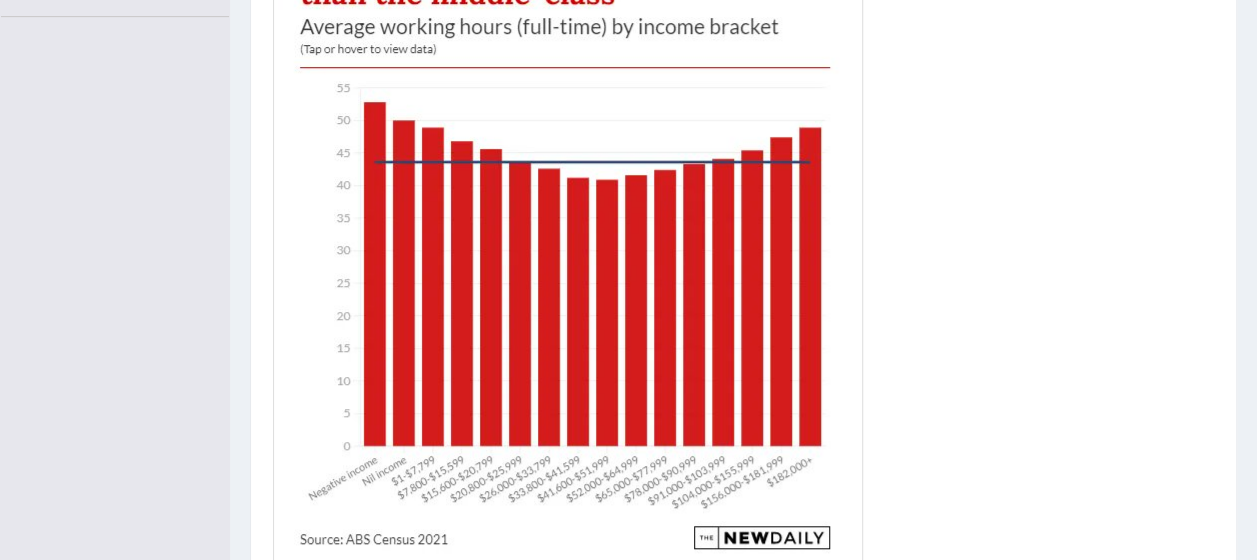 scroll, scrollTop: 537, scrollLeft: 0, axis: vertical 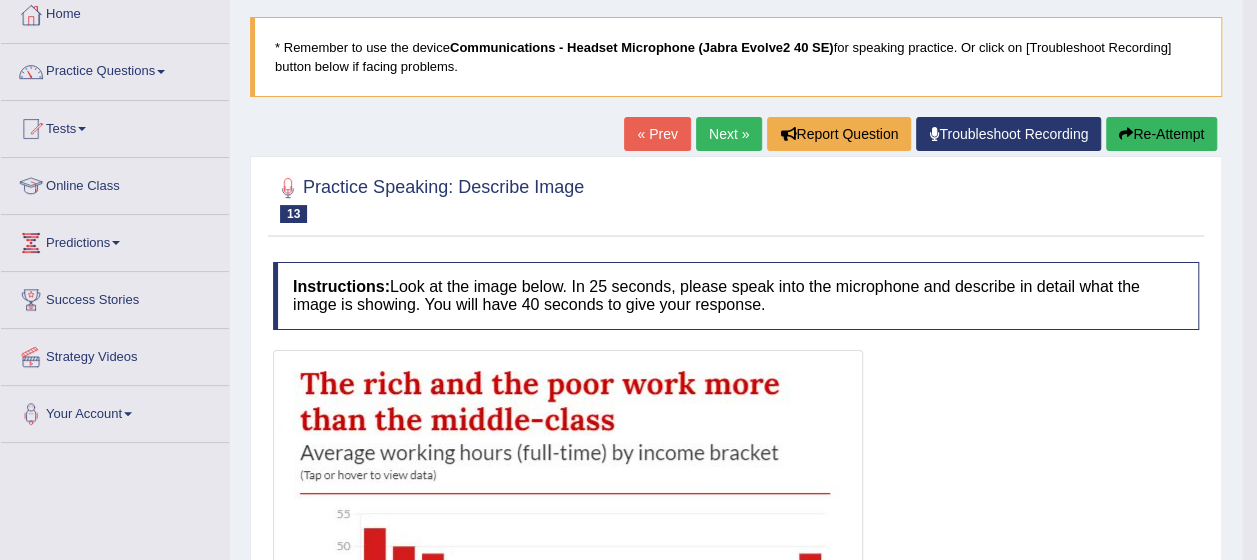 click on "Re-Attempt" at bounding box center [1161, 134] 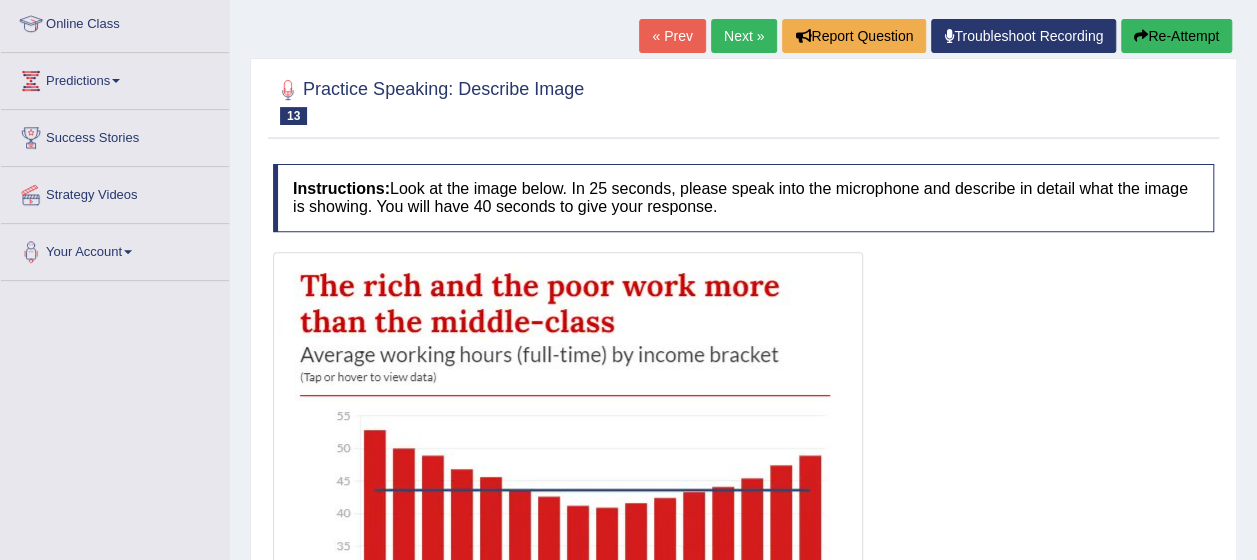 scroll, scrollTop: 0, scrollLeft: 0, axis: both 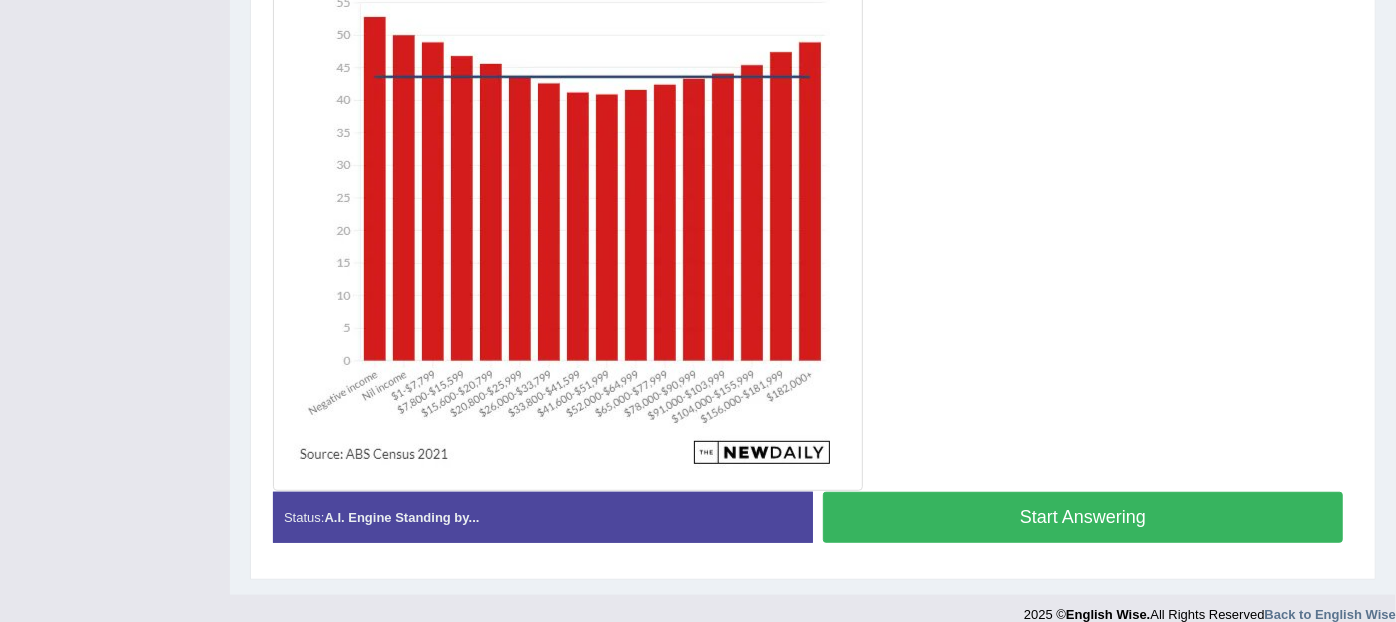 drag, startPoint x: 897, startPoint y: 210, endPoint x: 997, endPoint y: 234, distance: 102.83968 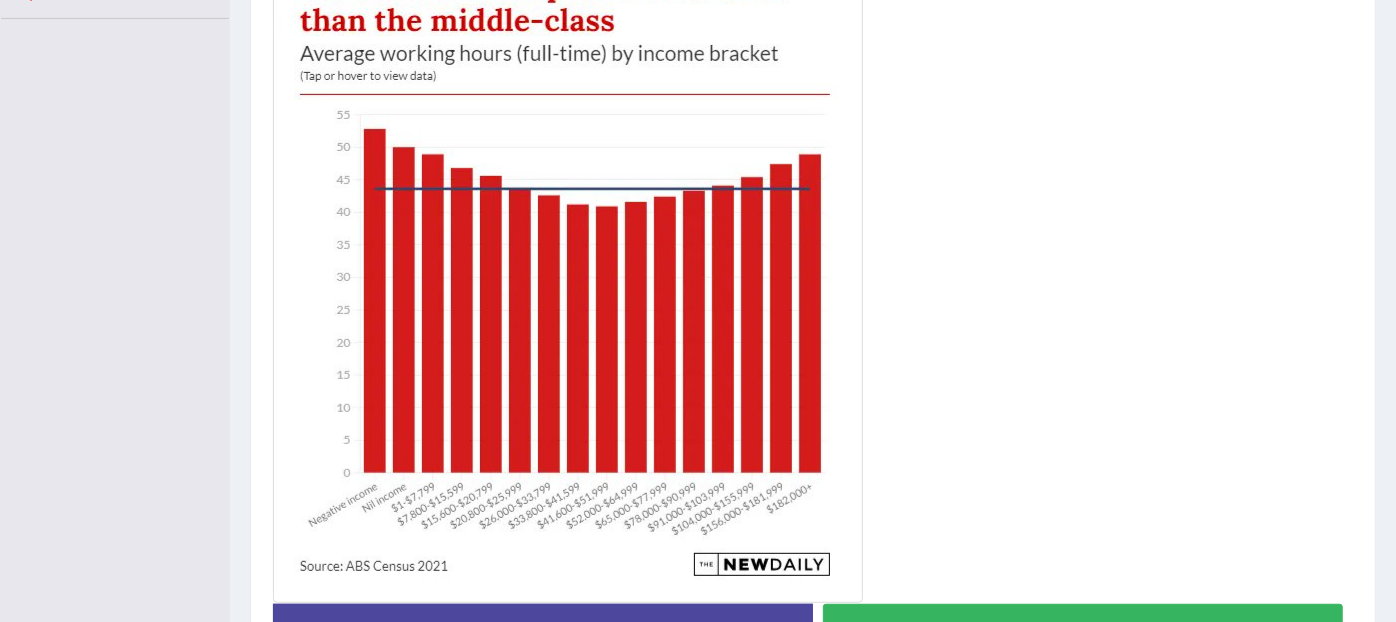 scroll, scrollTop: 537, scrollLeft: 0, axis: vertical 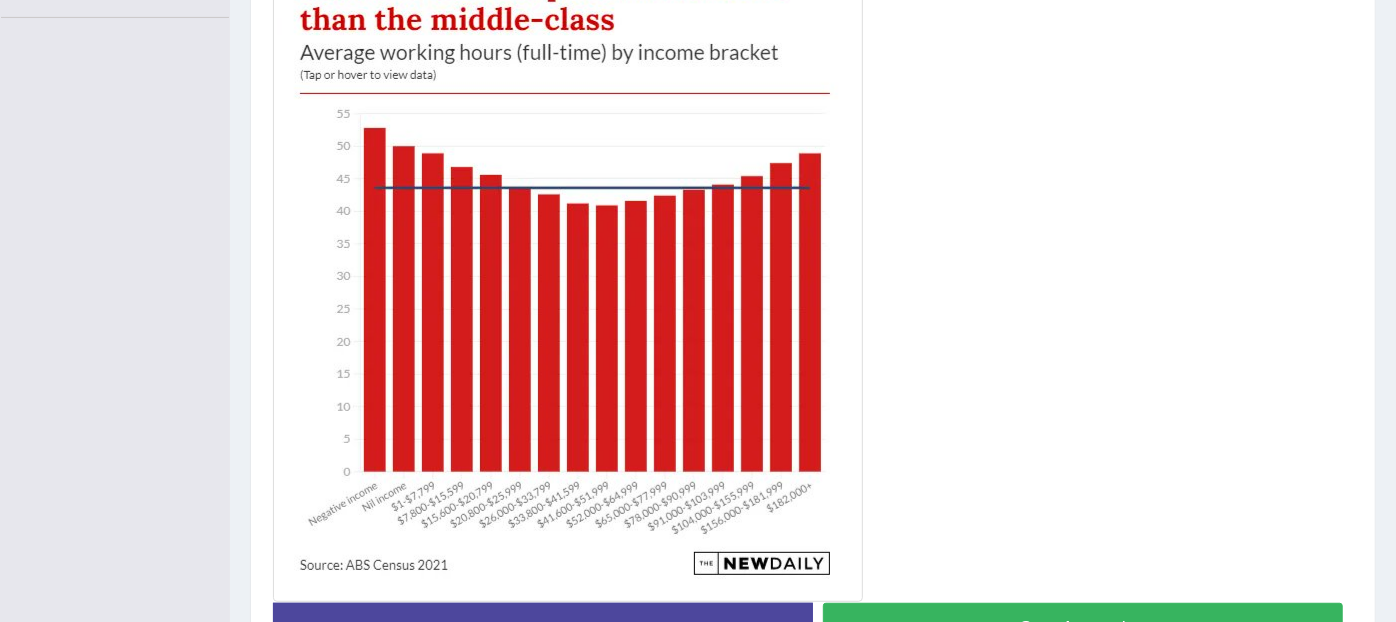 click on "Start Answering" at bounding box center (1083, 628) 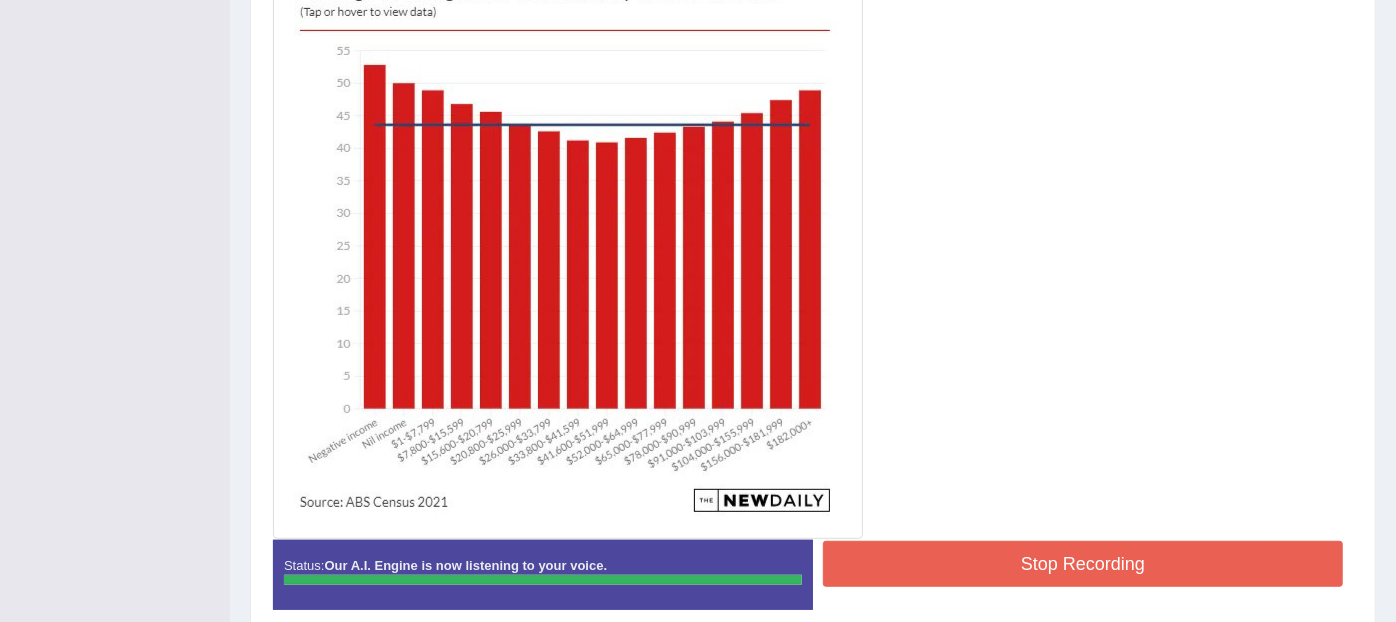 scroll, scrollTop: 587, scrollLeft: 0, axis: vertical 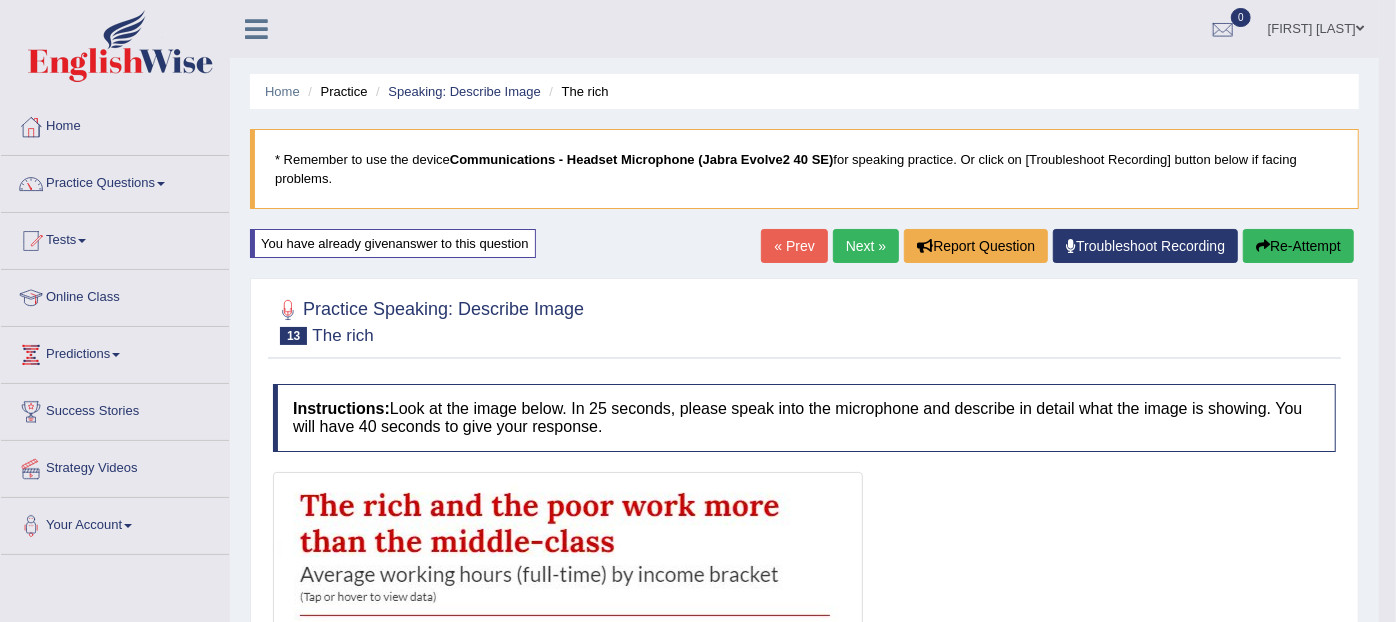 click on "Next »" at bounding box center [866, 246] 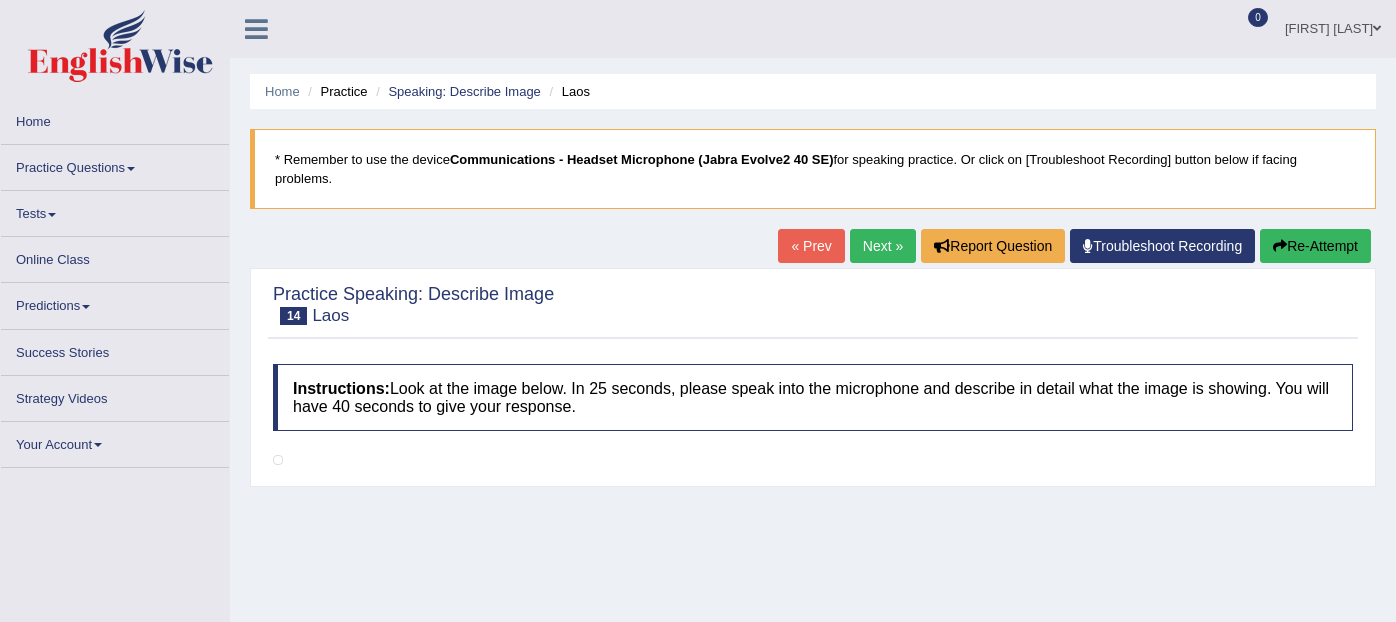 scroll, scrollTop: 0, scrollLeft: 0, axis: both 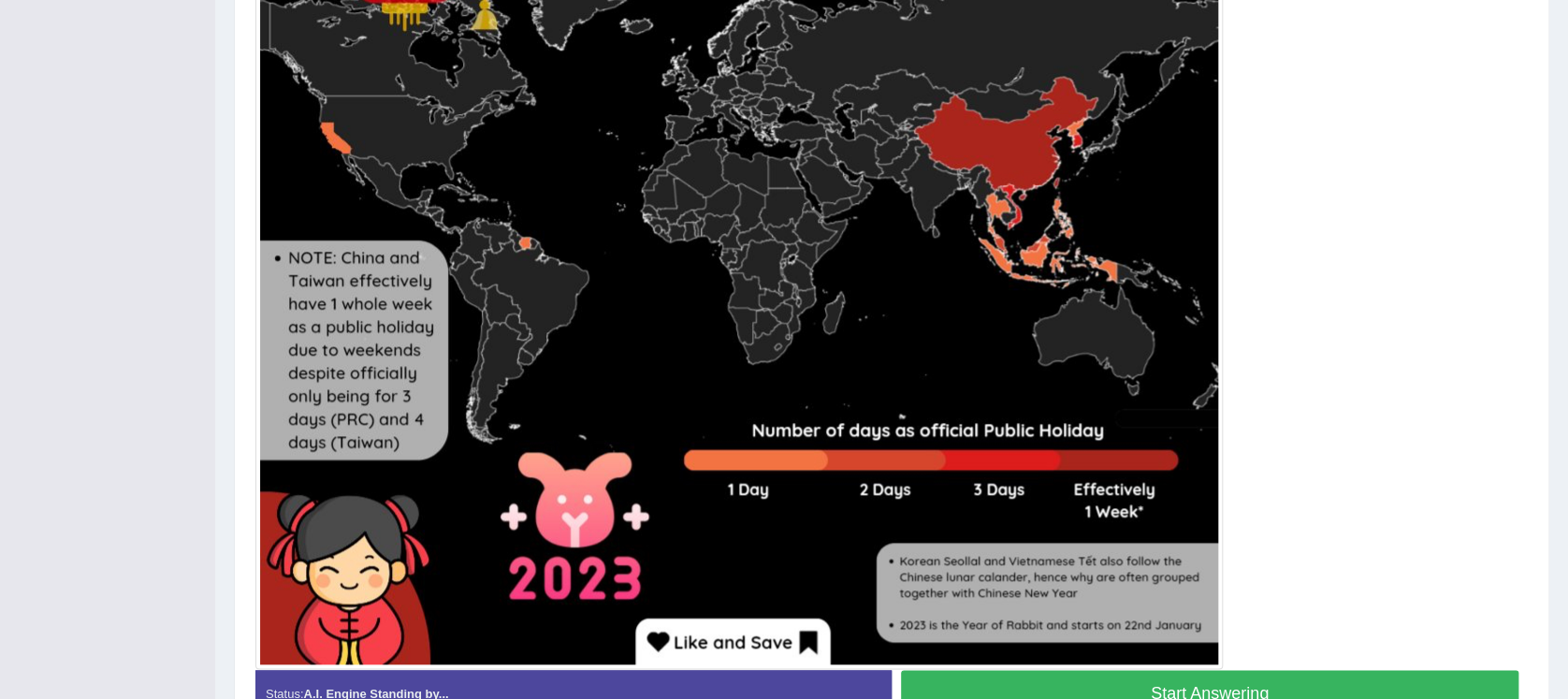click on "Start Answering" at bounding box center [1210, 693] 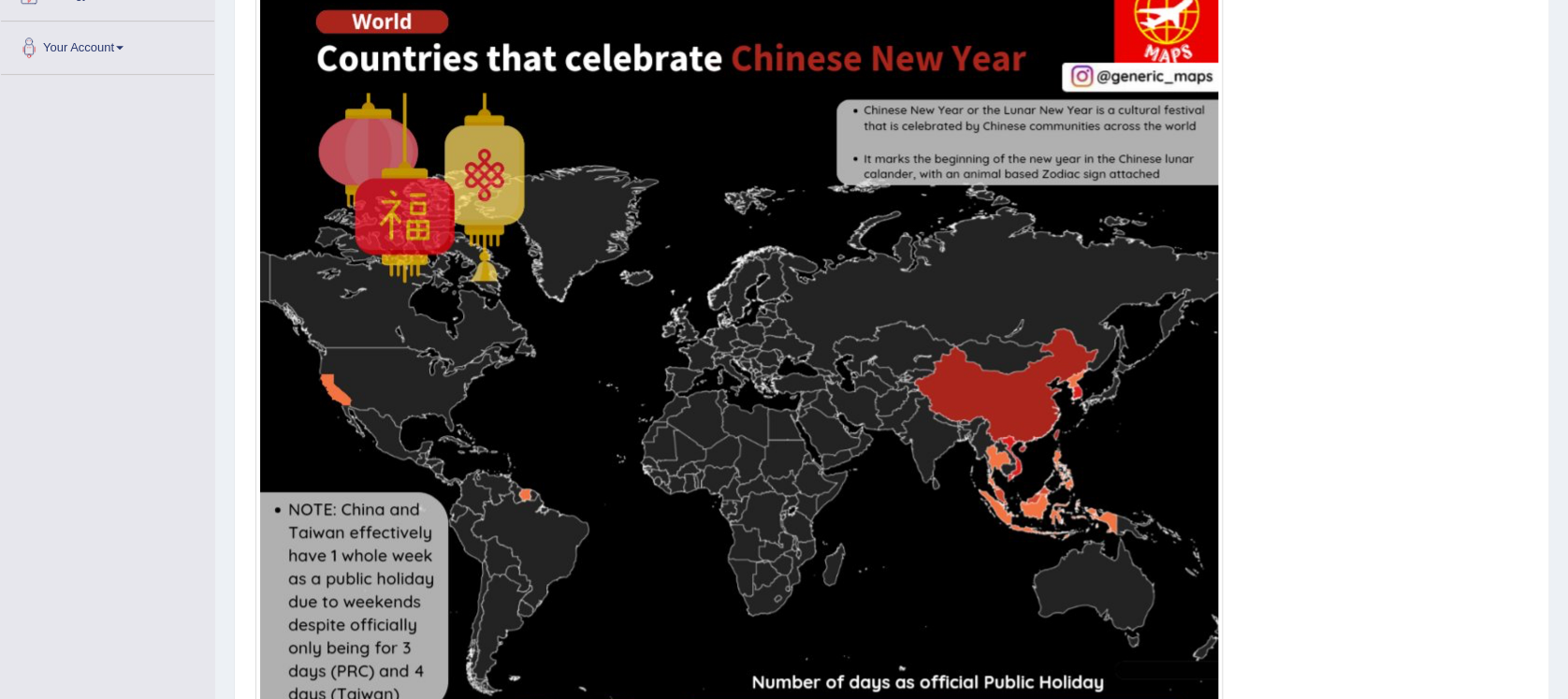 scroll, scrollTop: 482, scrollLeft: 0, axis: vertical 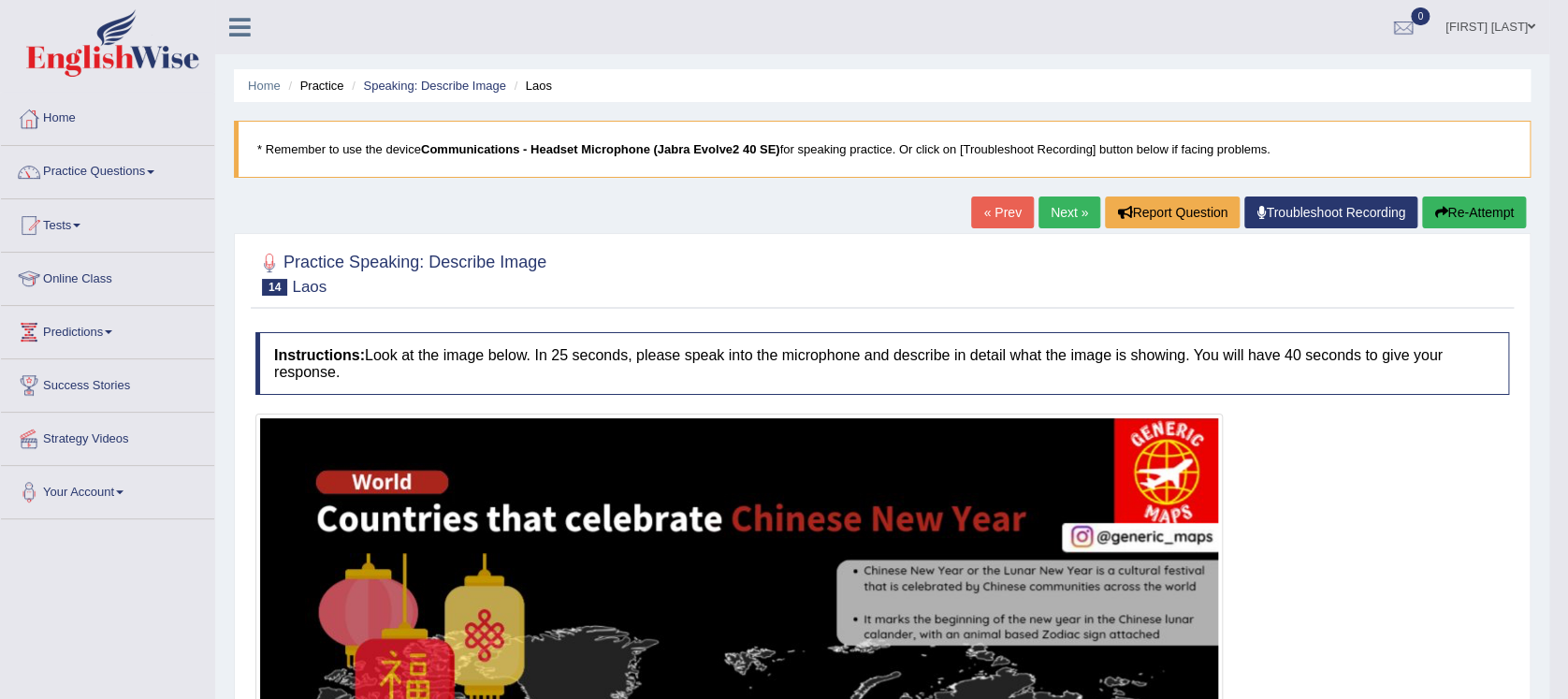 click on "Next »" at bounding box center (1069, 212) 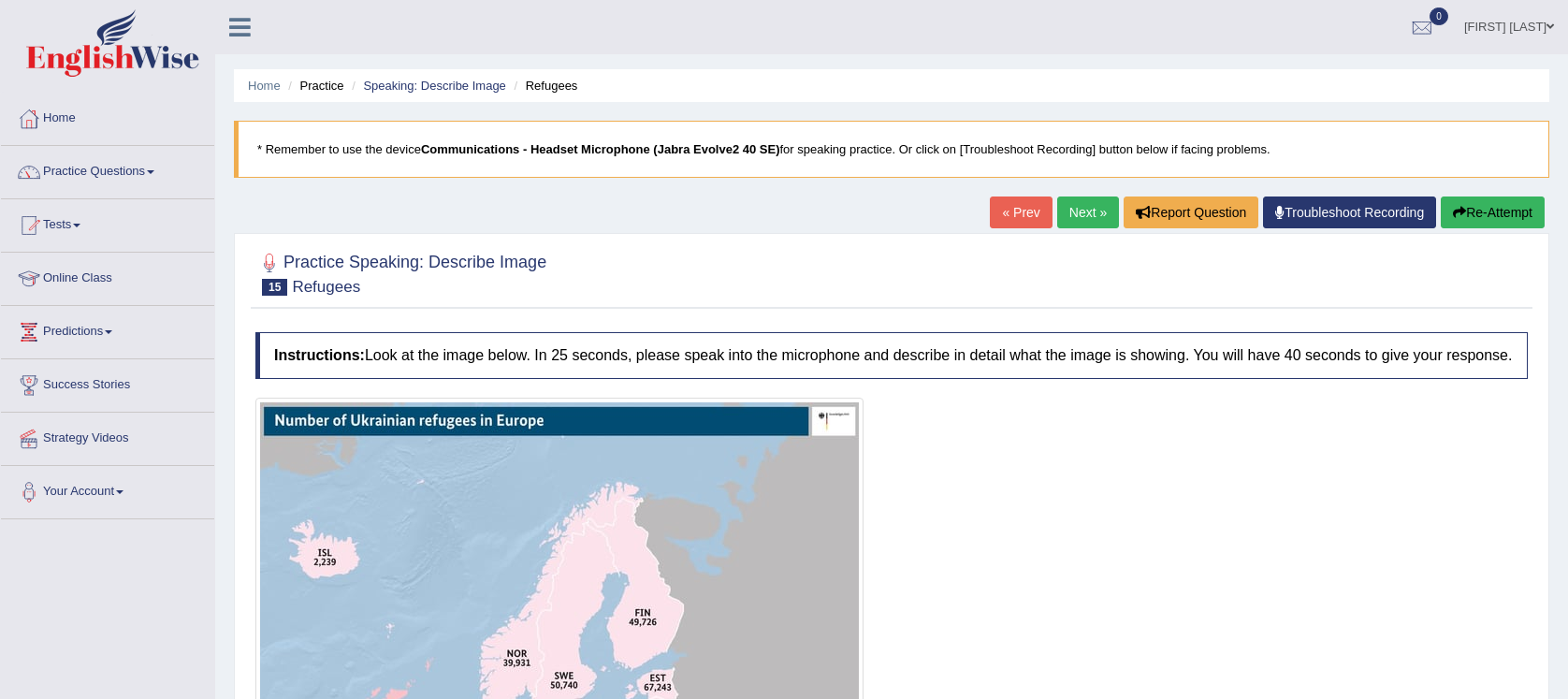 scroll, scrollTop: 0, scrollLeft: 0, axis: both 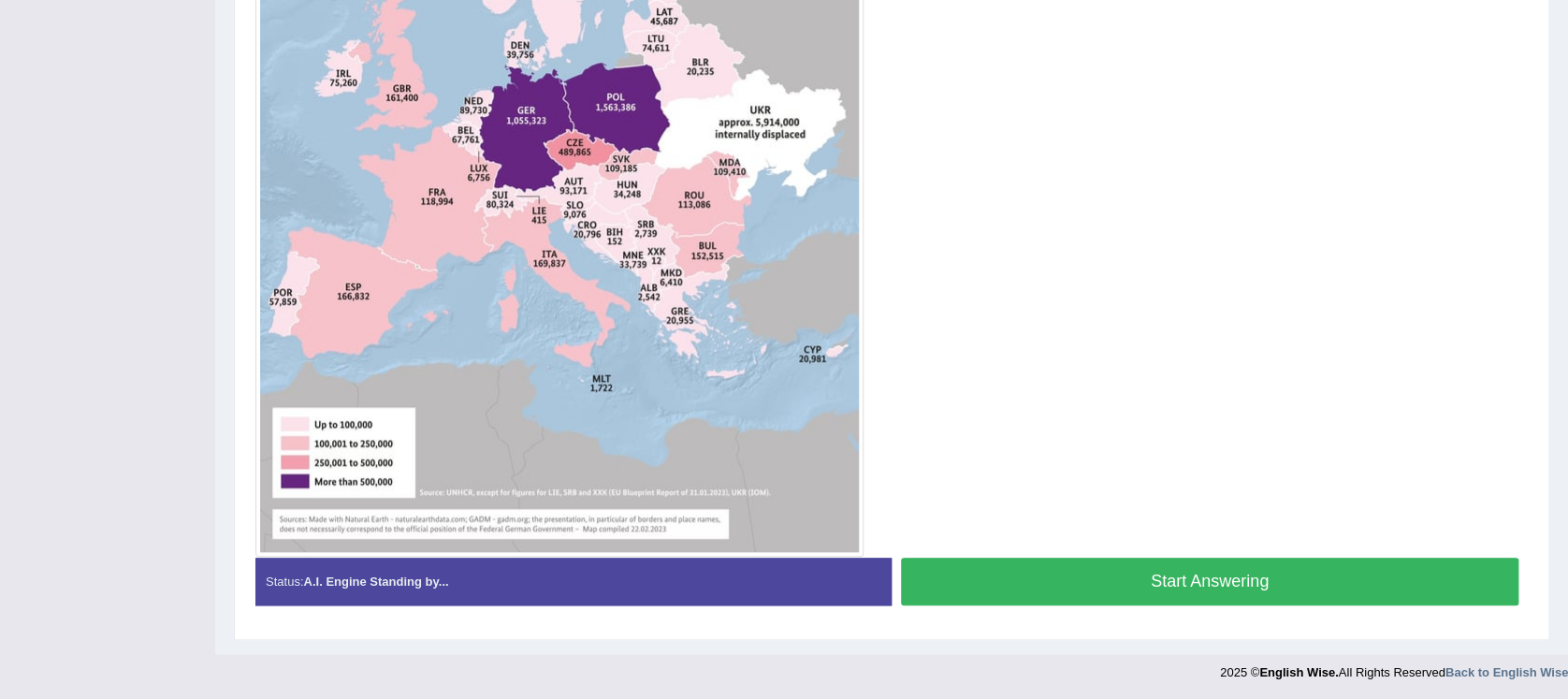 click on "Start Answering" at bounding box center [1210, 581] 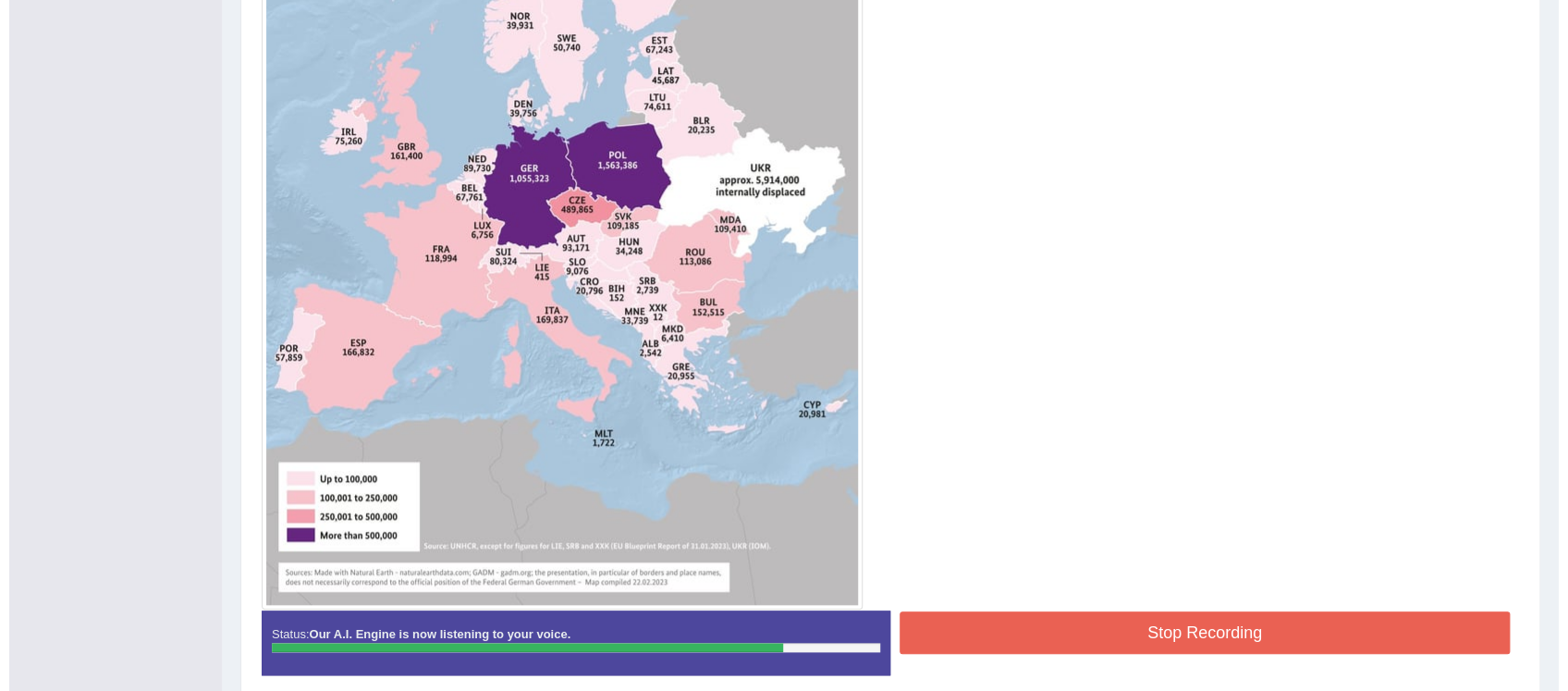 scroll, scrollTop: 629, scrollLeft: 0, axis: vertical 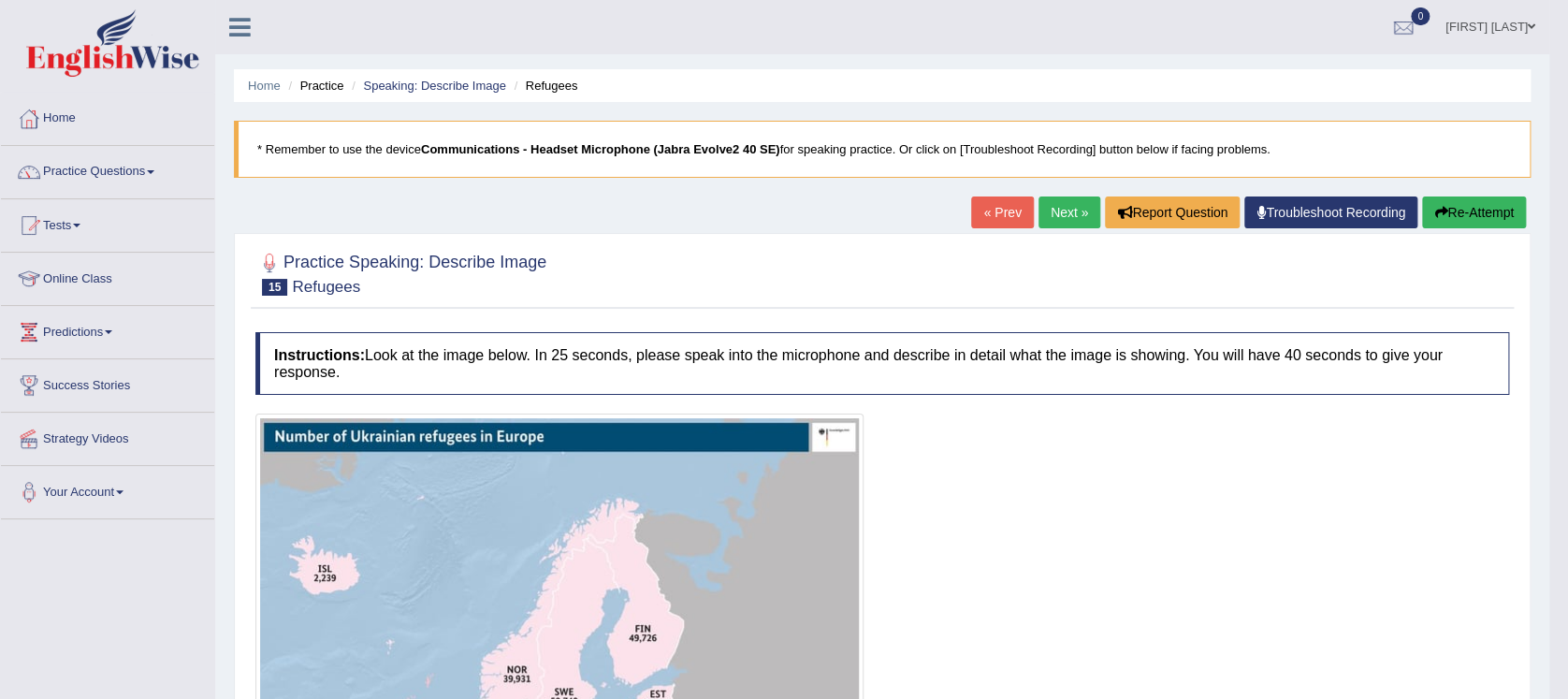 click on "Next »" at bounding box center [1069, 212] 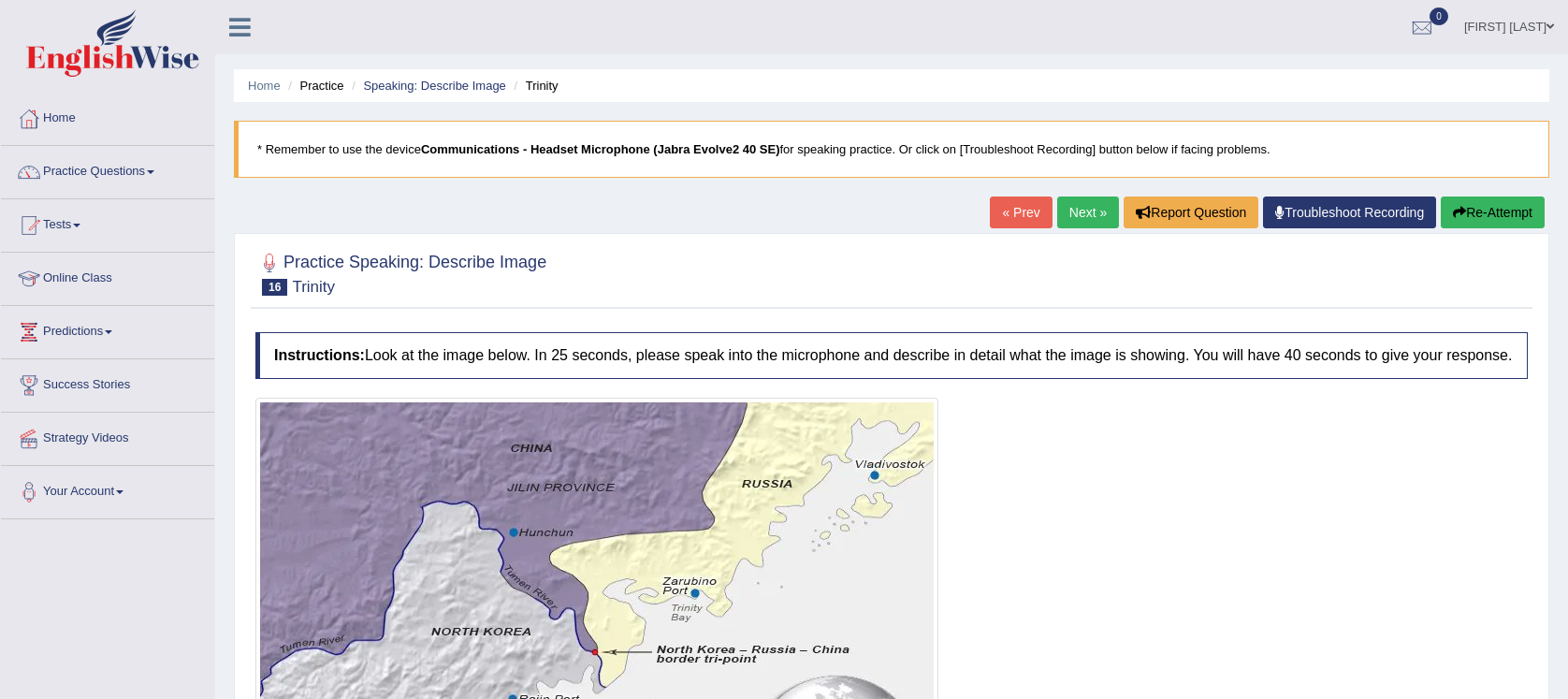 scroll, scrollTop: 0, scrollLeft: 0, axis: both 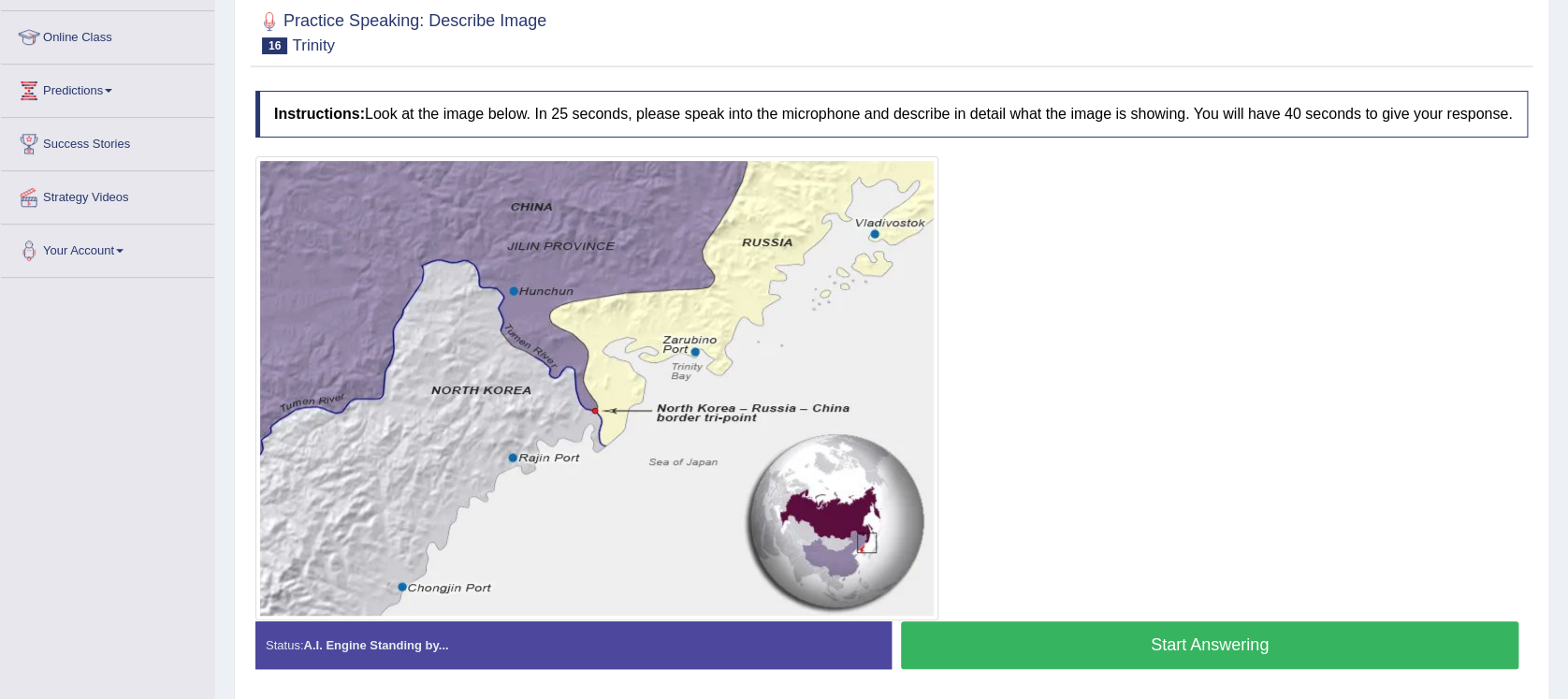 click on "Start Answering" at bounding box center (1210, 645) 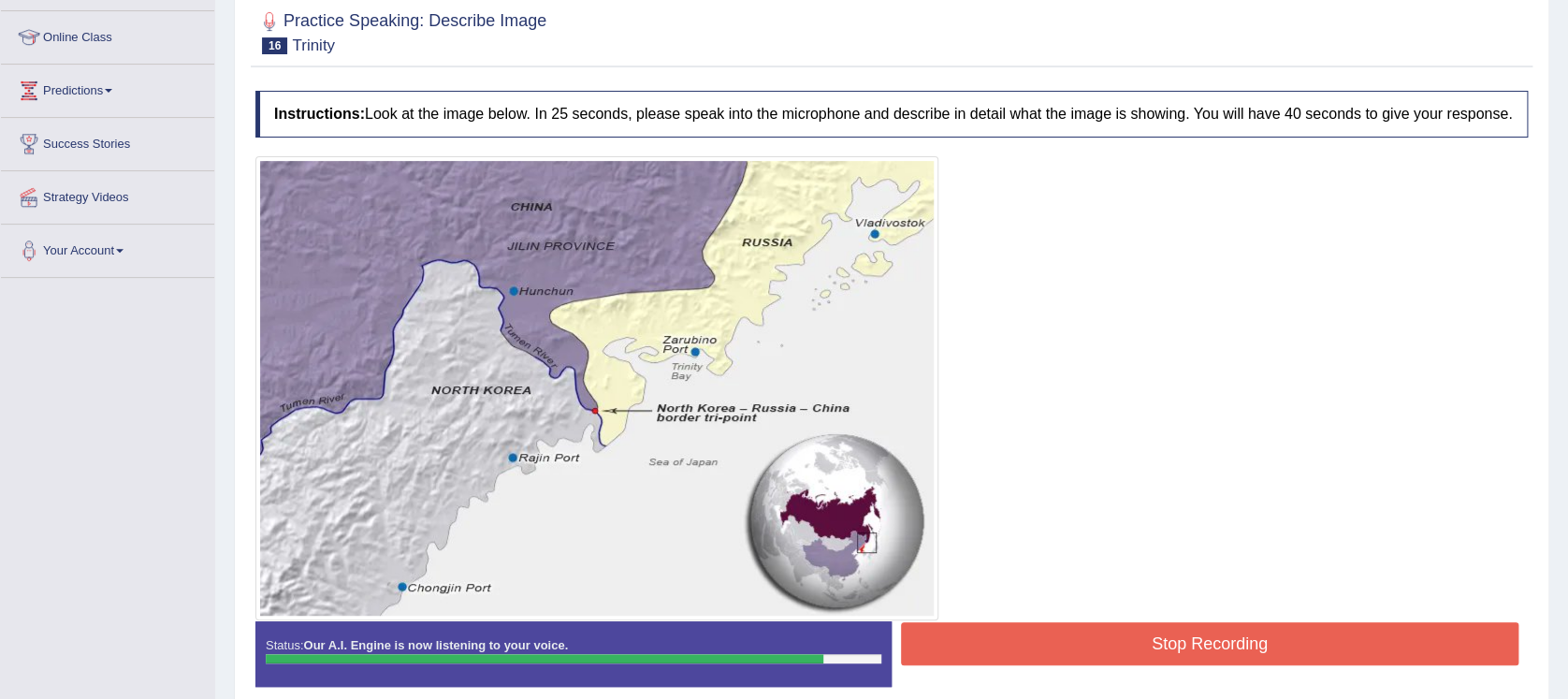 click on "Stop Recording" at bounding box center (1210, 644) 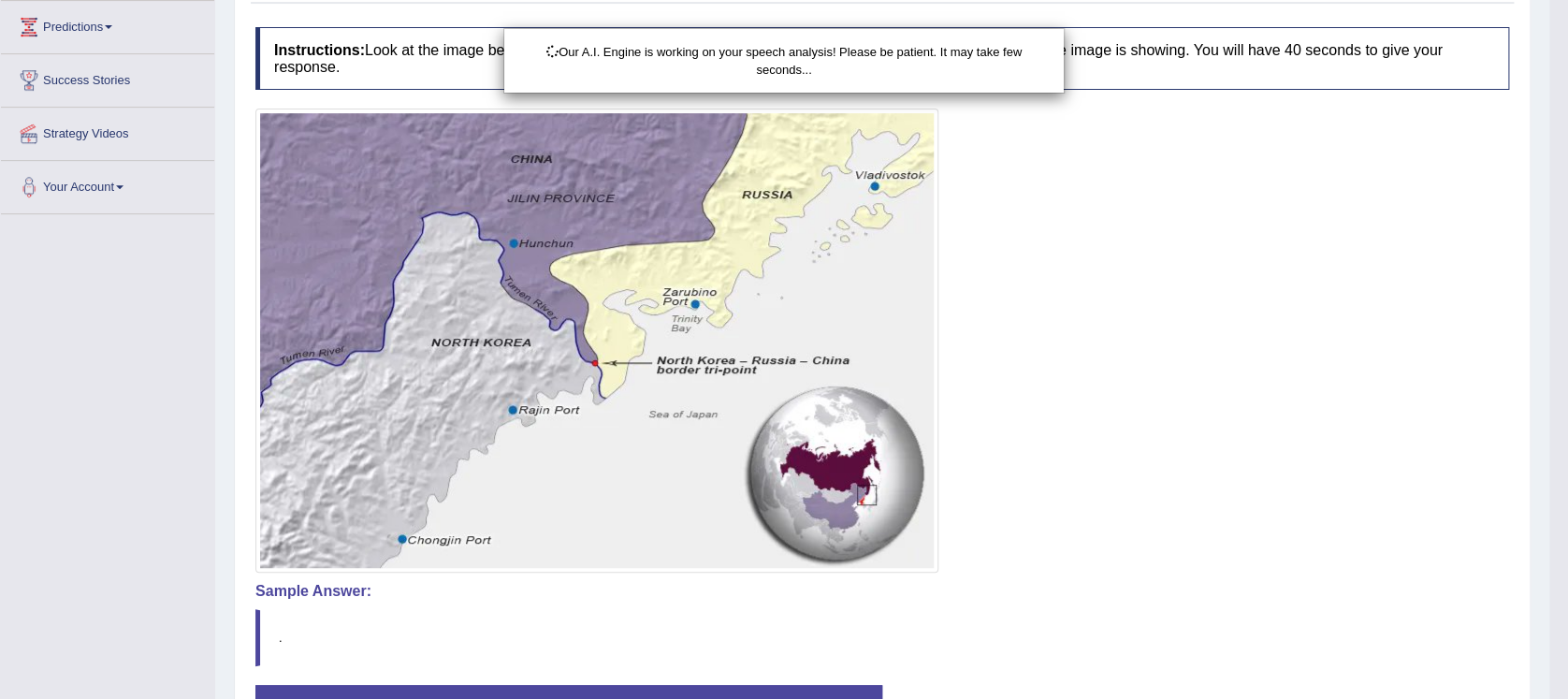 scroll, scrollTop: 452, scrollLeft: 0, axis: vertical 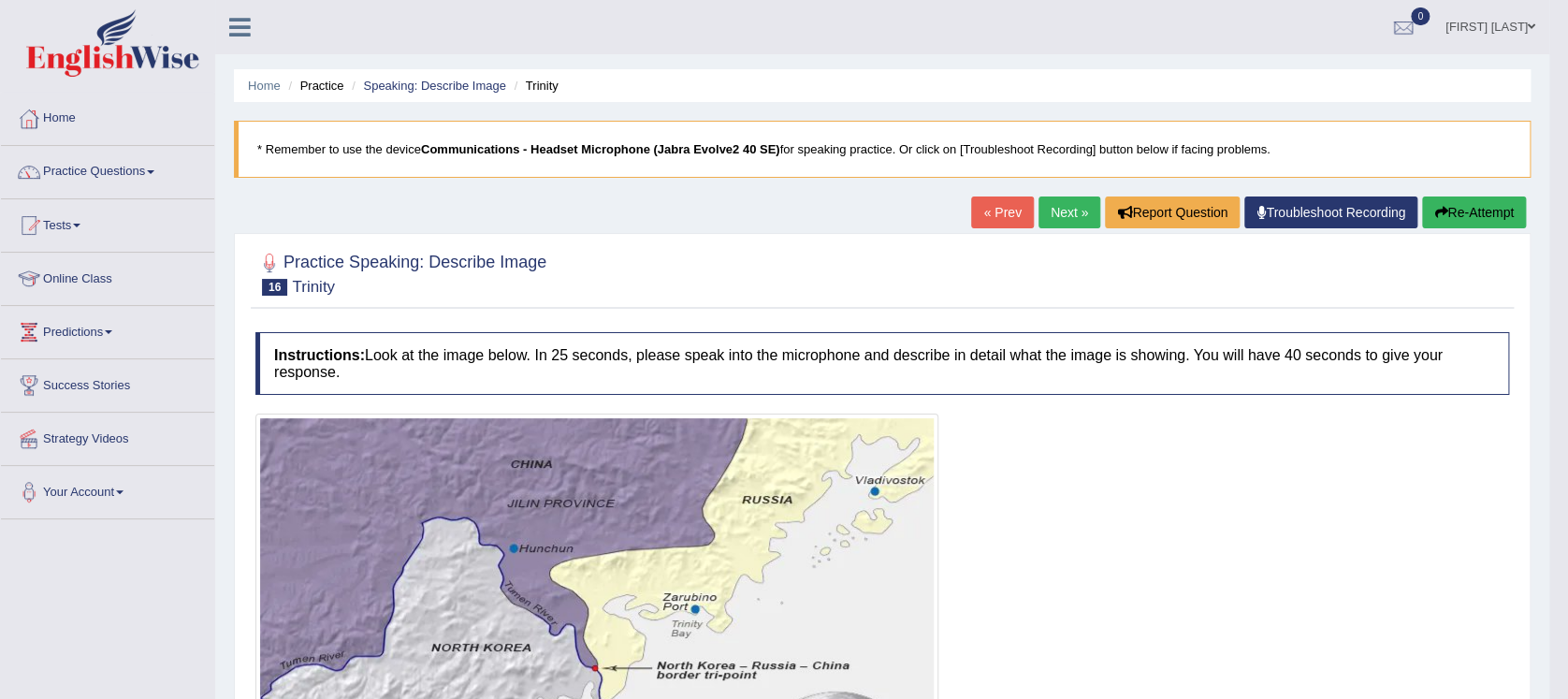 click on "Next »" at bounding box center [1069, 212] 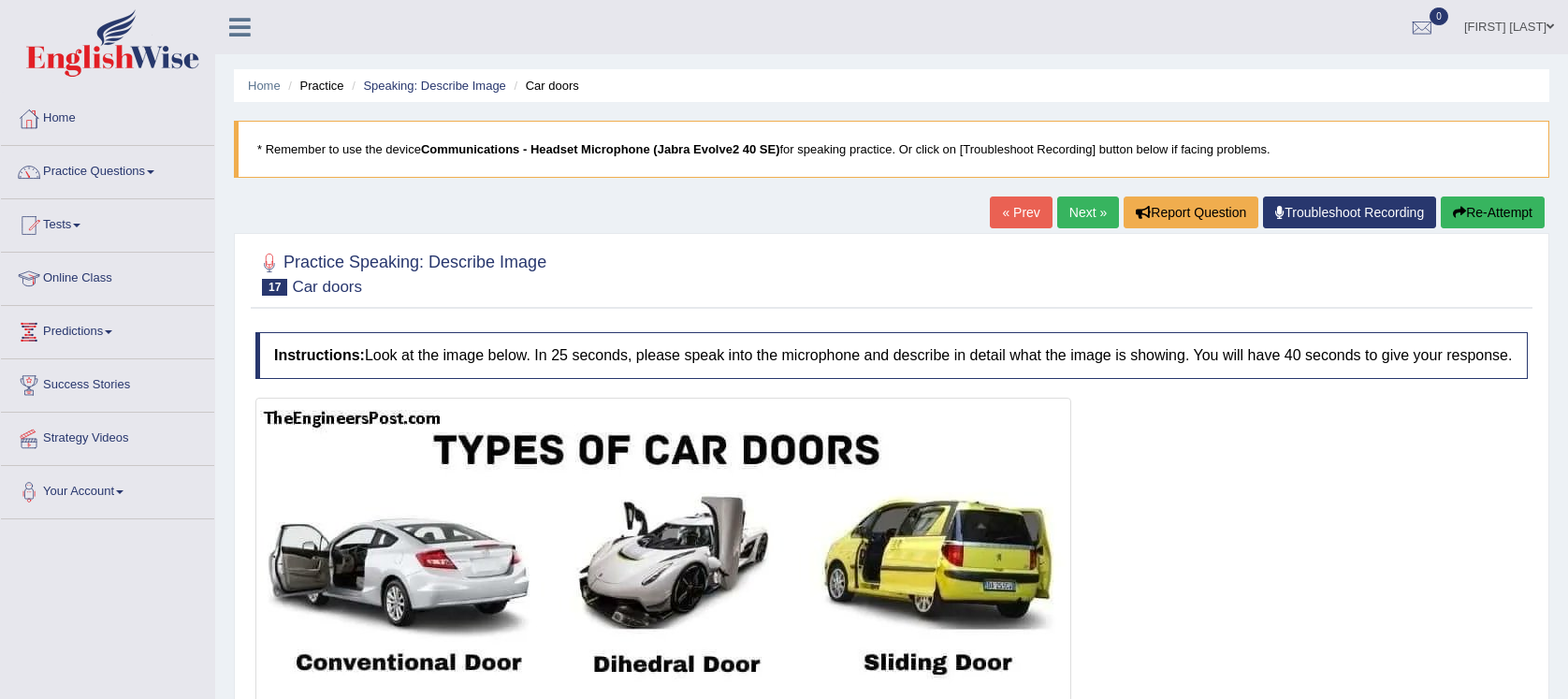 scroll, scrollTop: 0, scrollLeft: 0, axis: both 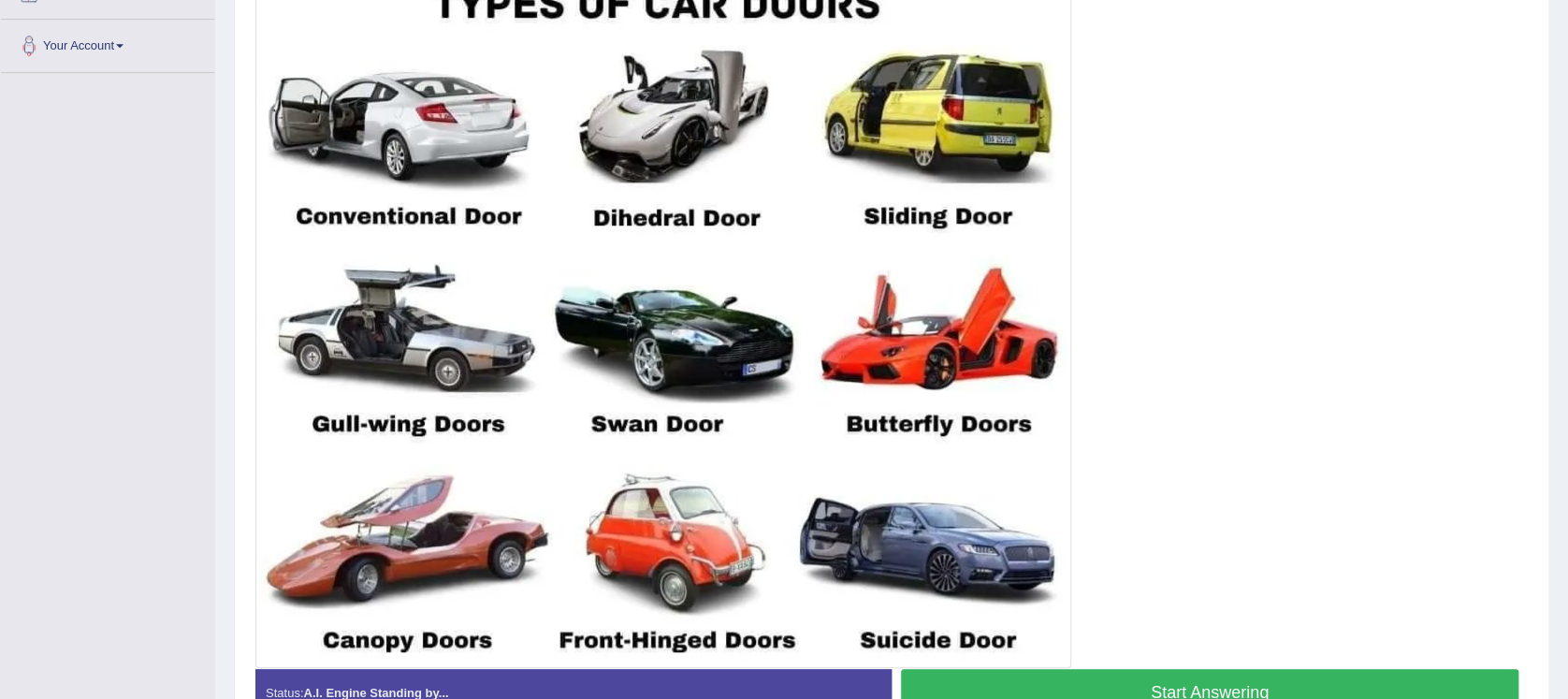 click at bounding box center [892, 310] 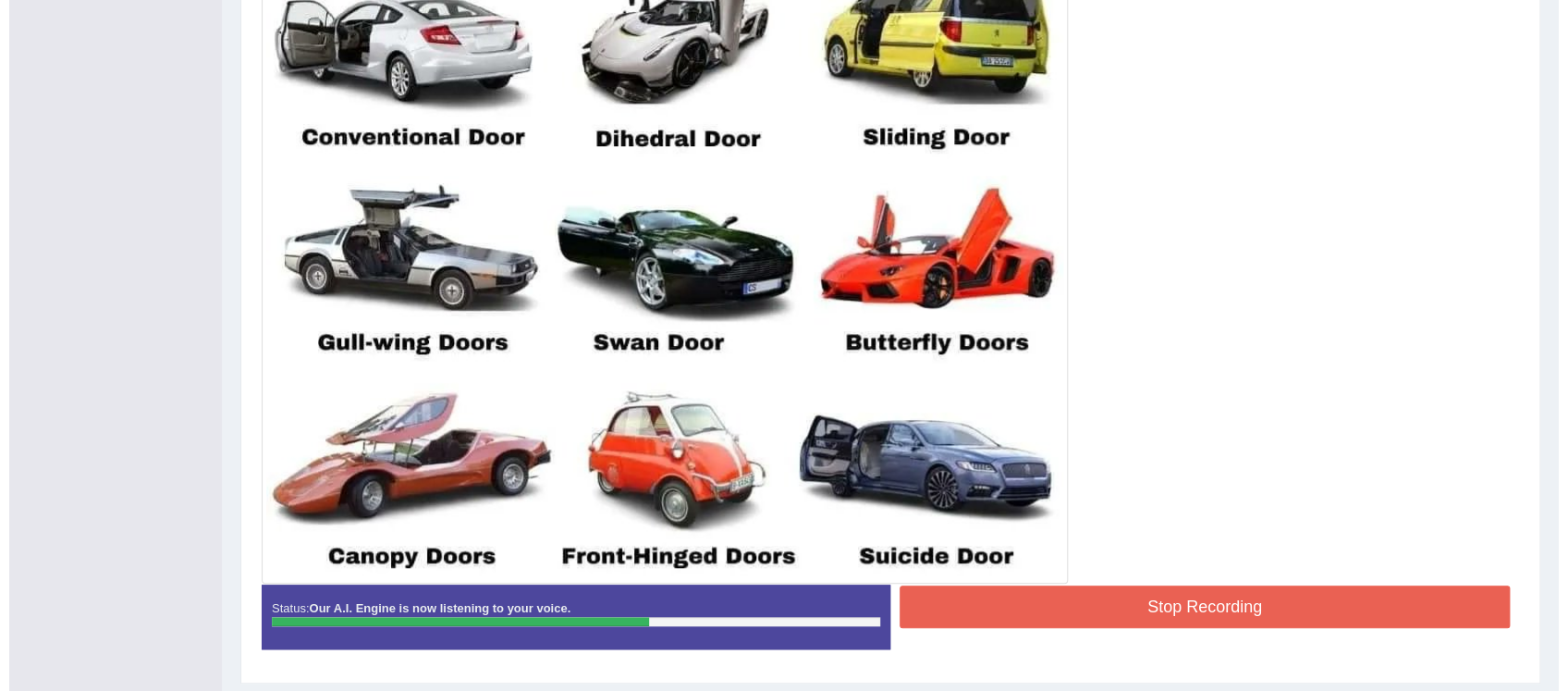 scroll, scrollTop: 514, scrollLeft: 0, axis: vertical 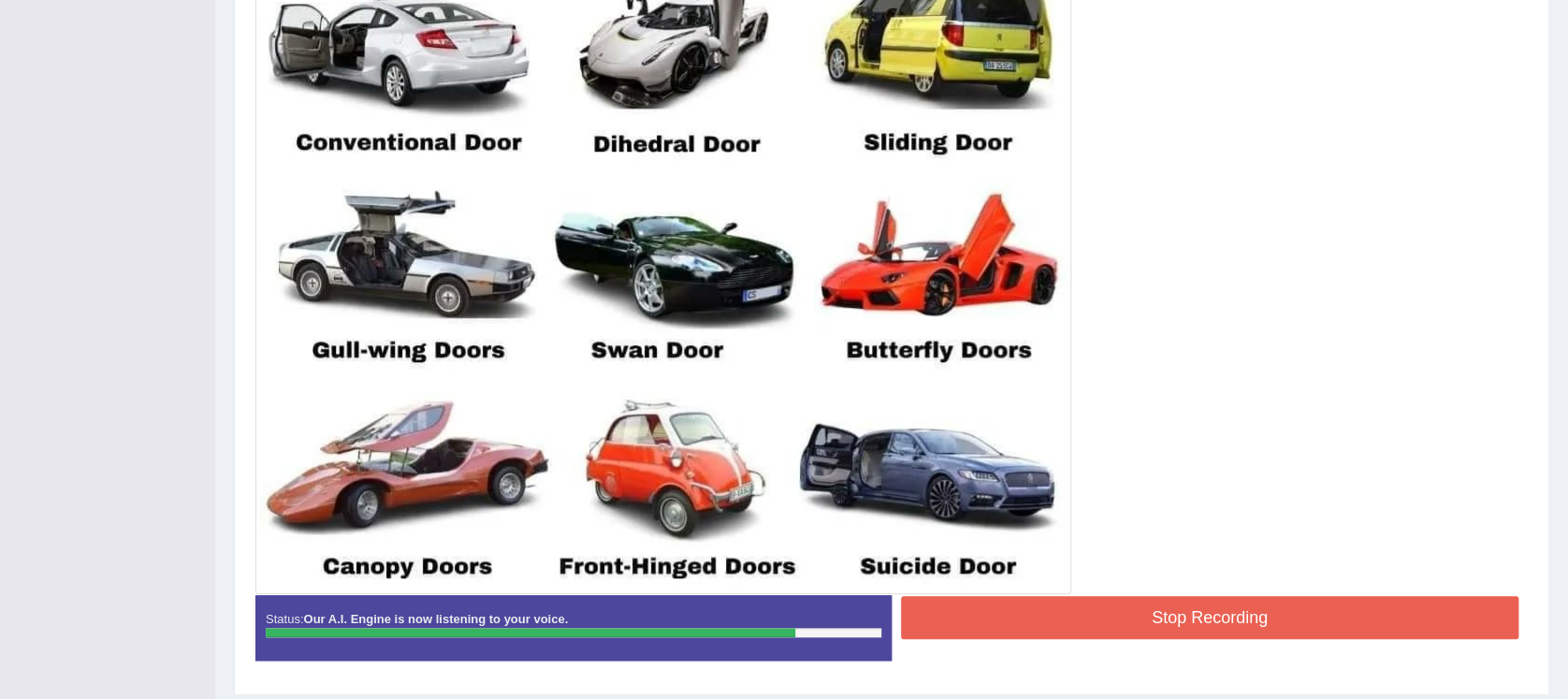 click on "Stop Recording" at bounding box center [1210, 618] 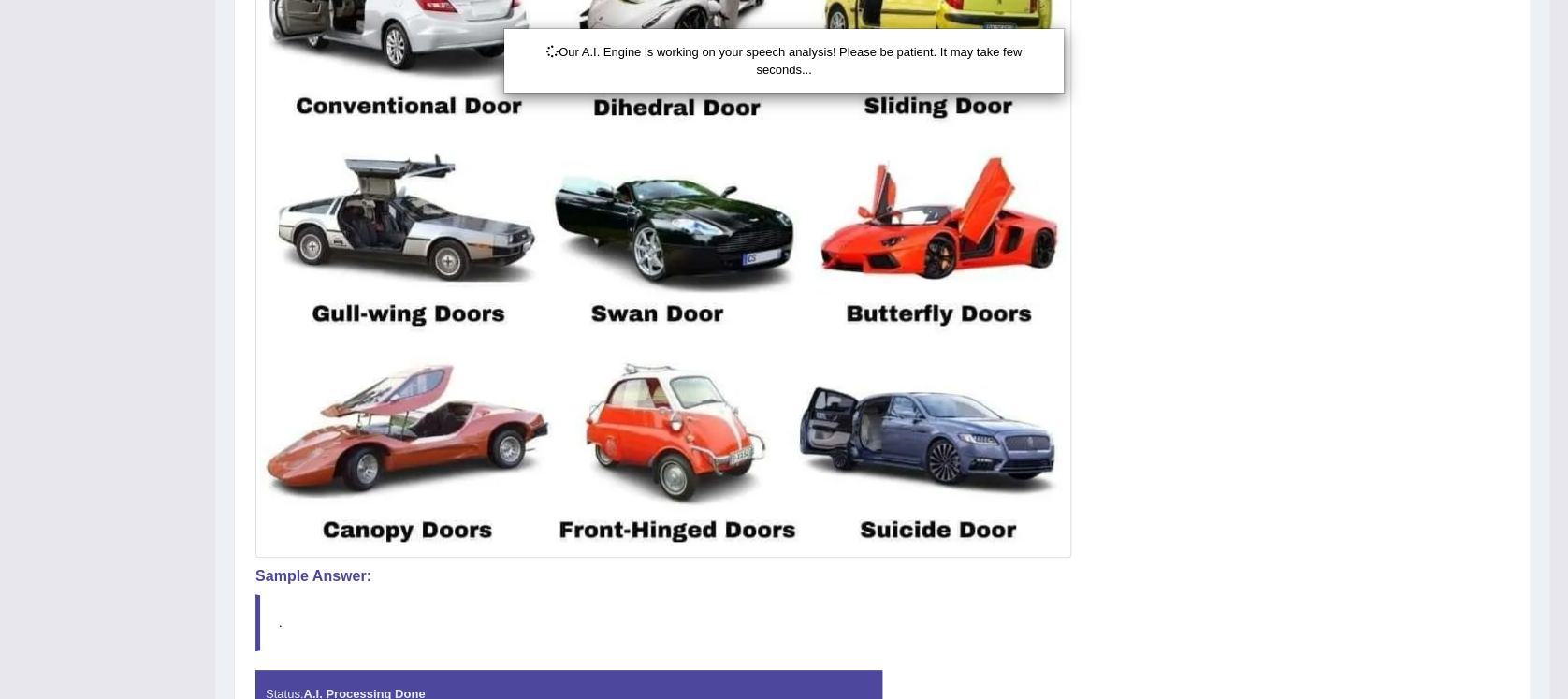 scroll, scrollTop: 705, scrollLeft: 0, axis: vertical 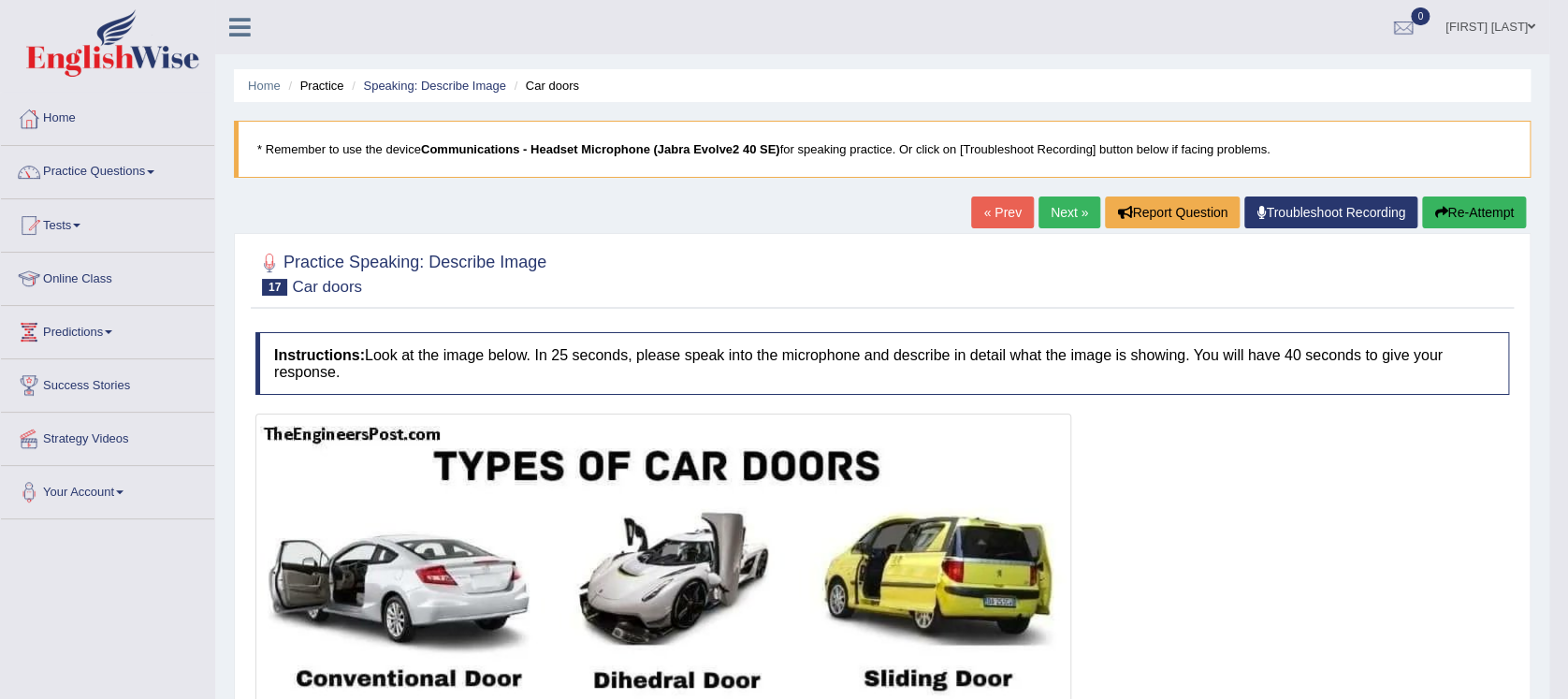 click on "Next »" at bounding box center (1069, 212) 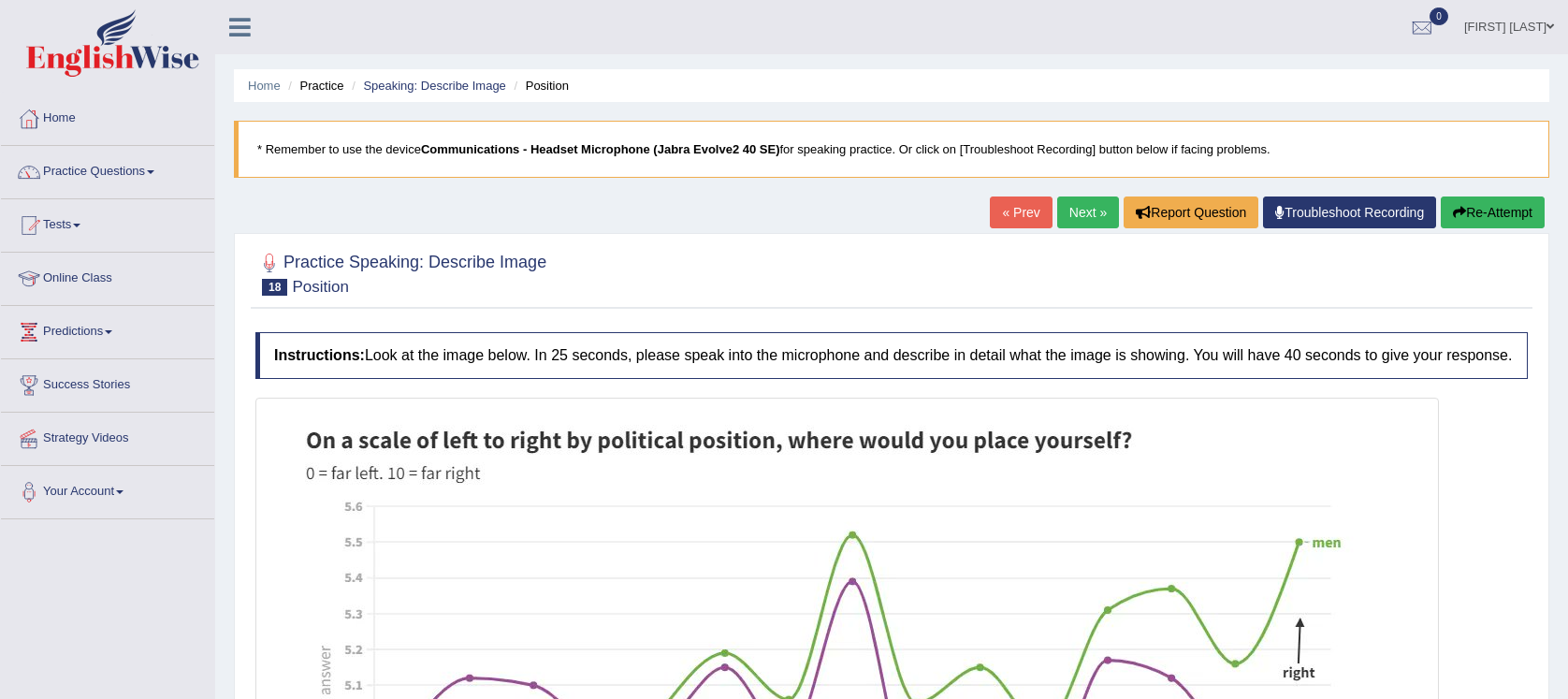 scroll, scrollTop: 0, scrollLeft: 0, axis: both 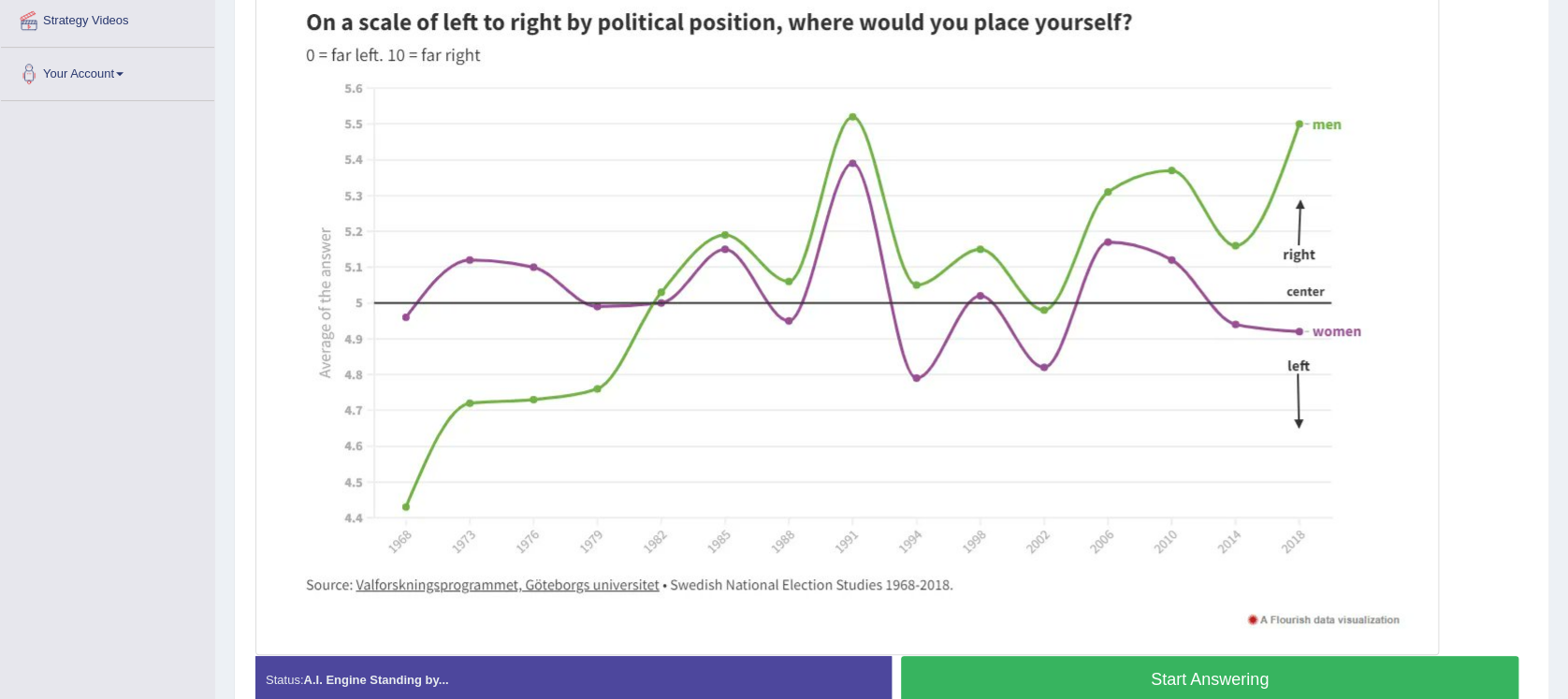 click on "Start Answering" at bounding box center [1210, 679] 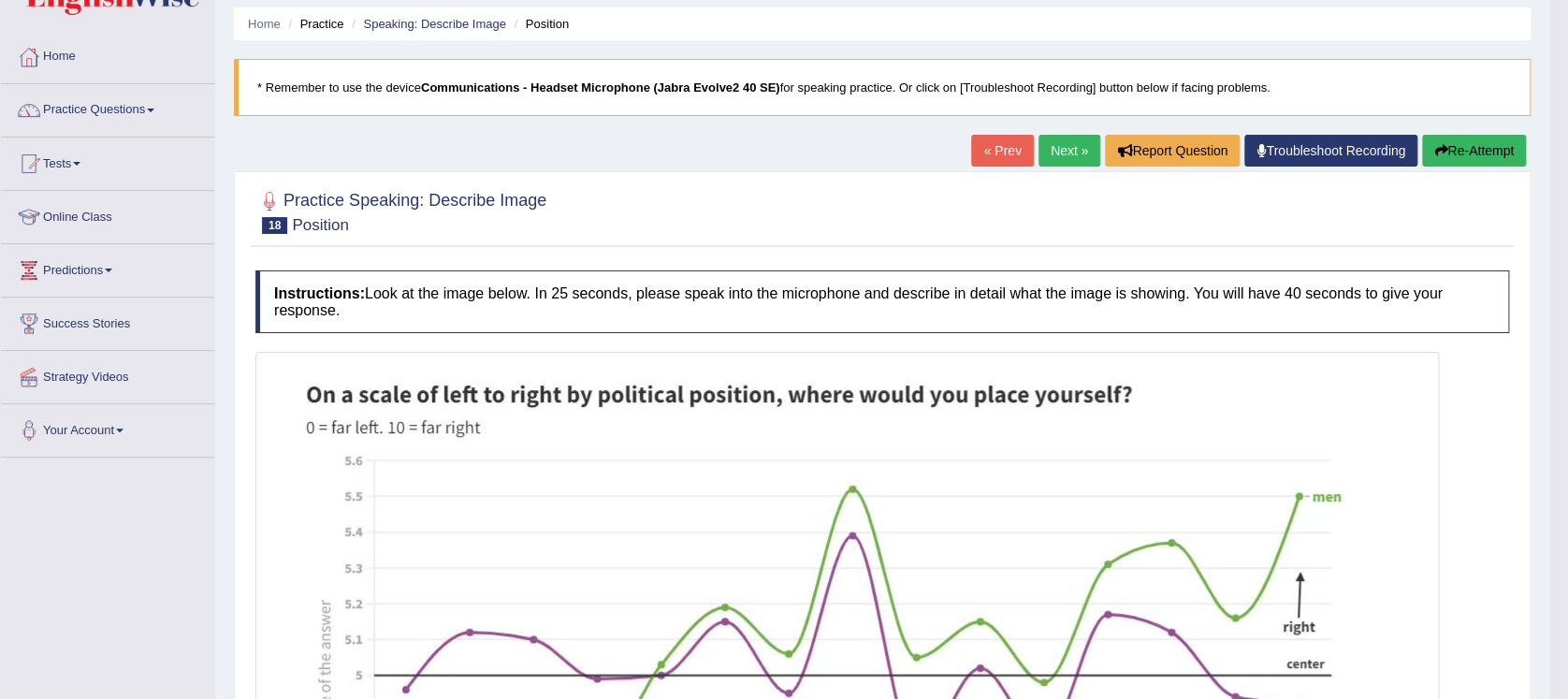 scroll, scrollTop: 0, scrollLeft: 0, axis: both 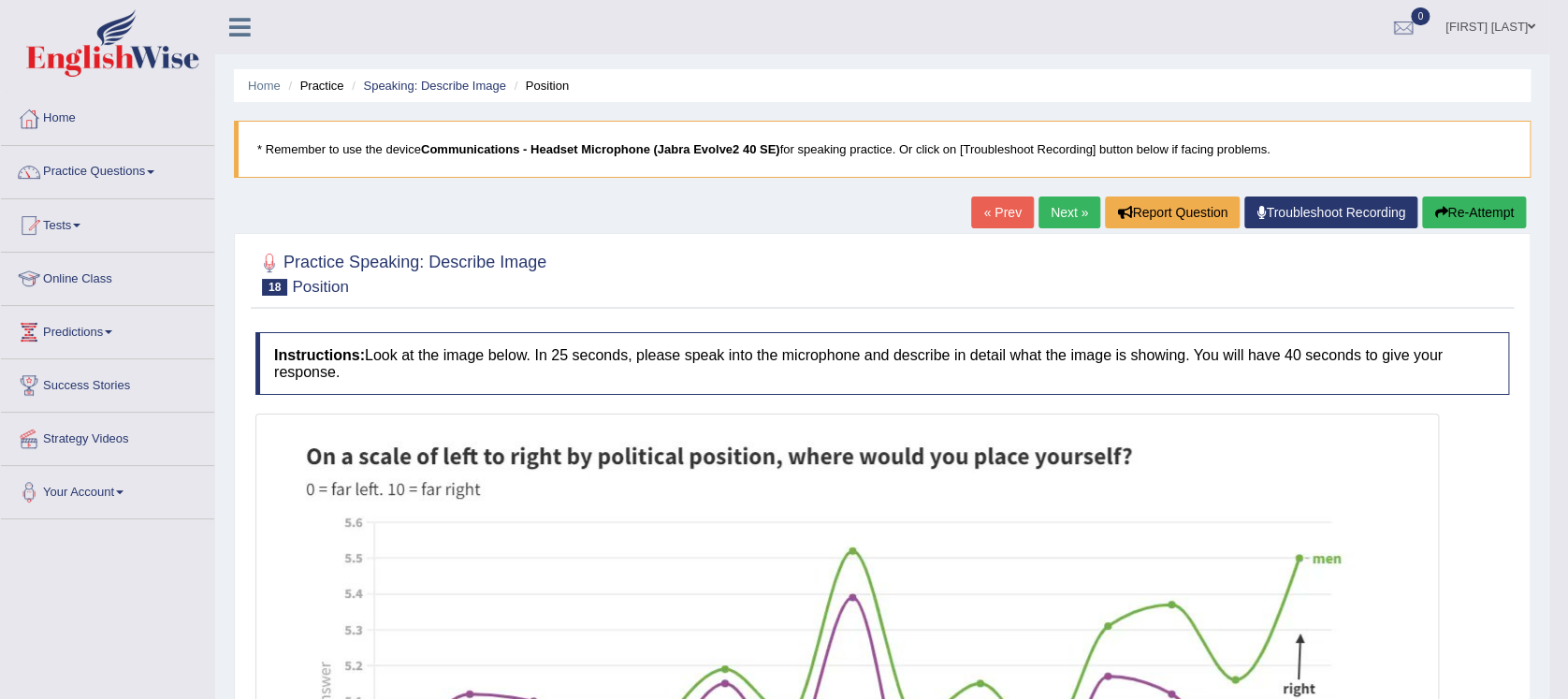 click on "Next »" at bounding box center [1069, 212] 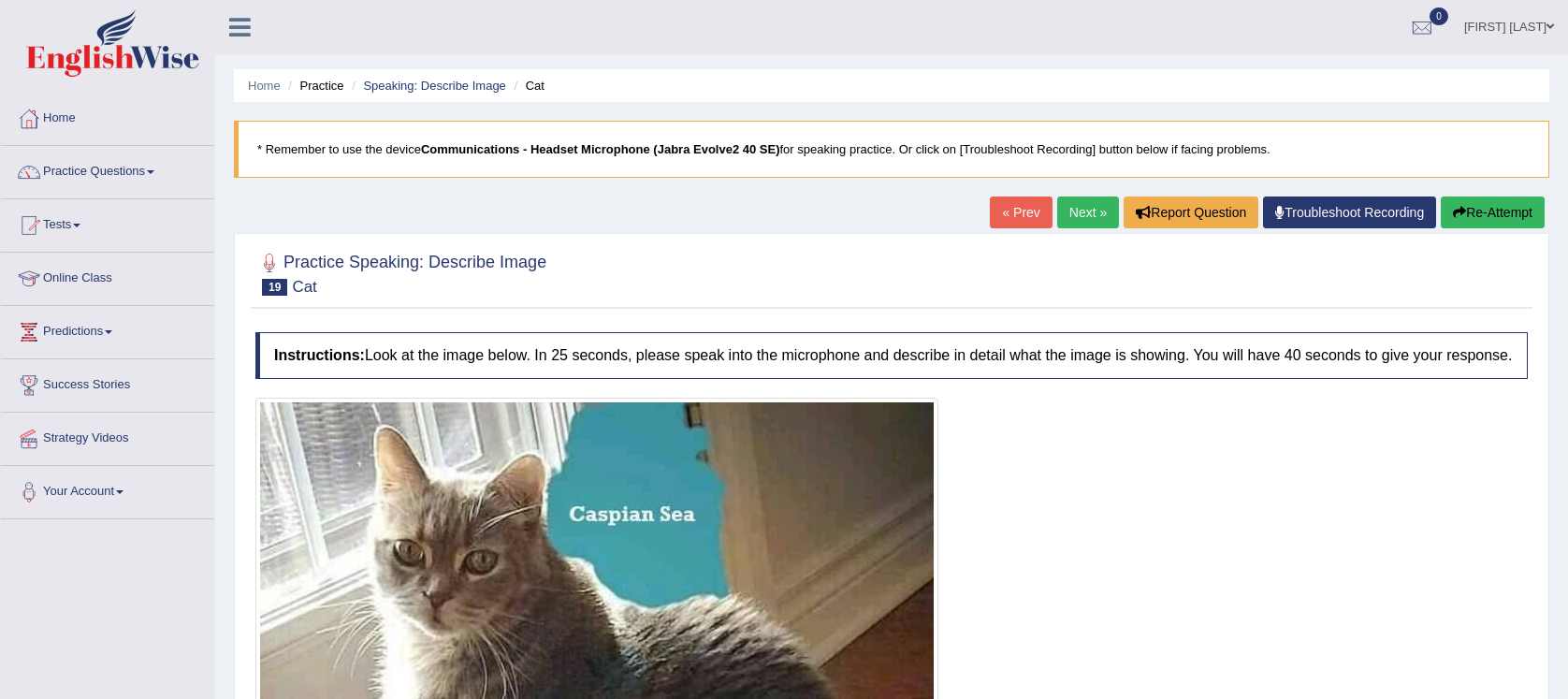scroll, scrollTop: 0, scrollLeft: 0, axis: both 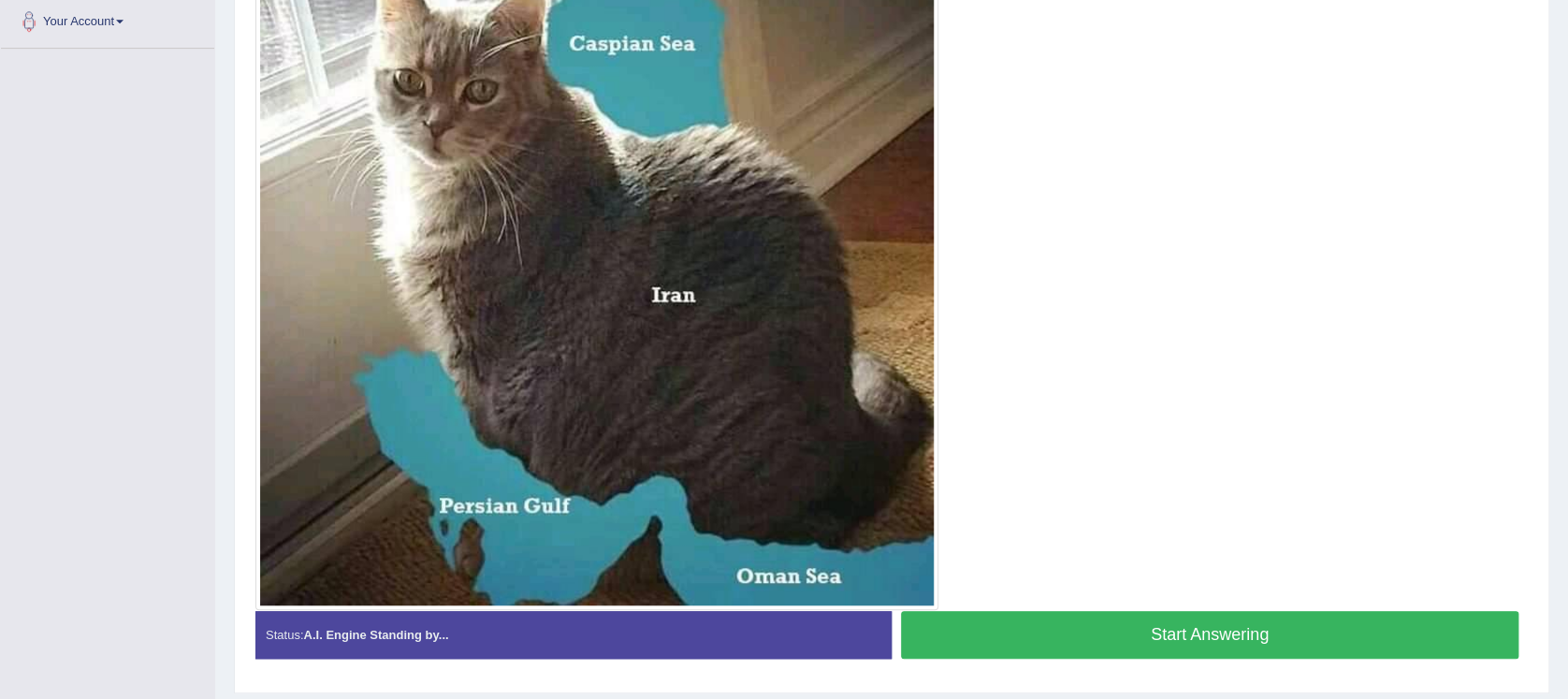 click on "Start Answering" at bounding box center (1210, 634) 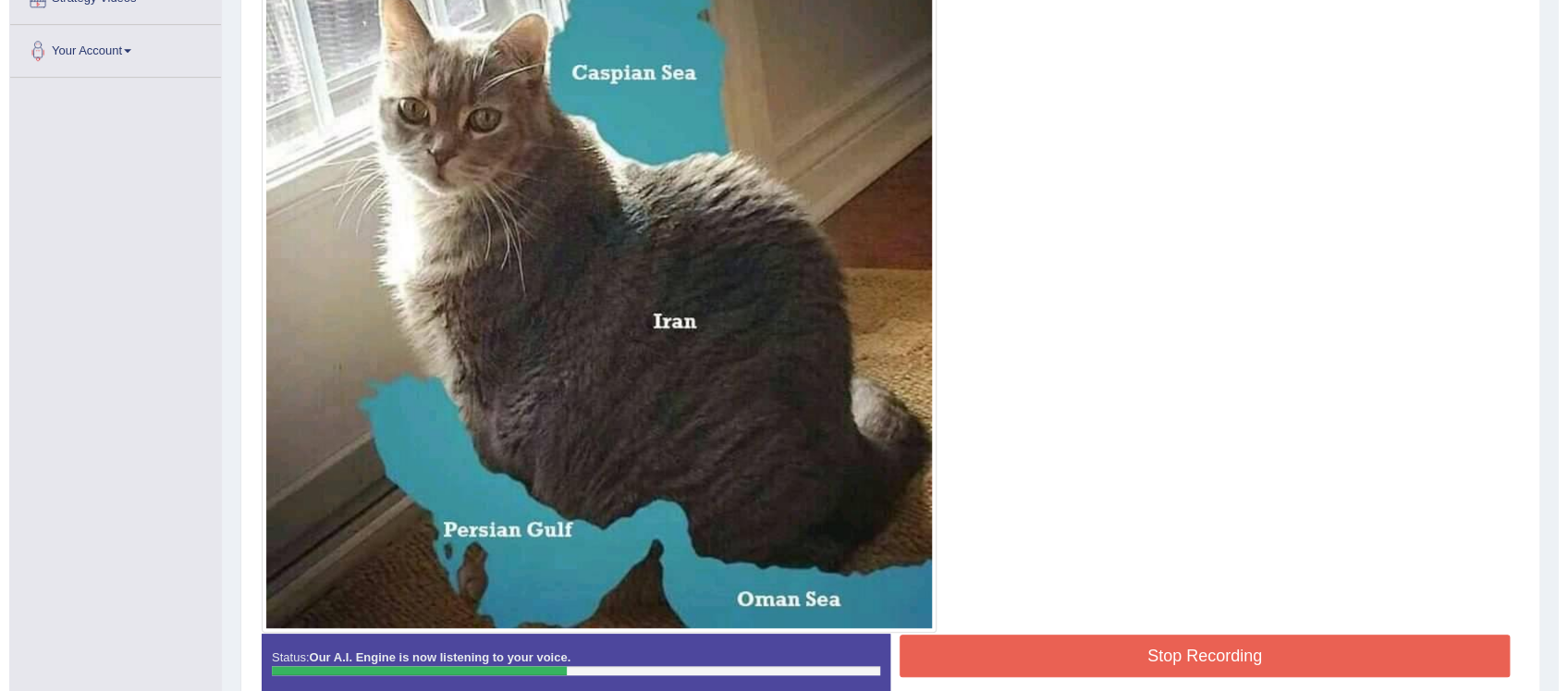scroll, scrollTop: 437, scrollLeft: 0, axis: vertical 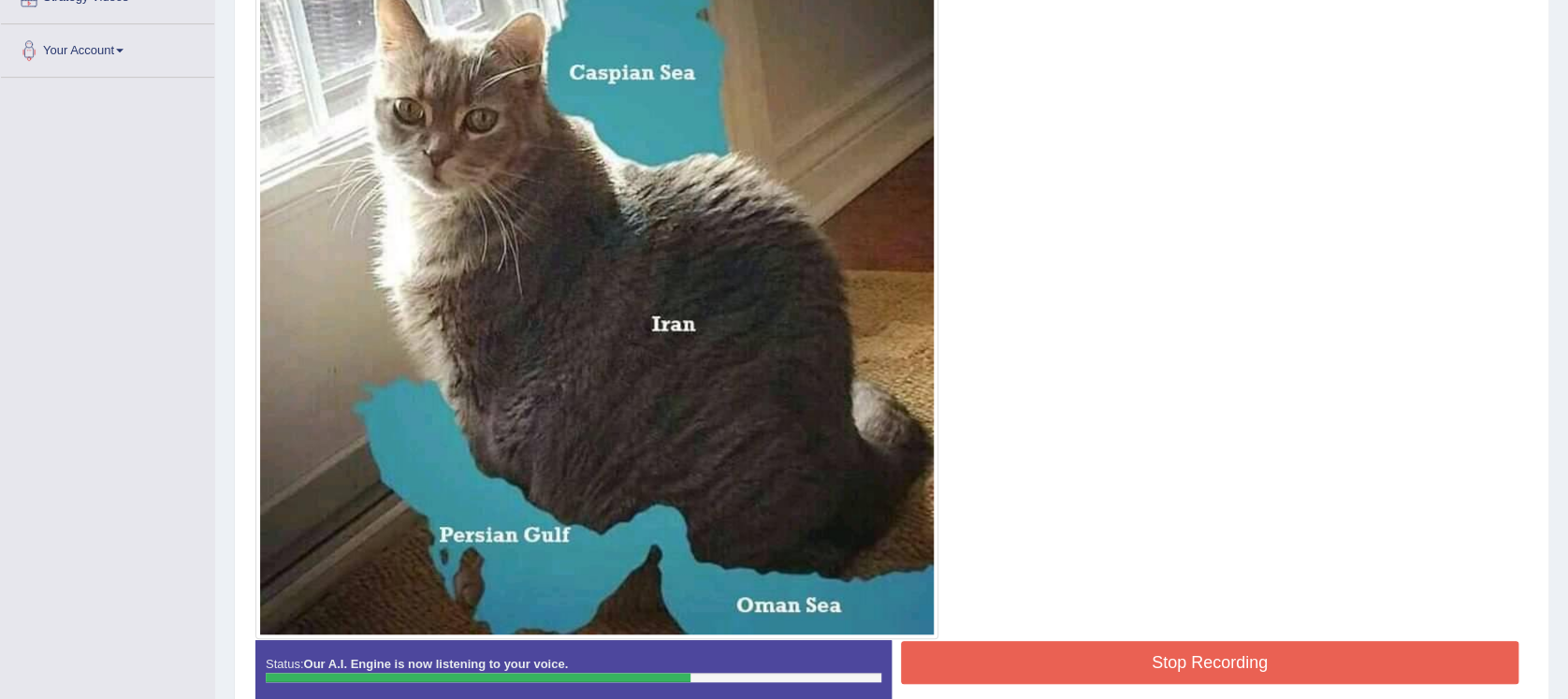 click on "Stop Recording" at bounding box center [1210, 663] 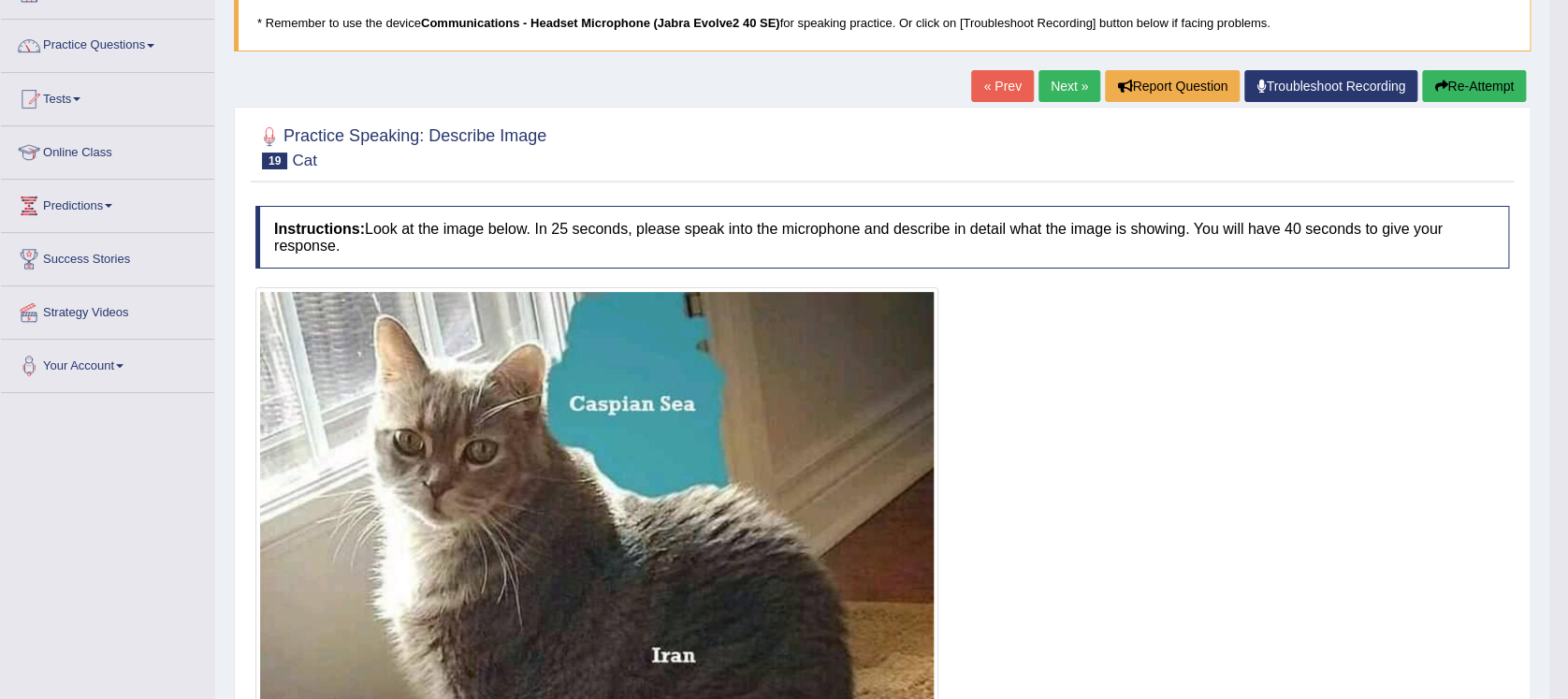scroll, scrollTop: 112, scrollLeft: 0, axis: vertical 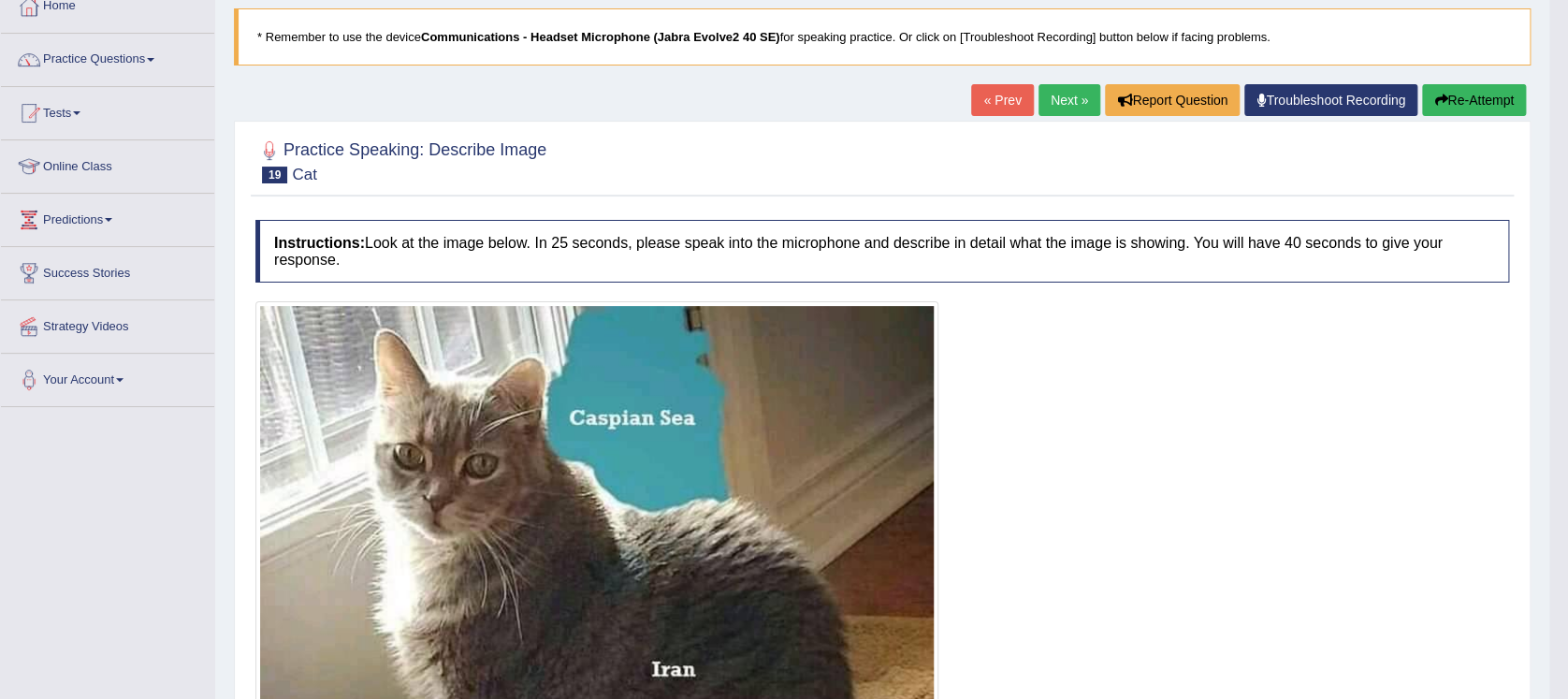 click on "Next »" at bounding box center [1069, 100] 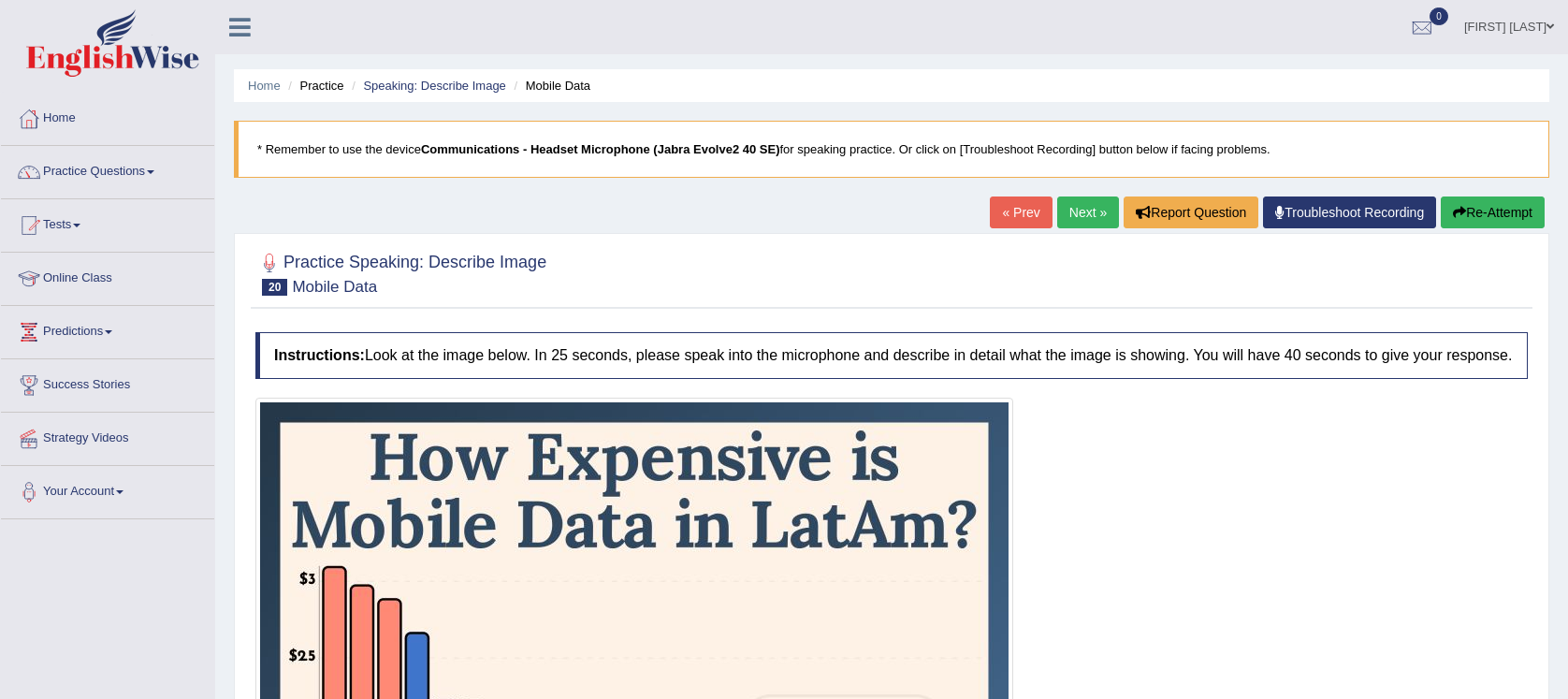 scroll, scrollTop: 0, scrollLeft: 0, axis: both 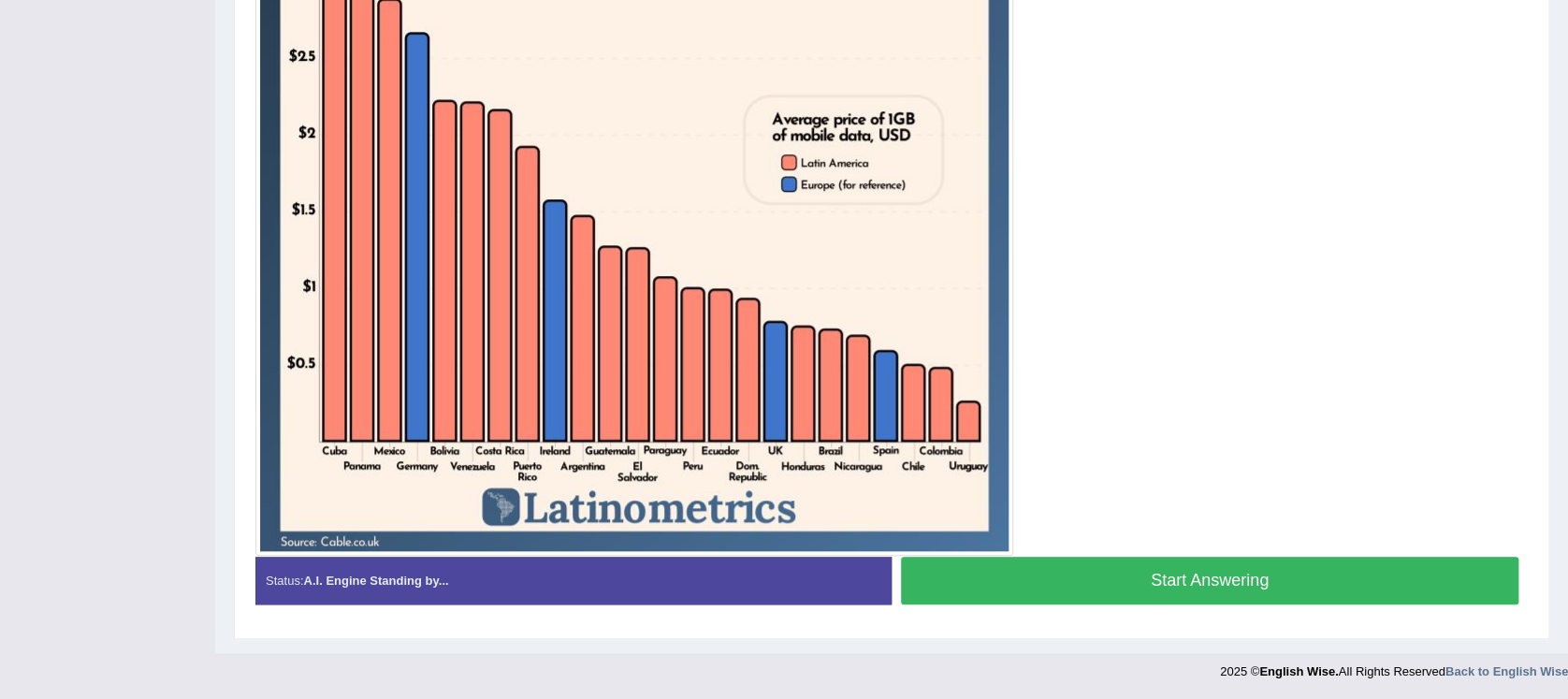 click on "Start Answering" at bounding box center [1210, 580] 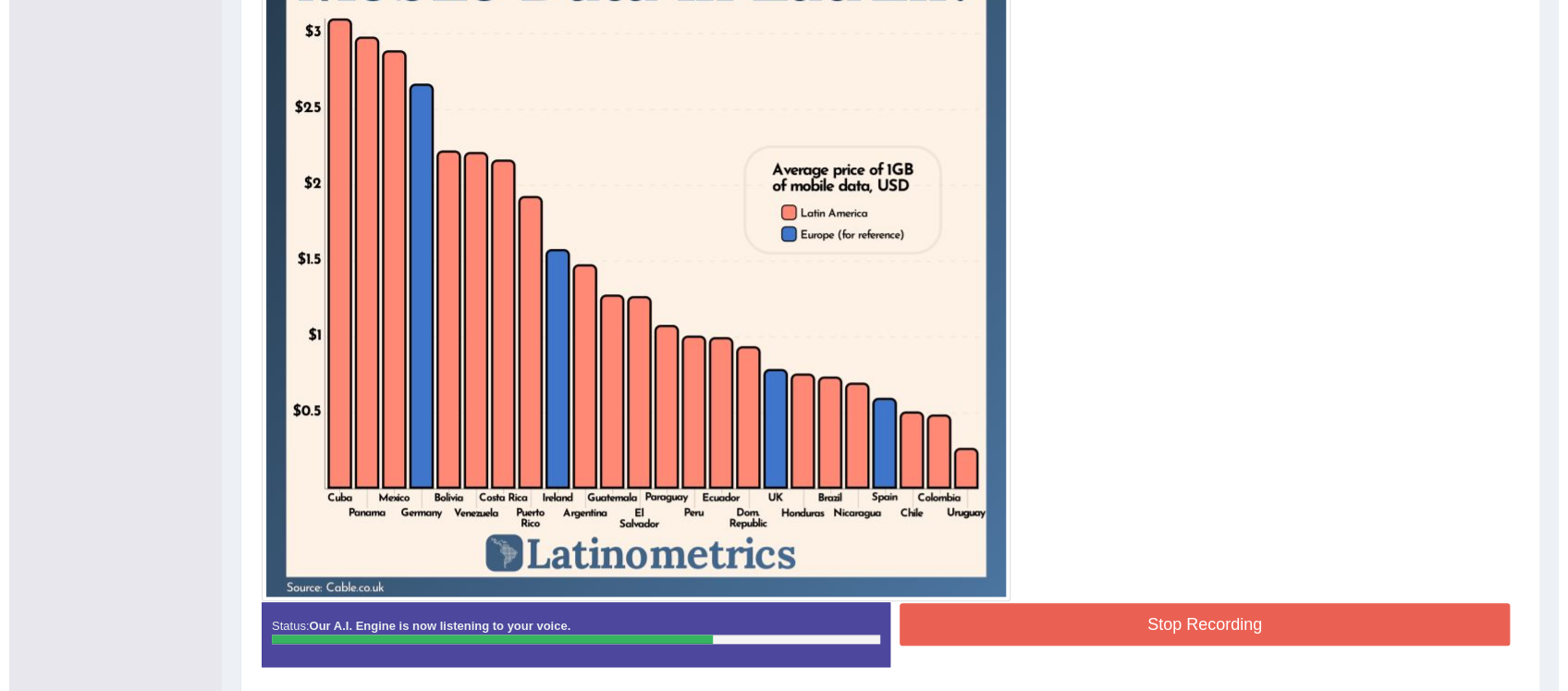 scroll, scrollTop: 542, scrollLeft: 0, axis: vertical 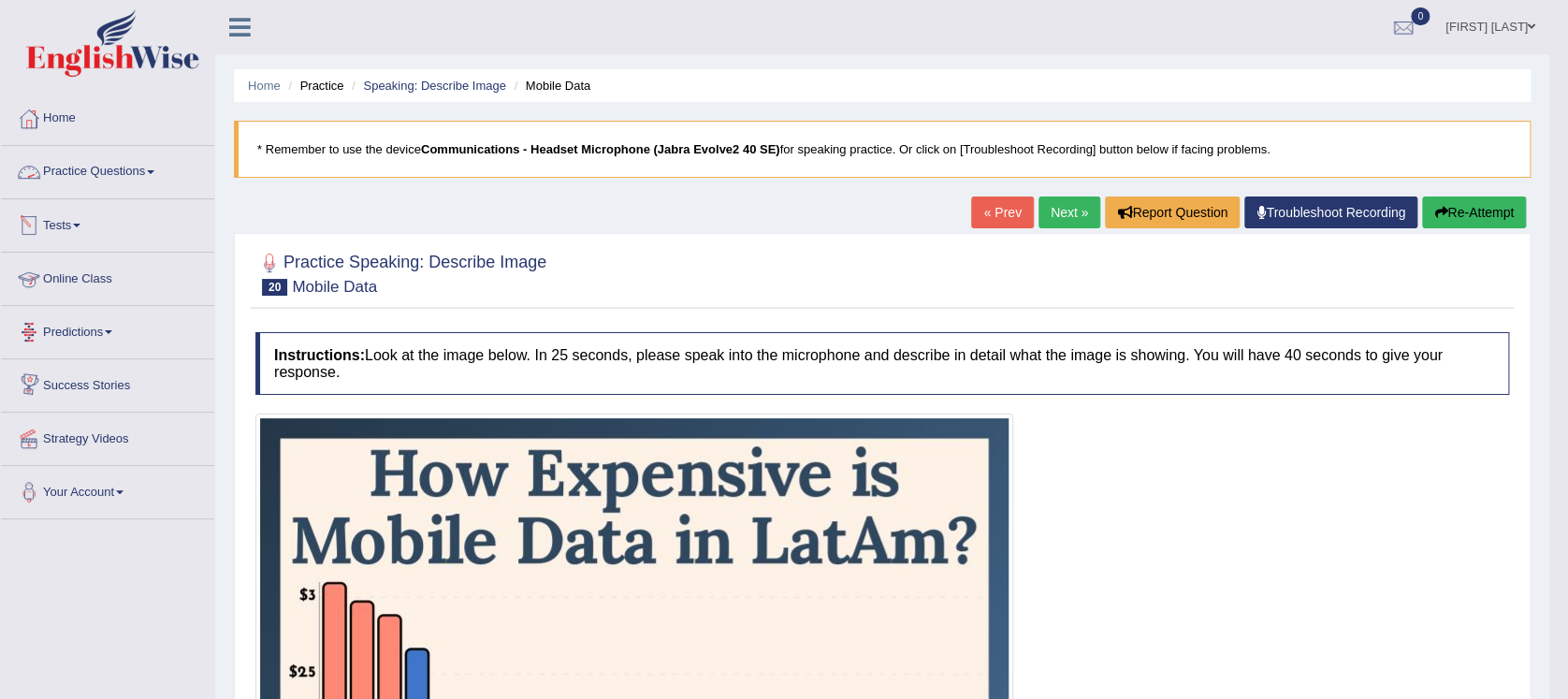 click on "Practice Questions" at bounding box center [108, 169] 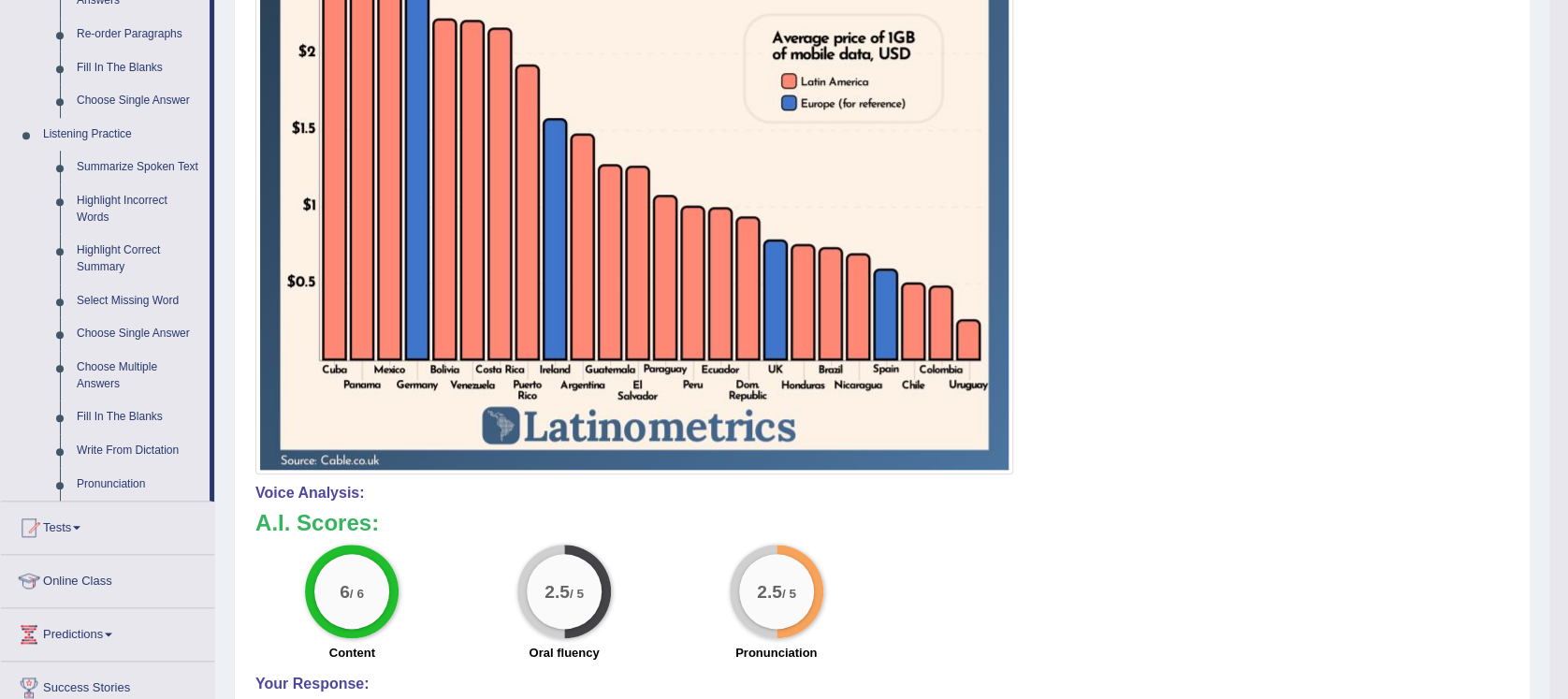 scroll, scrollTop: 698, scrollLeft: 0, axis: vertical 